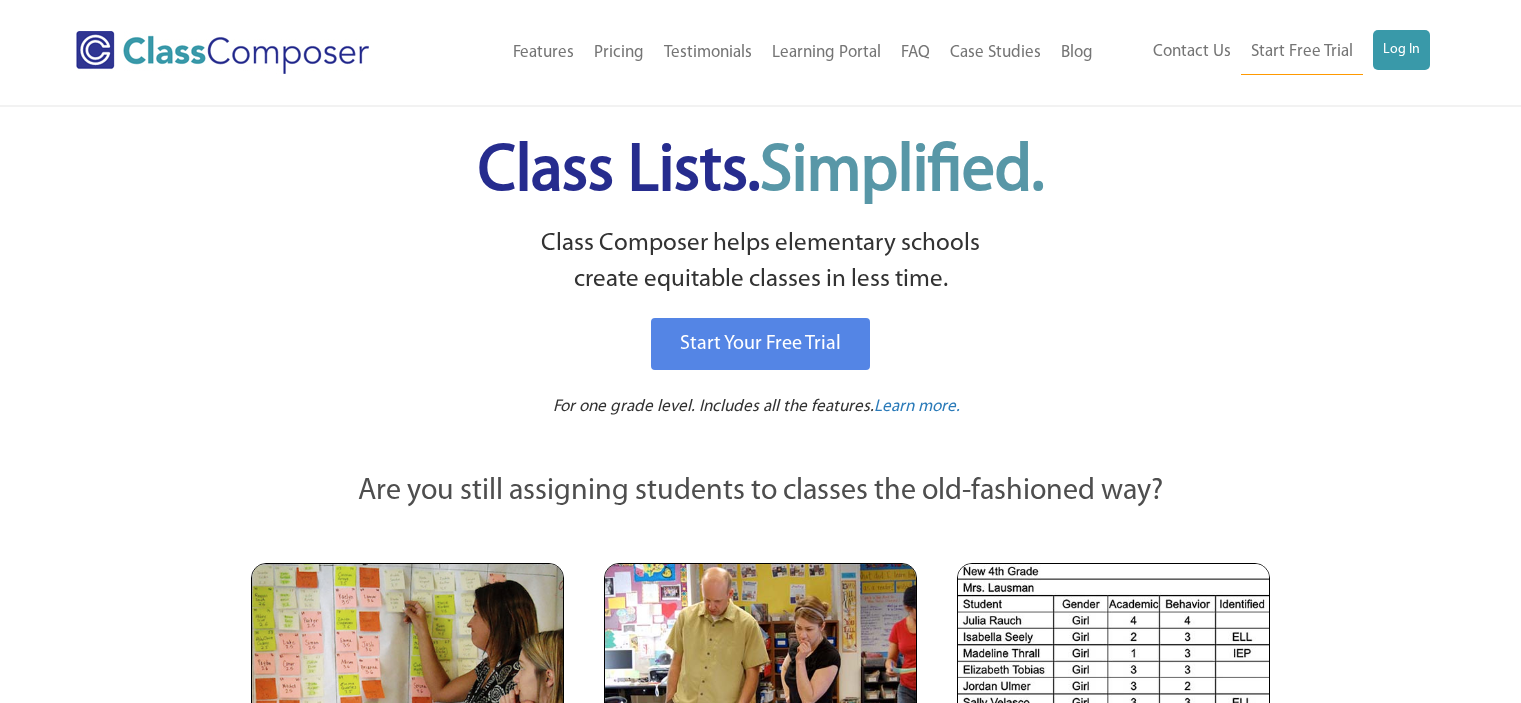 scroll, scrollTop: 0, scrollLeft: 0, axis: both 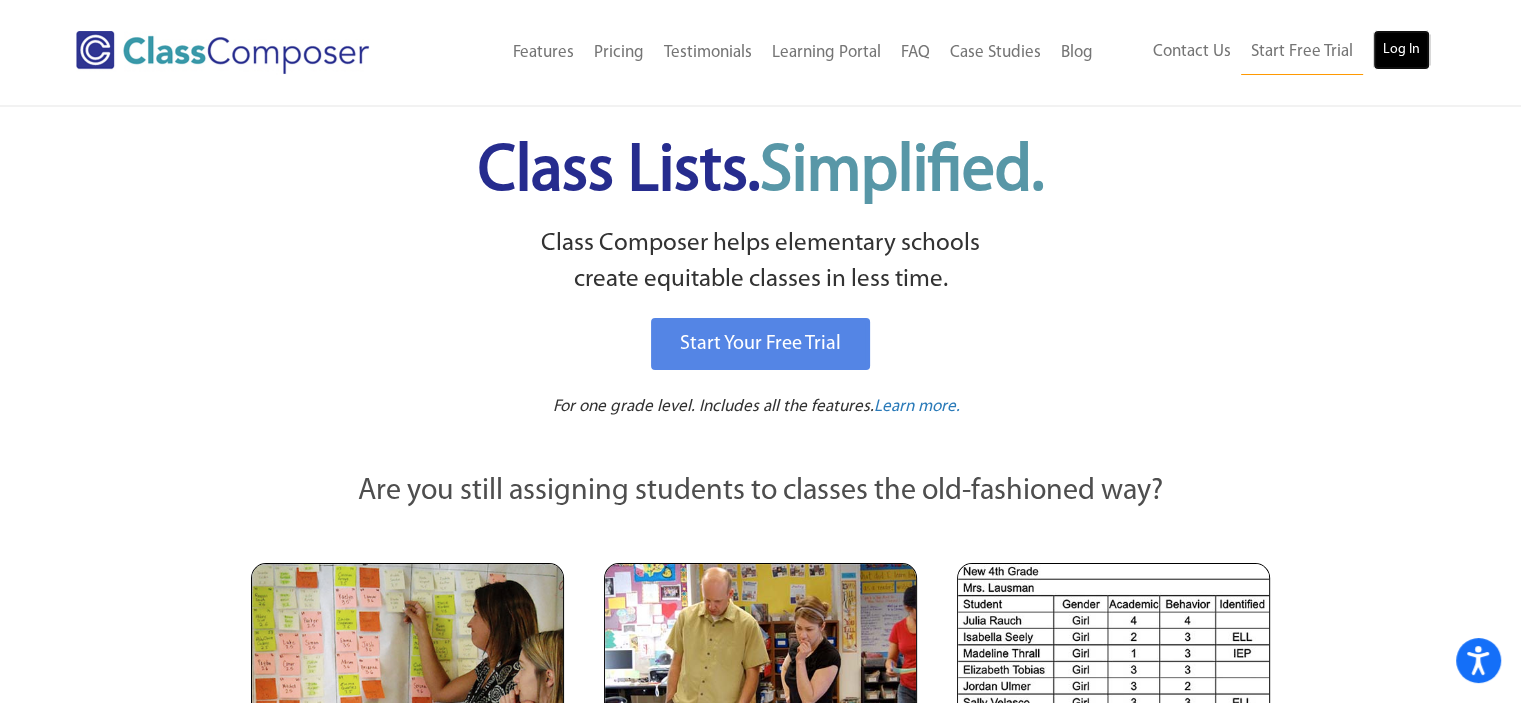 click on "Log In" at bounding box center (1401, 50) 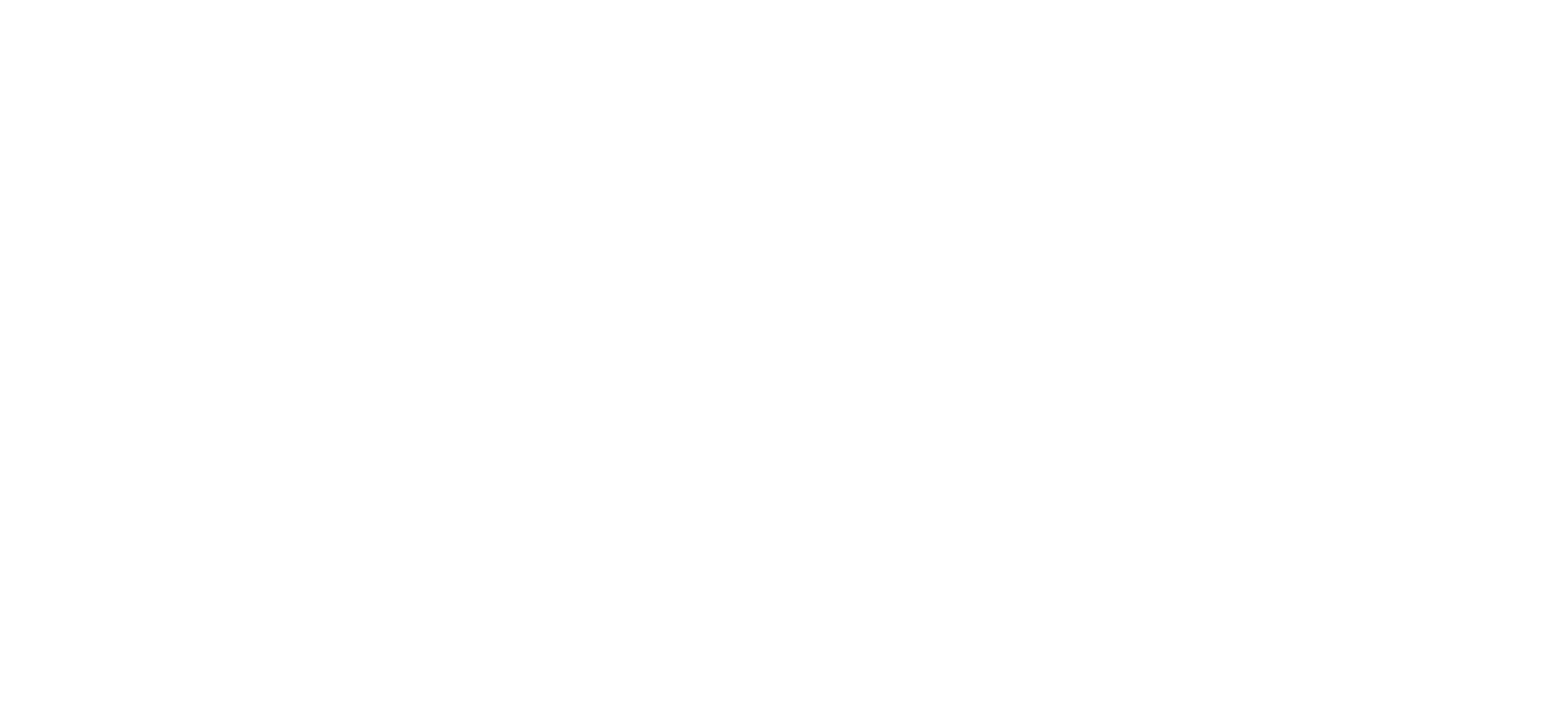 scroll, scrollTop: 0, scrollLeft: 0, axis: both 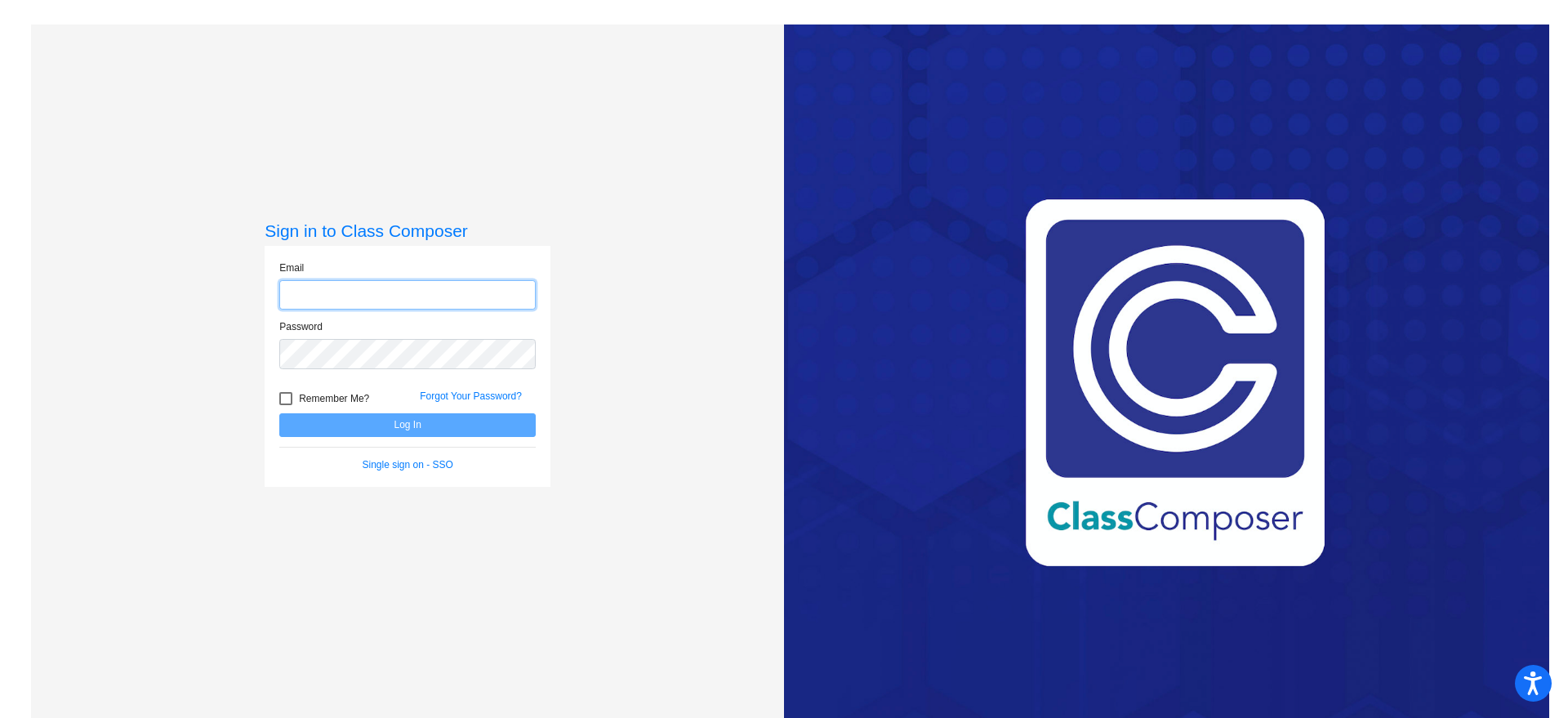 type on "dsimpson@mail.meridian223.org" 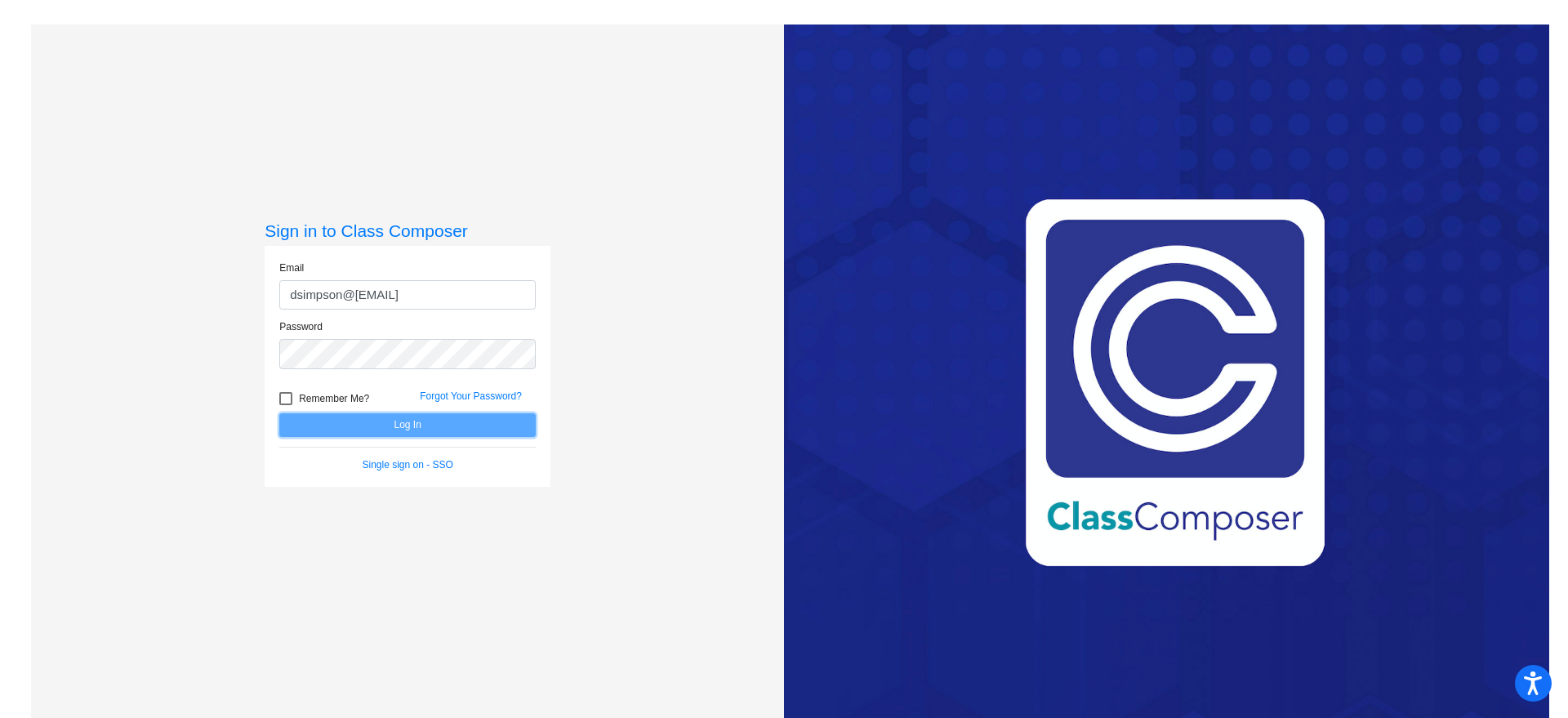 click on "Log In" 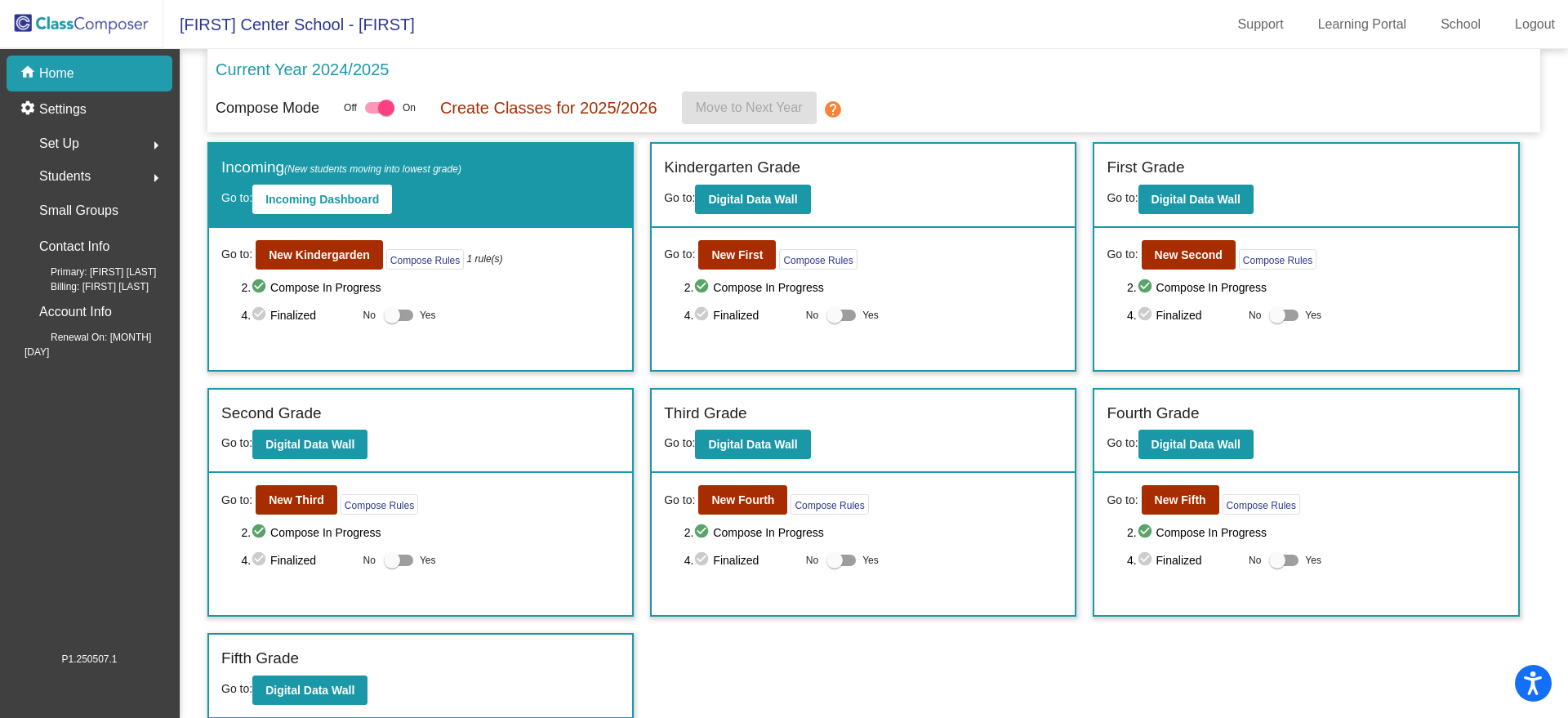 scroll, scrollTop: 2, scrollLeft: 0, axis: vertical 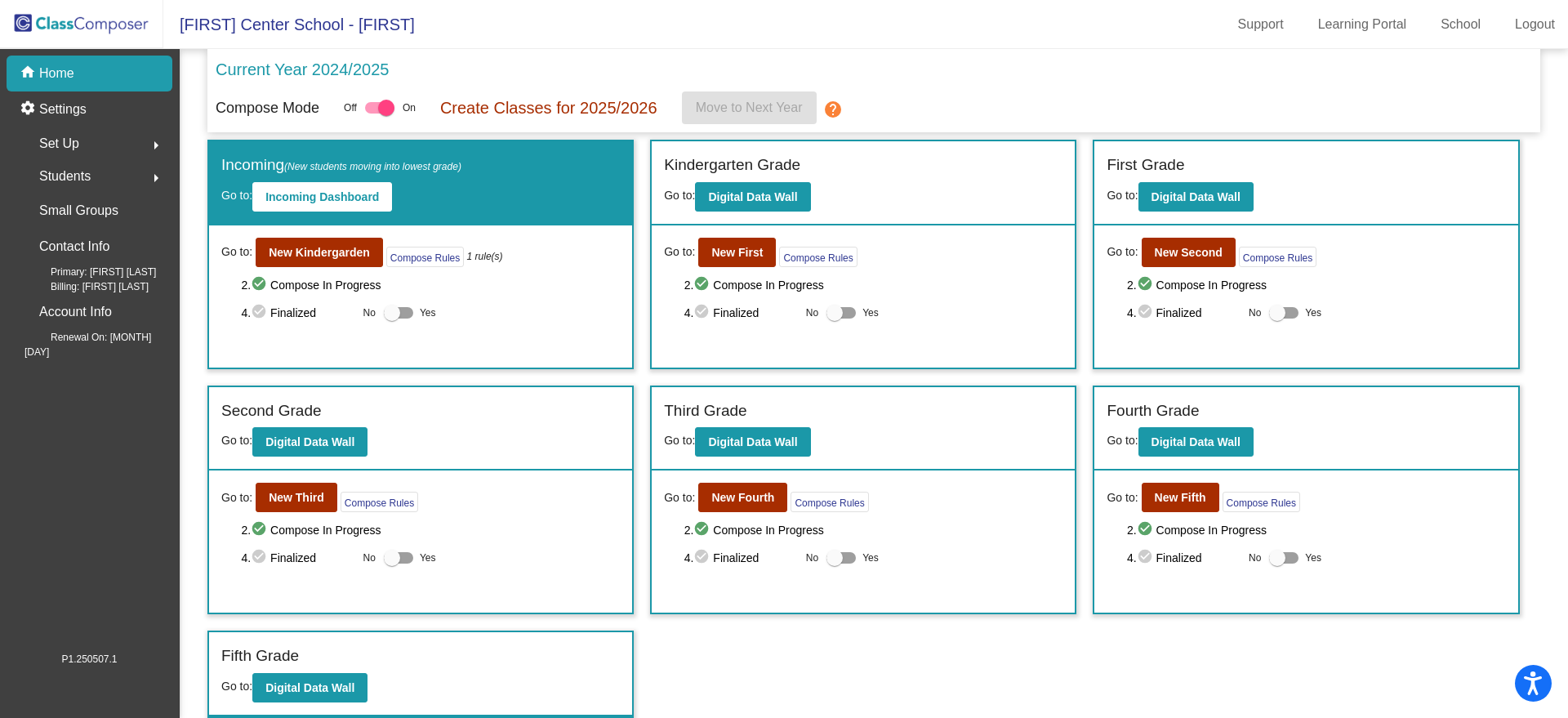 click on "Students" 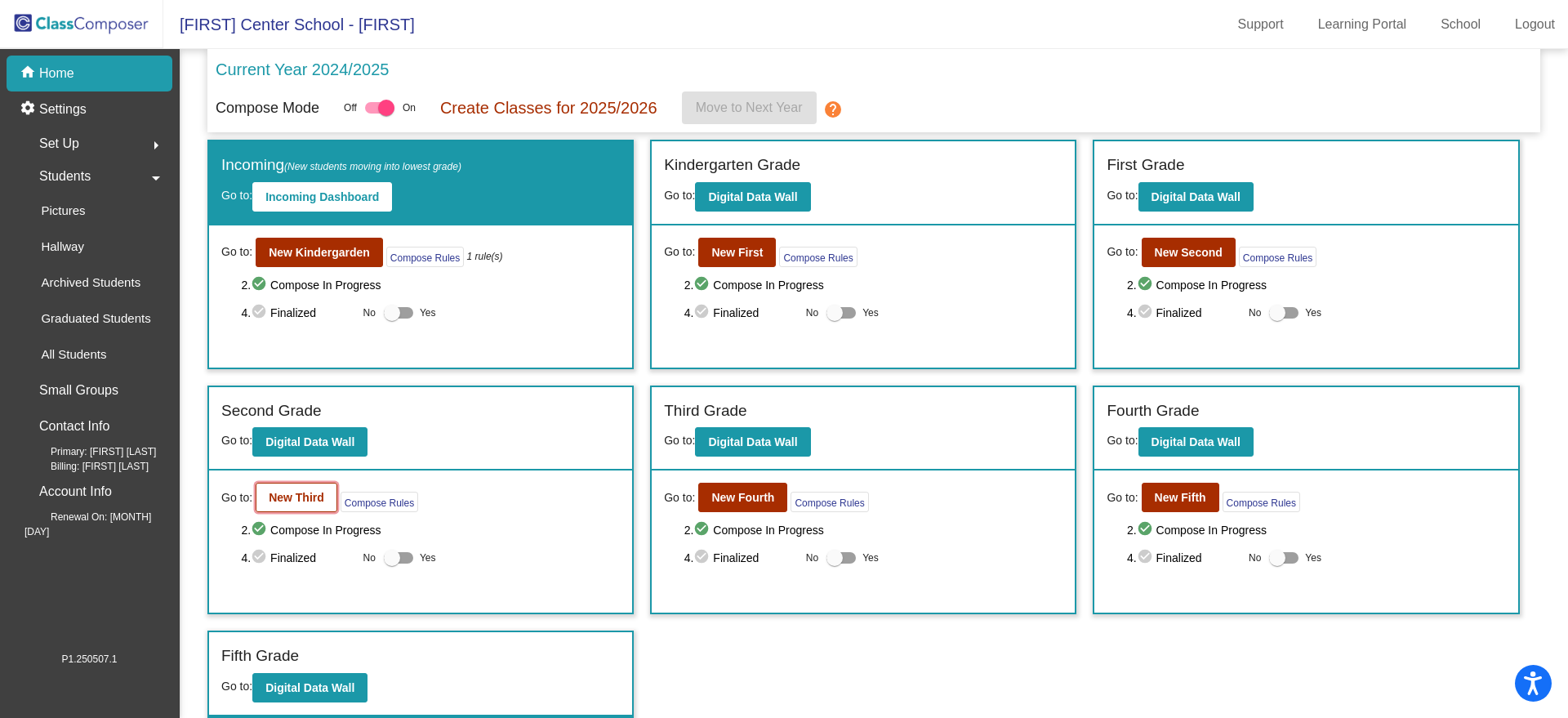 click on "New Third" 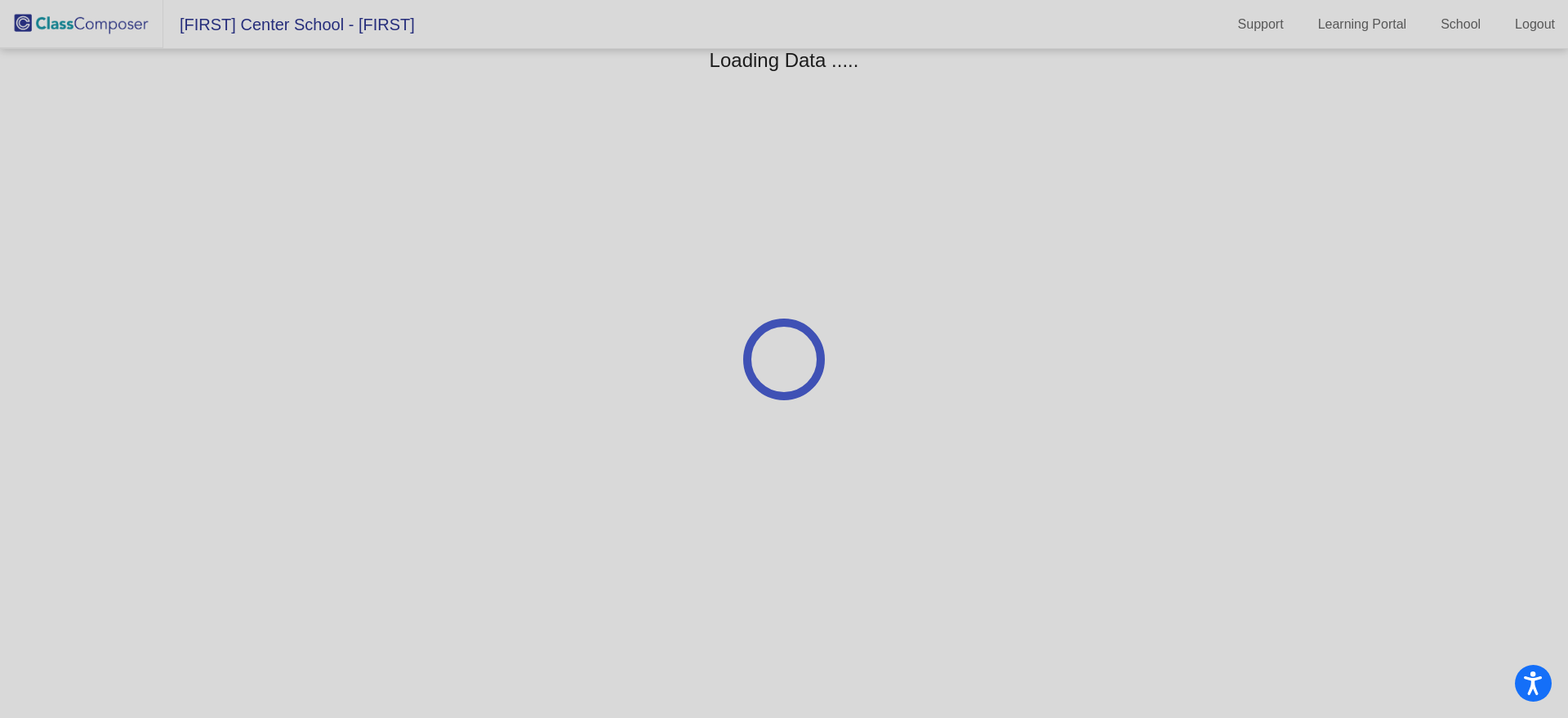 scroll, scrollTop: 0, scrollLeft: 0, axis: both 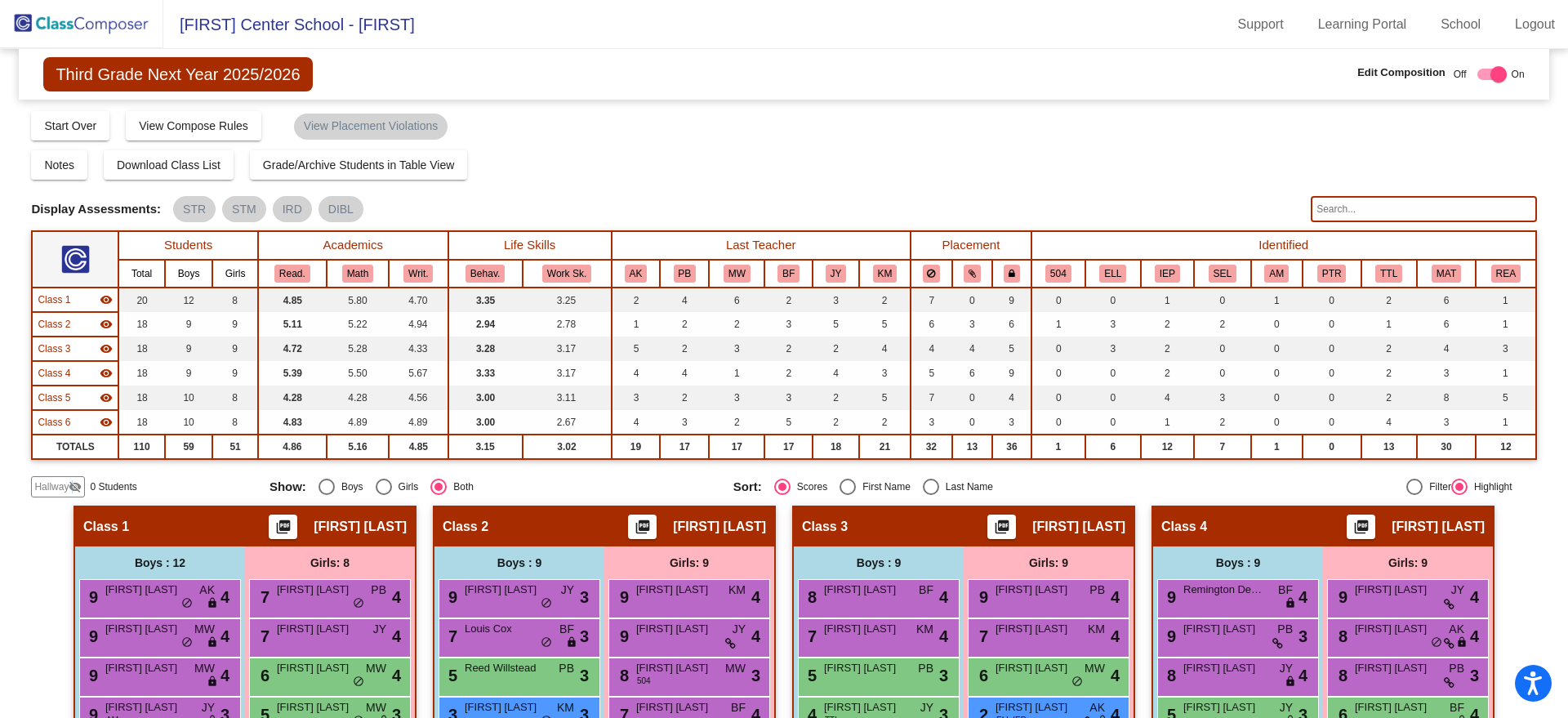 drag, startPoint x: 75, startPoint y: 481, endPoint x: 72, endPoint y: 492, distance: 11.401754 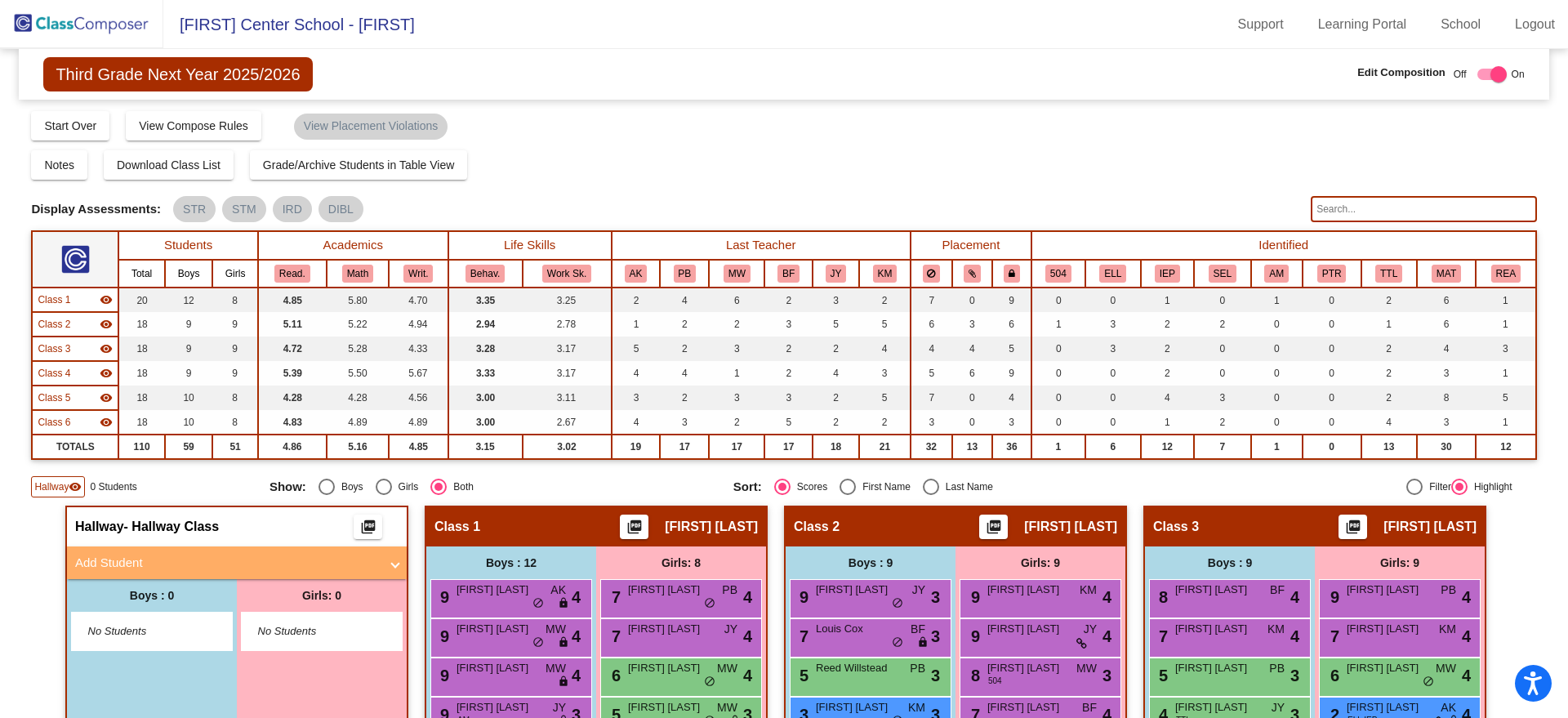 click 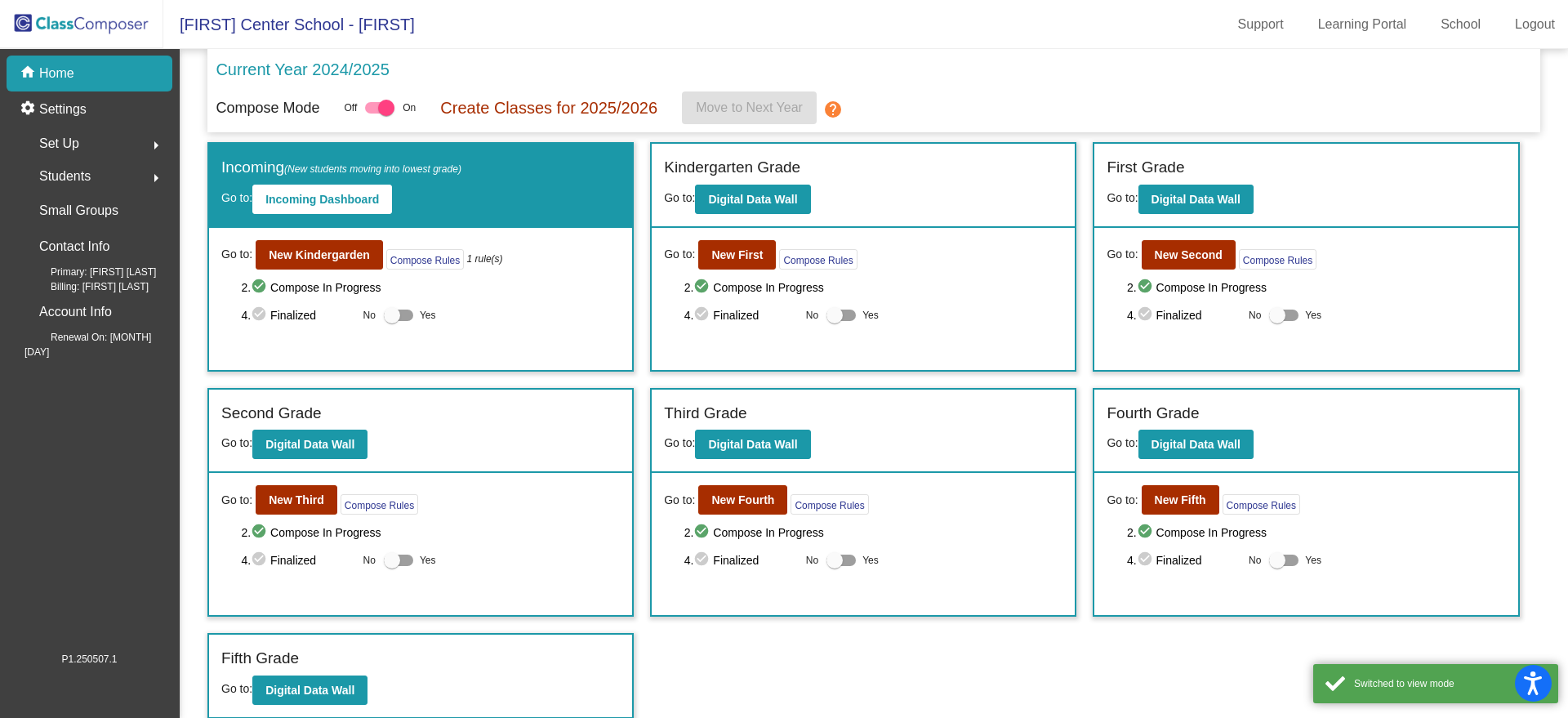 click on "Students  arrow_right" 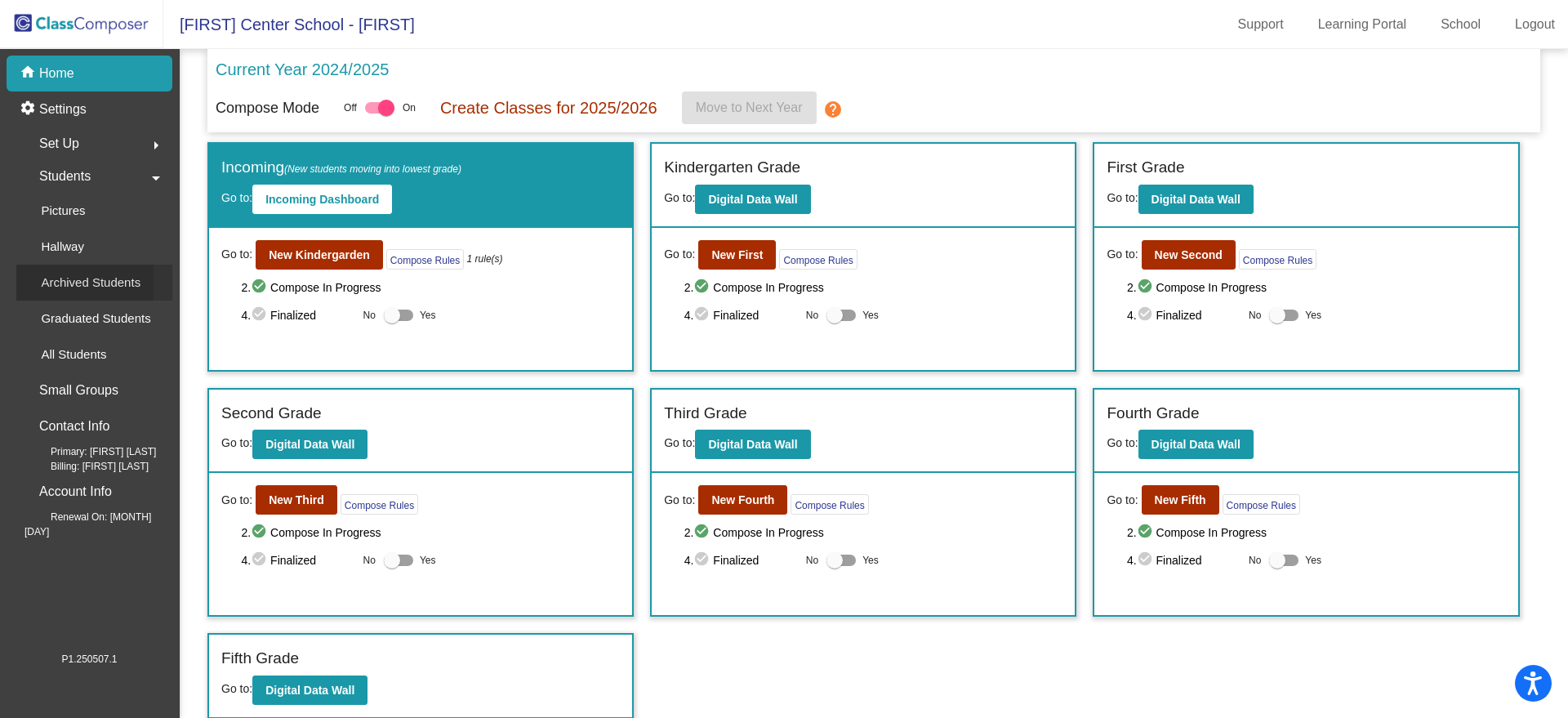 click on "Archived Students" 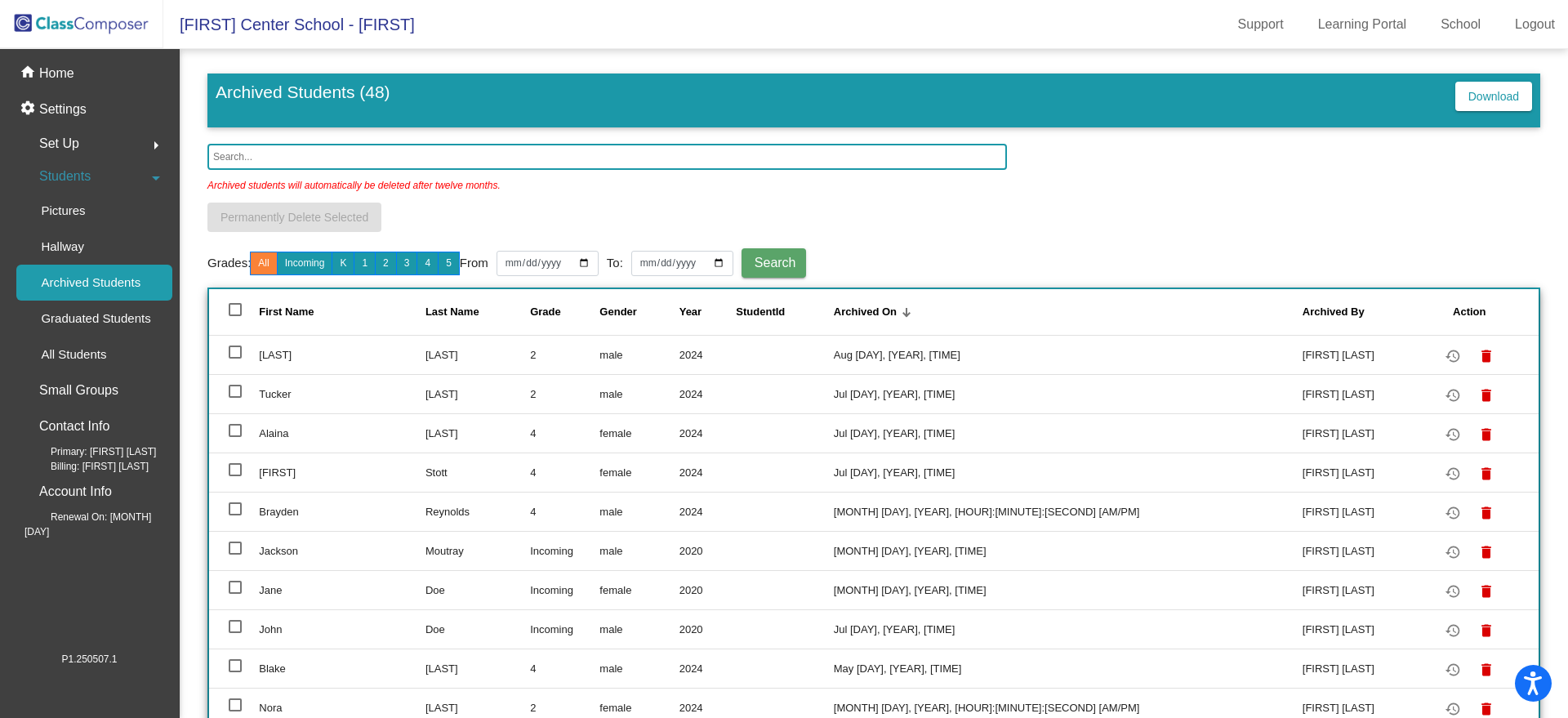 click 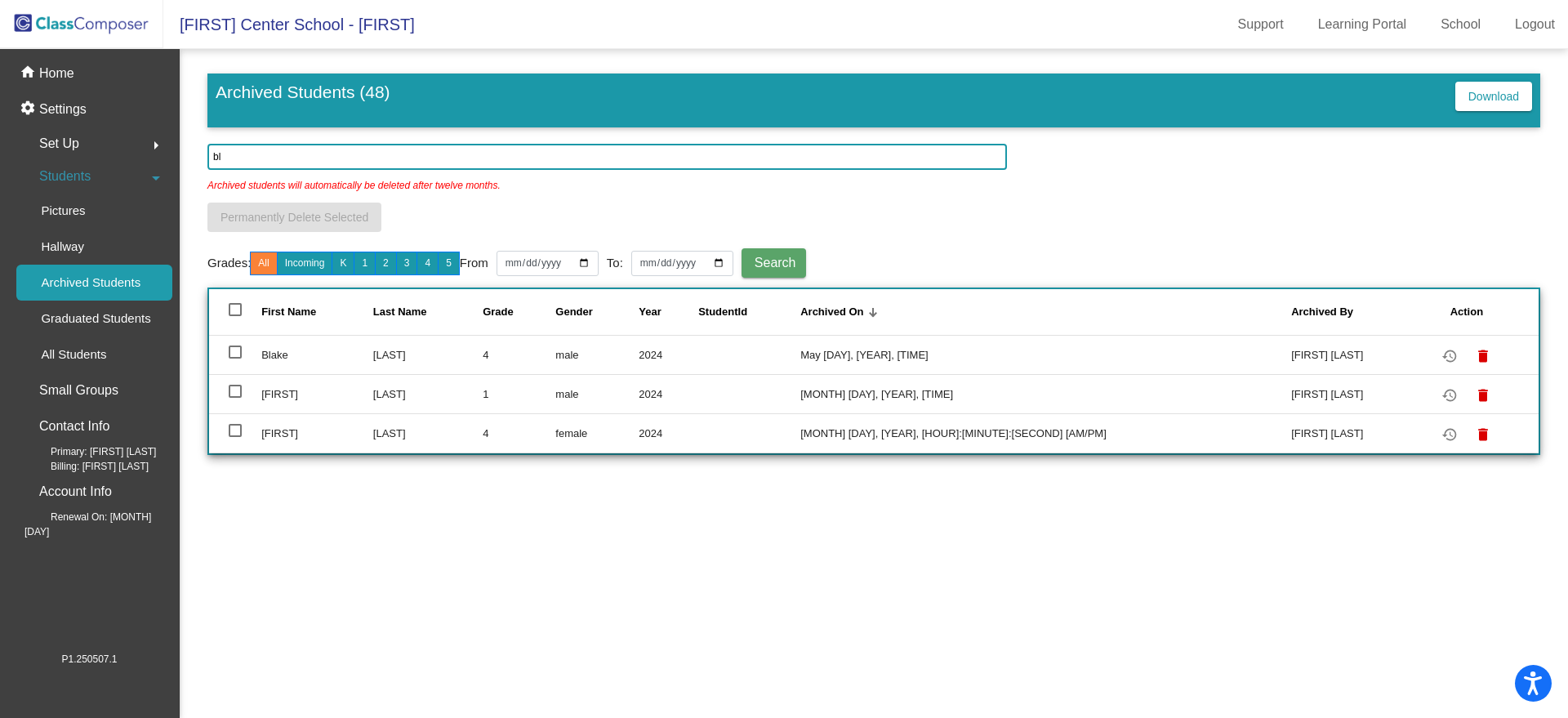 type on "b" 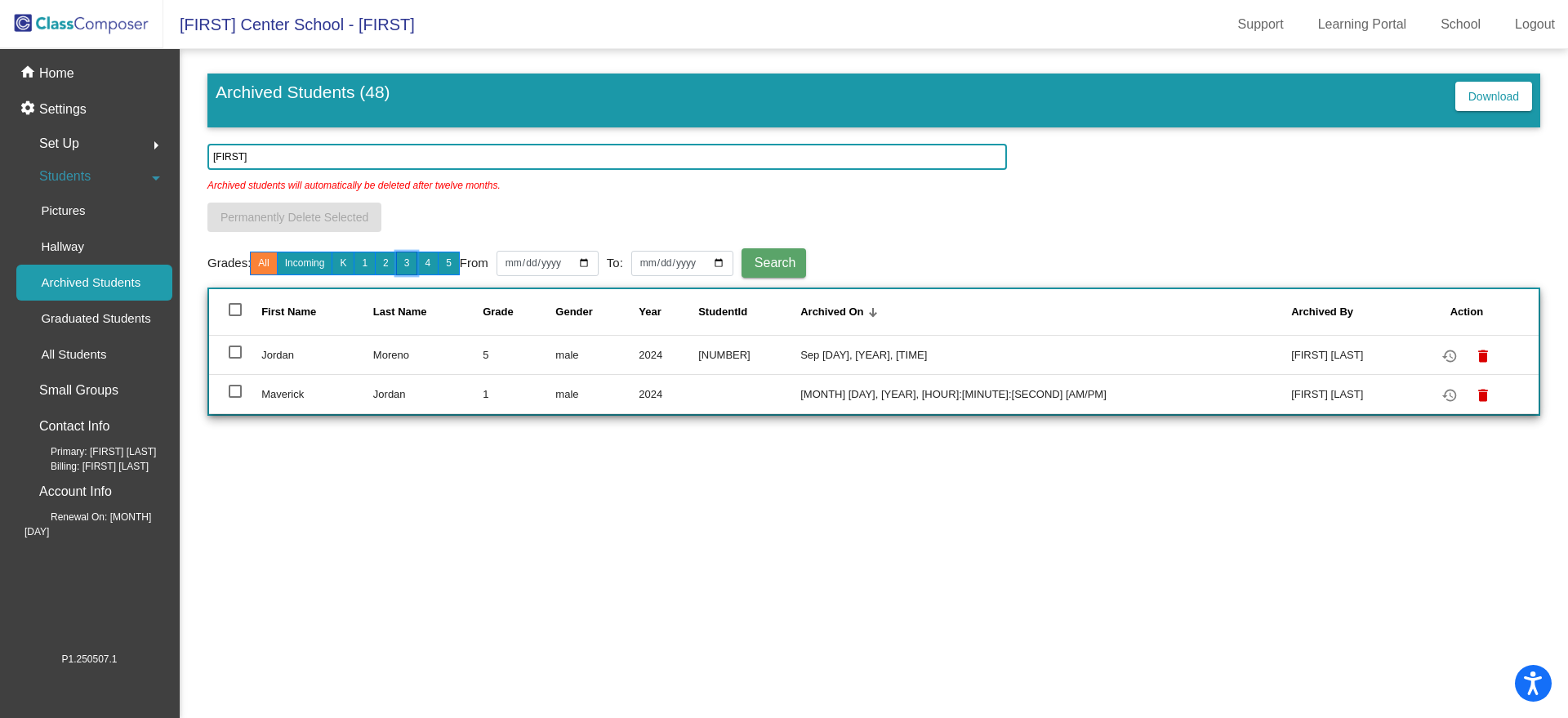 click on "3" at bounding box center [407, 263] 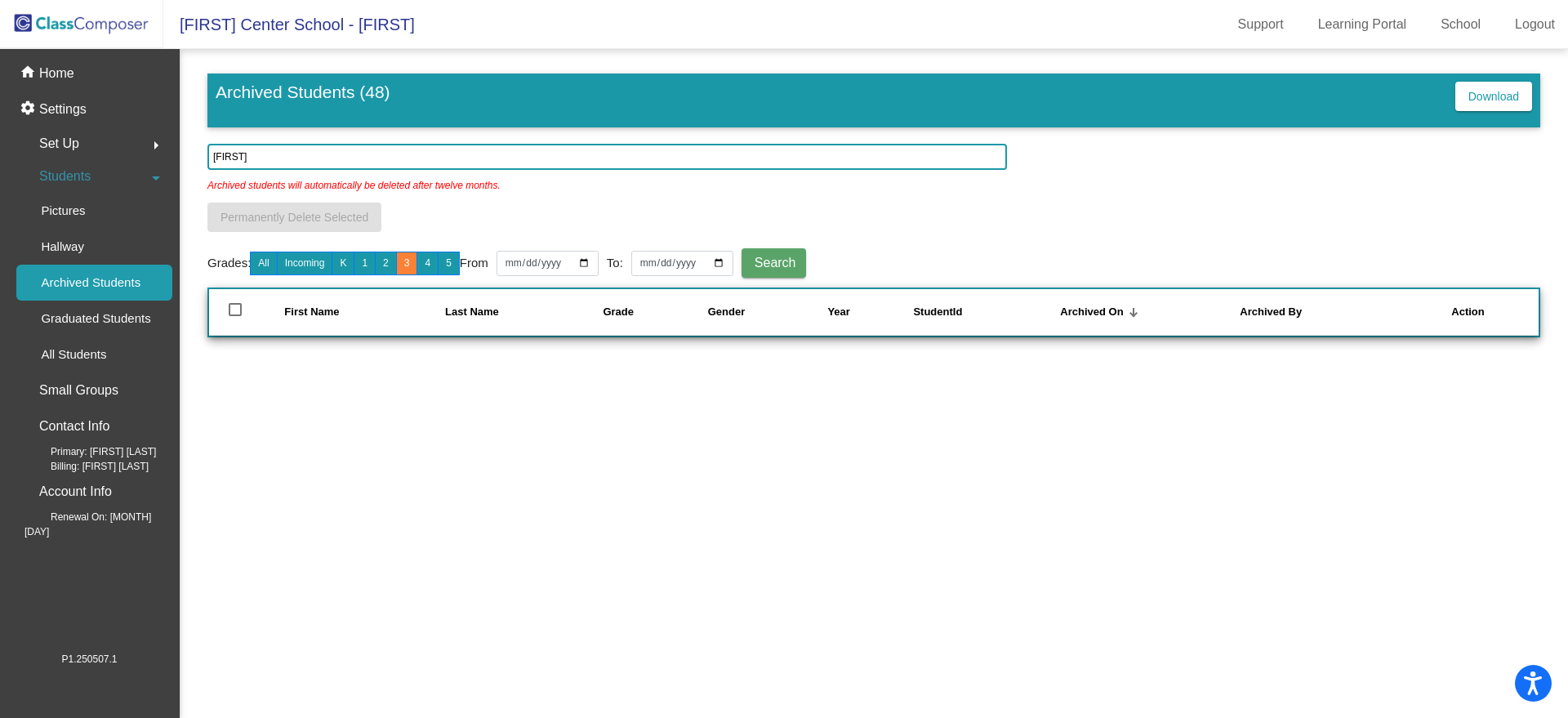 drag, startPoint x: 251, startPoint y: 158, endPoint x: 222, endPoint y: 155, distance: 29.15476 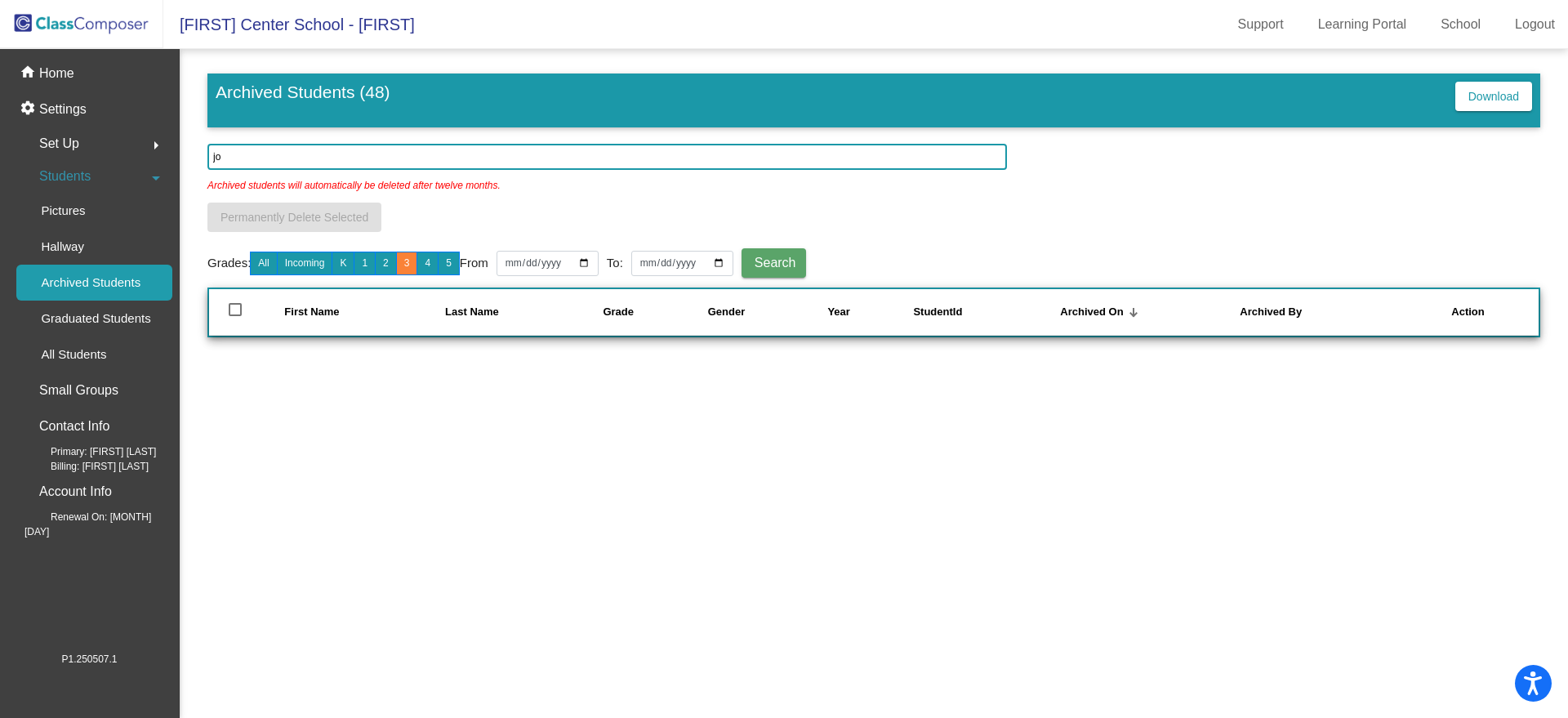 type on "j" 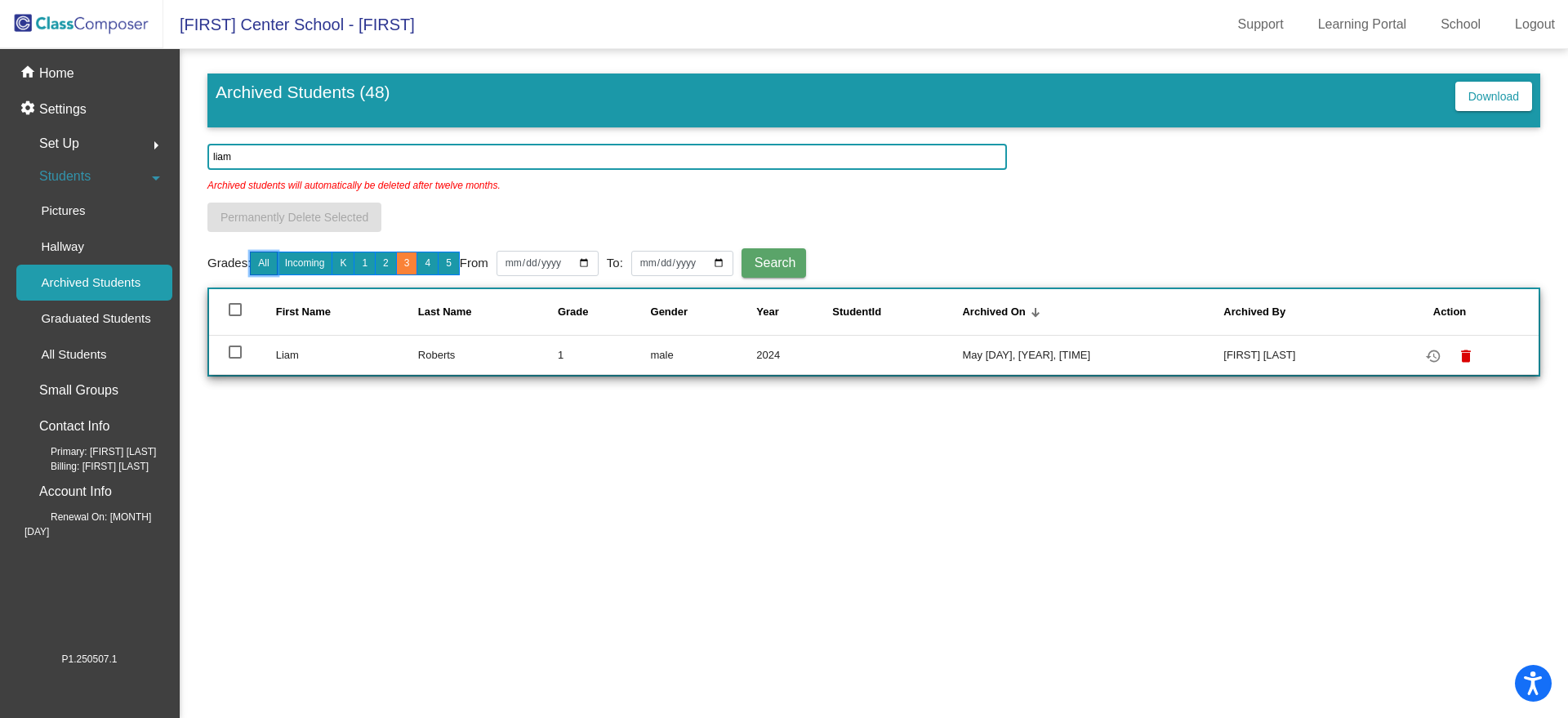 click on "All" at bounding box center (263, 263) 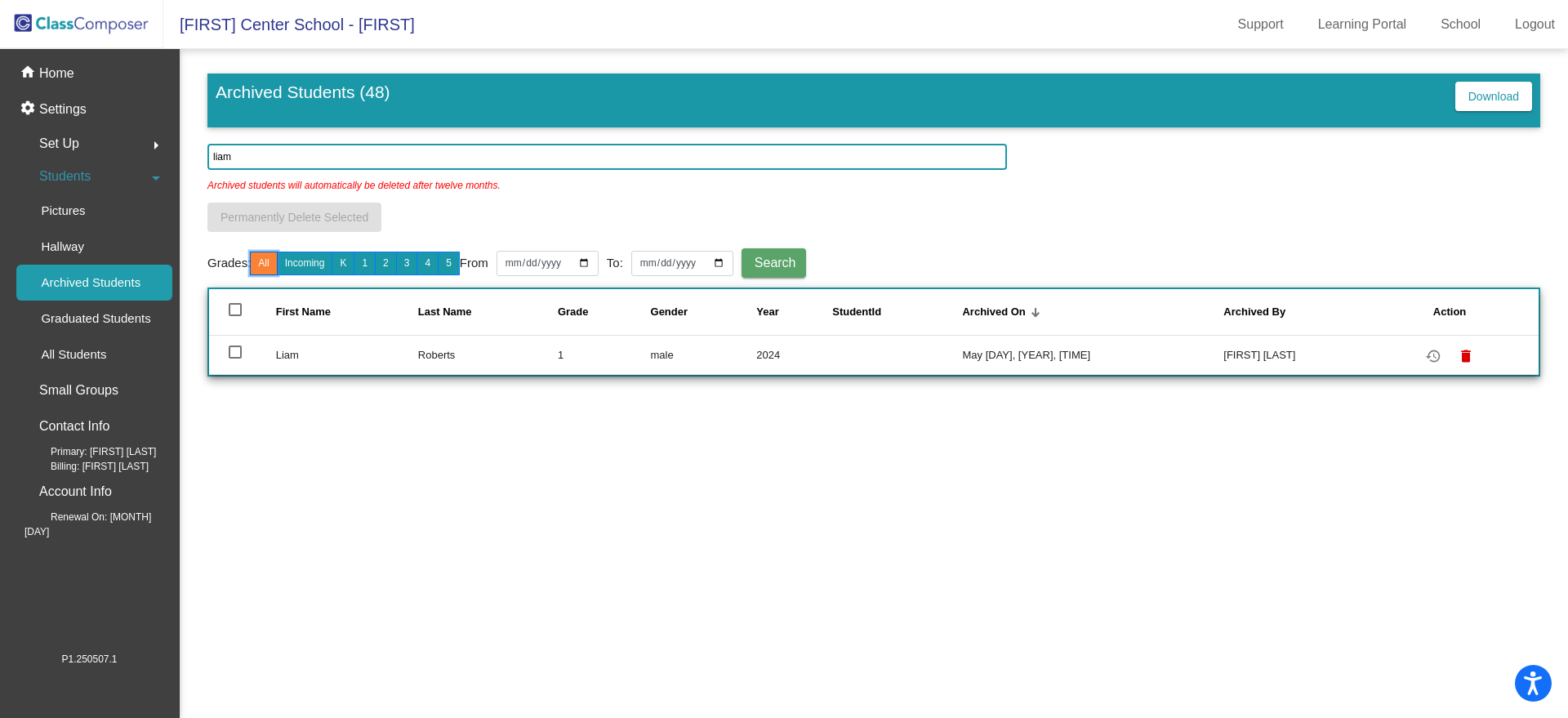 click on "All" at bounding box center [263, 263] 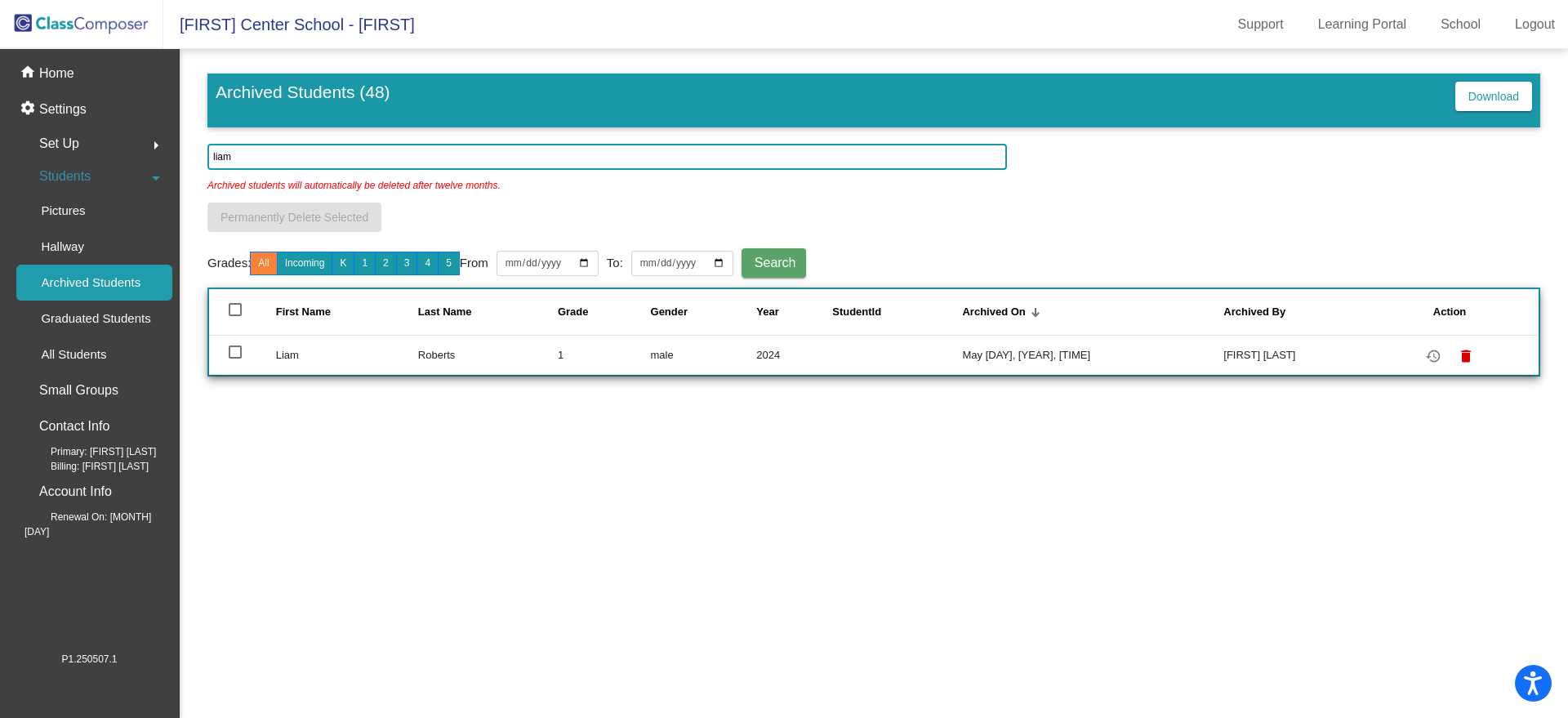 click on "liam" 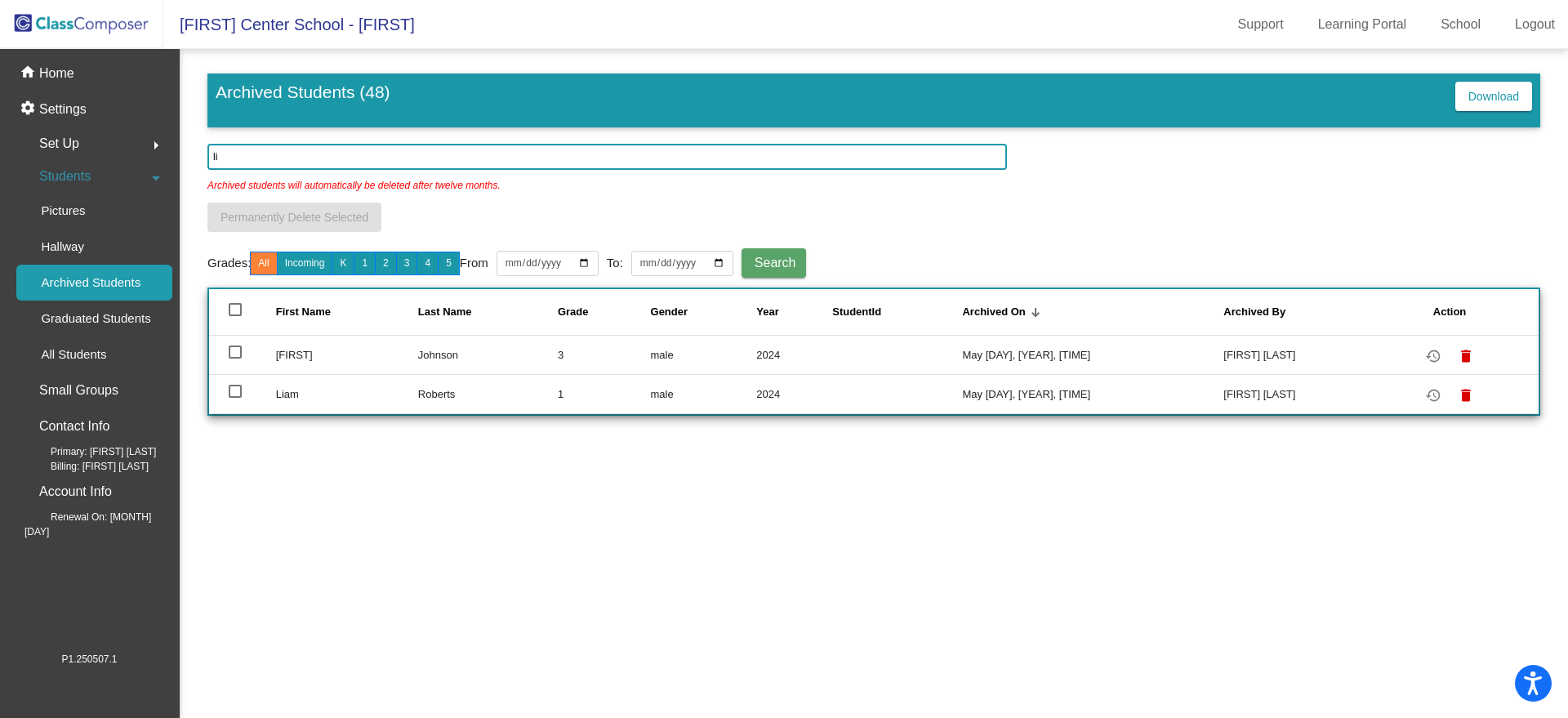 type on "l" 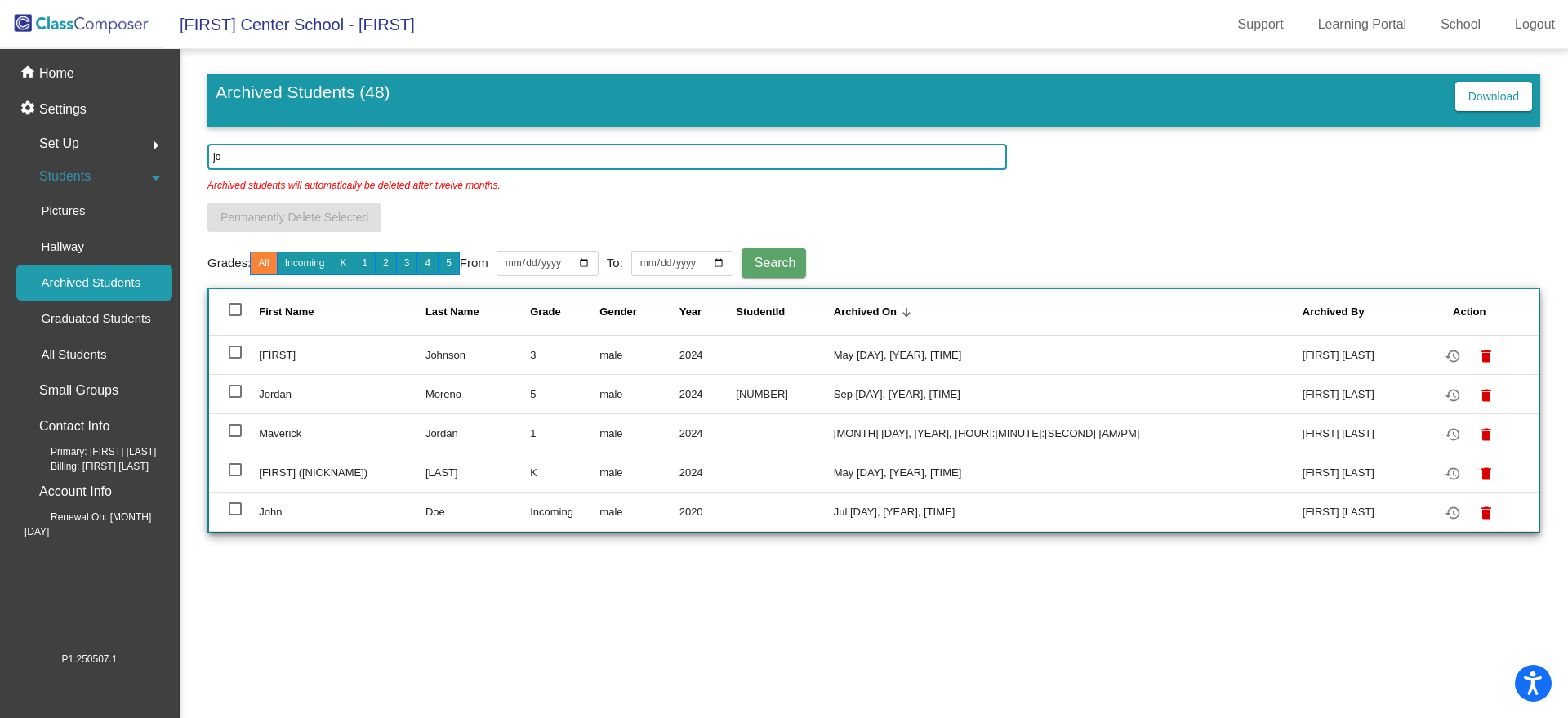 type on "j" 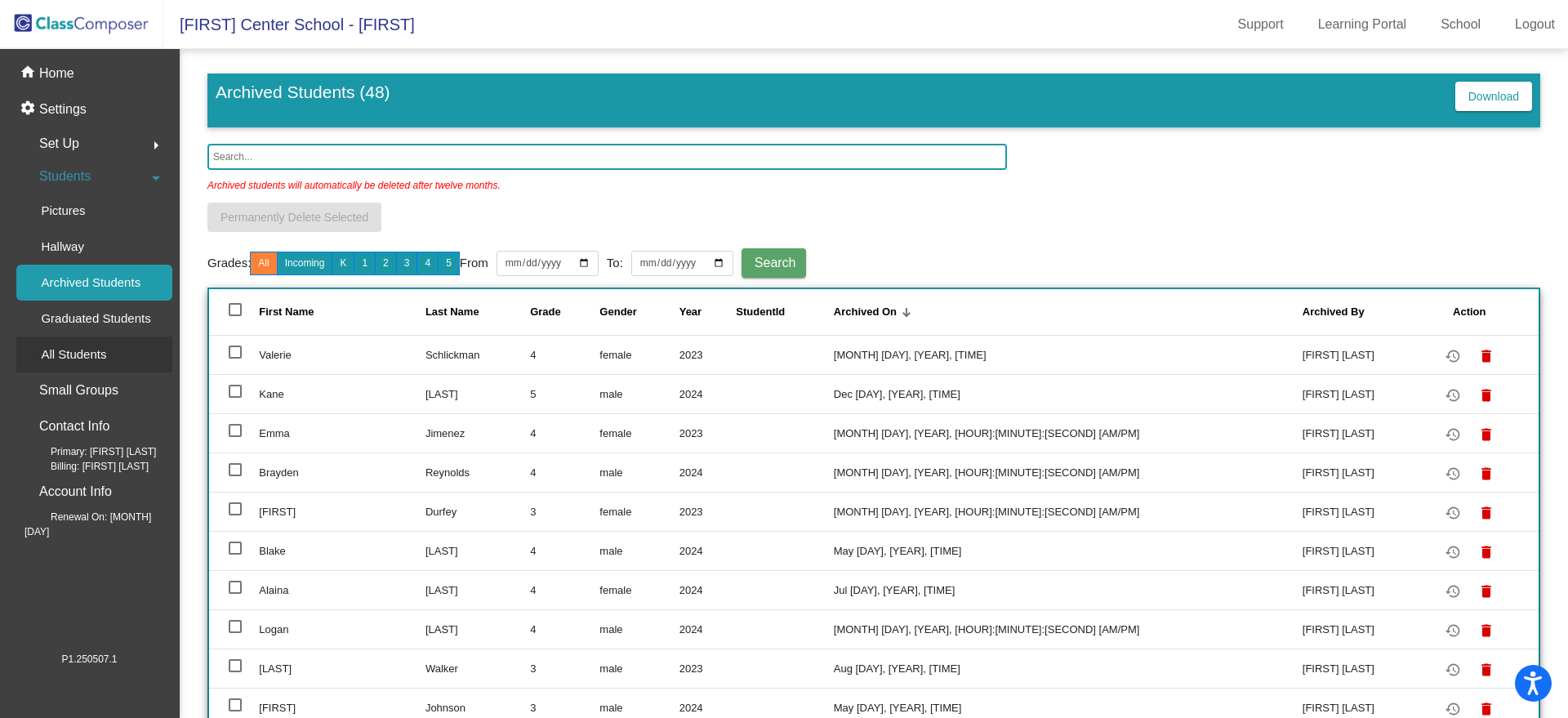 type 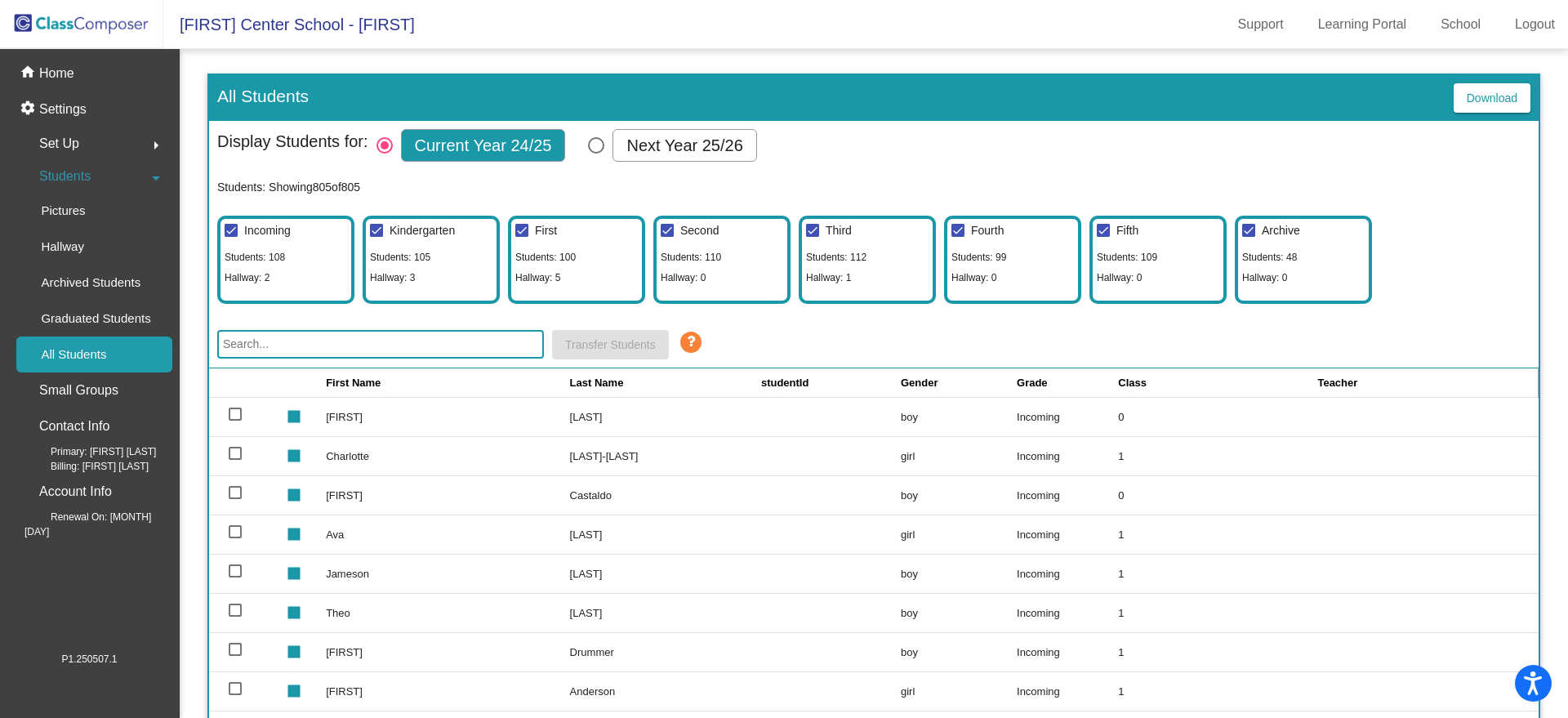 click 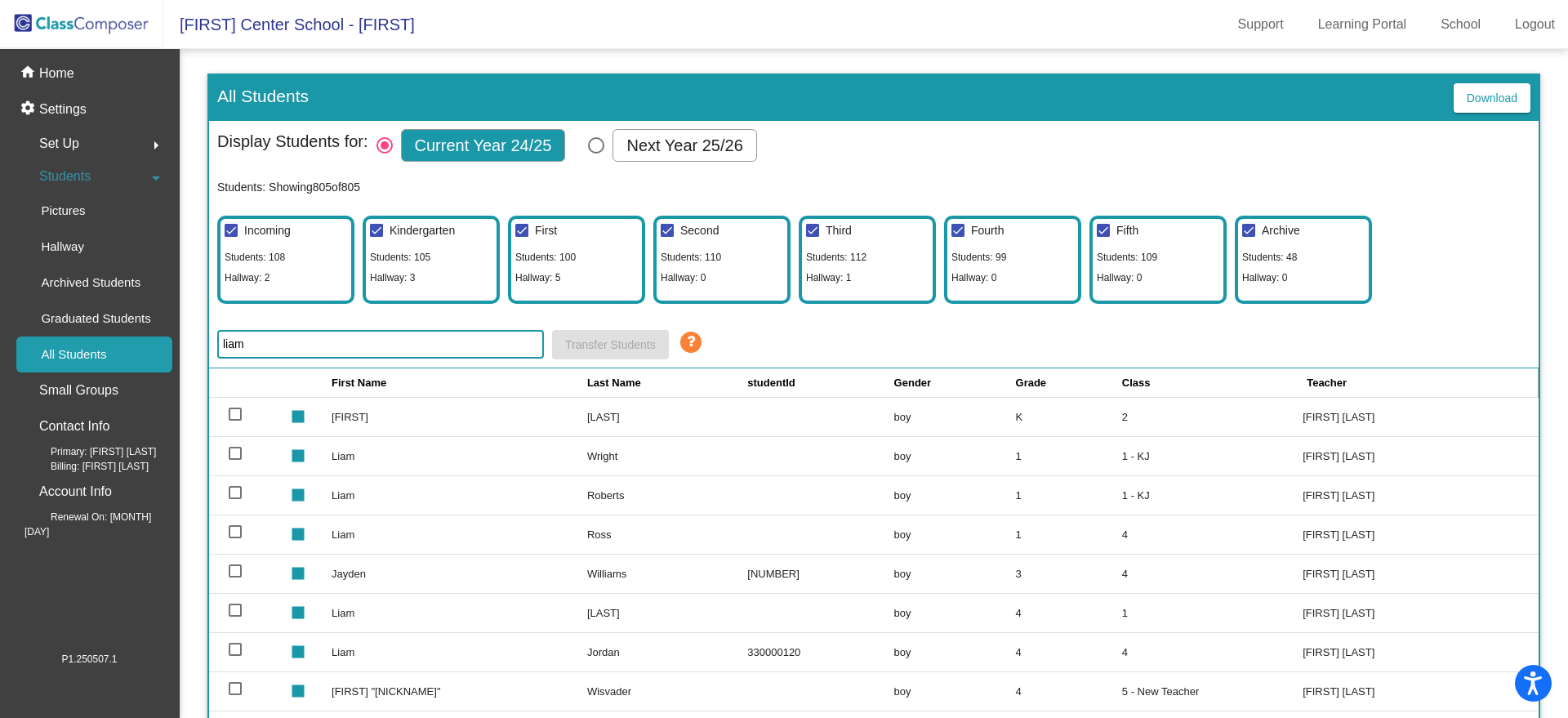type on "liam" 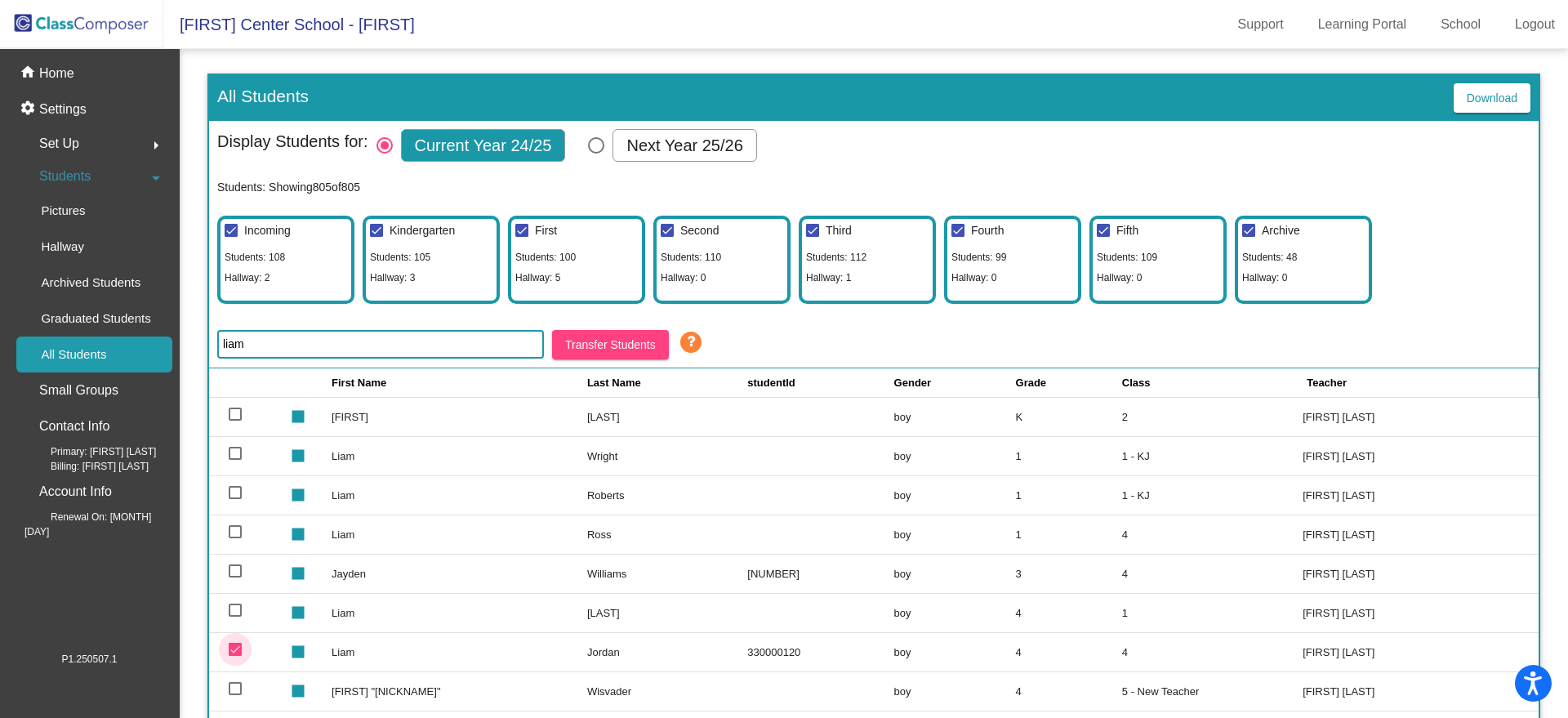 click at bounding box center (235, 649) 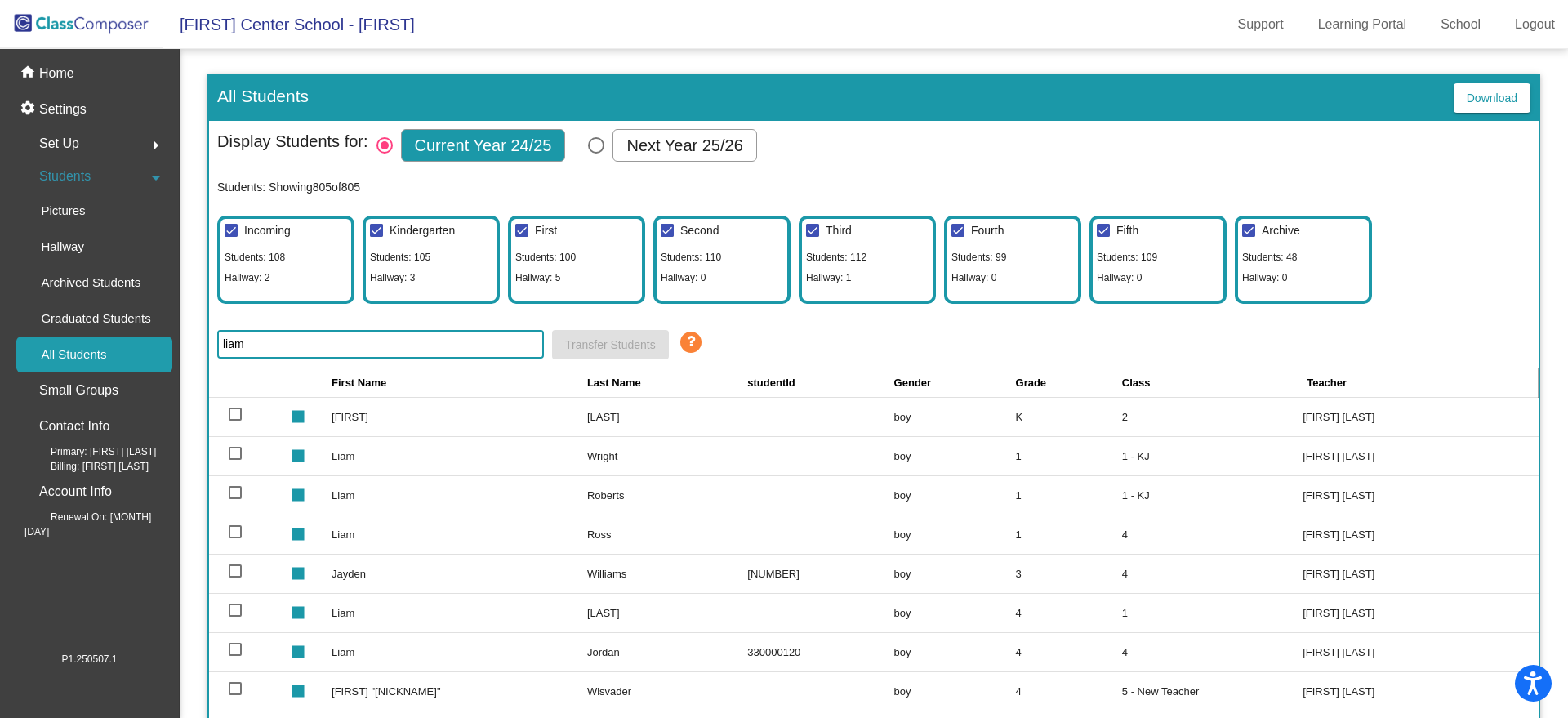 drag, startPoint x: 262, startPoint y: 341, endPoint x: 199, endPoint y: 344, distance: 63.07139 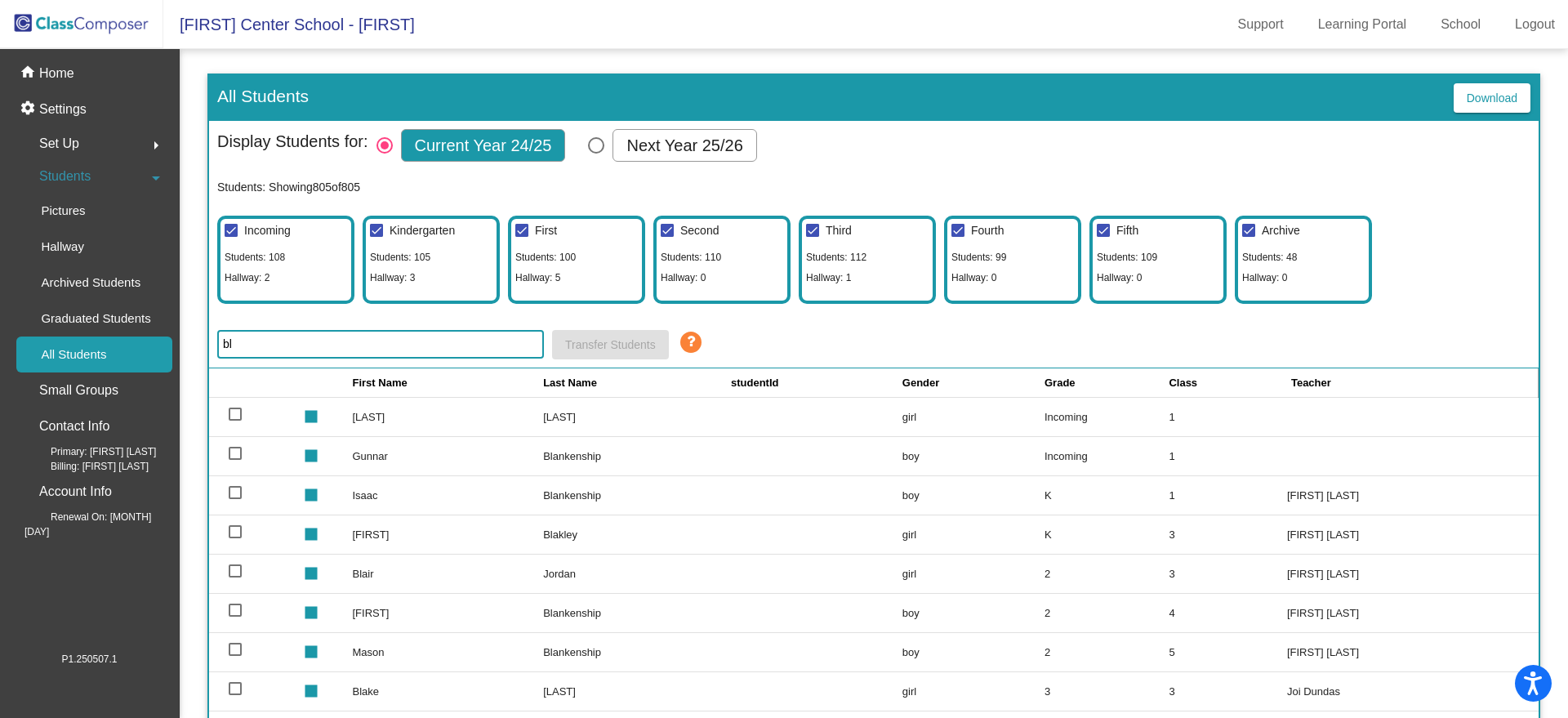 type on "b" 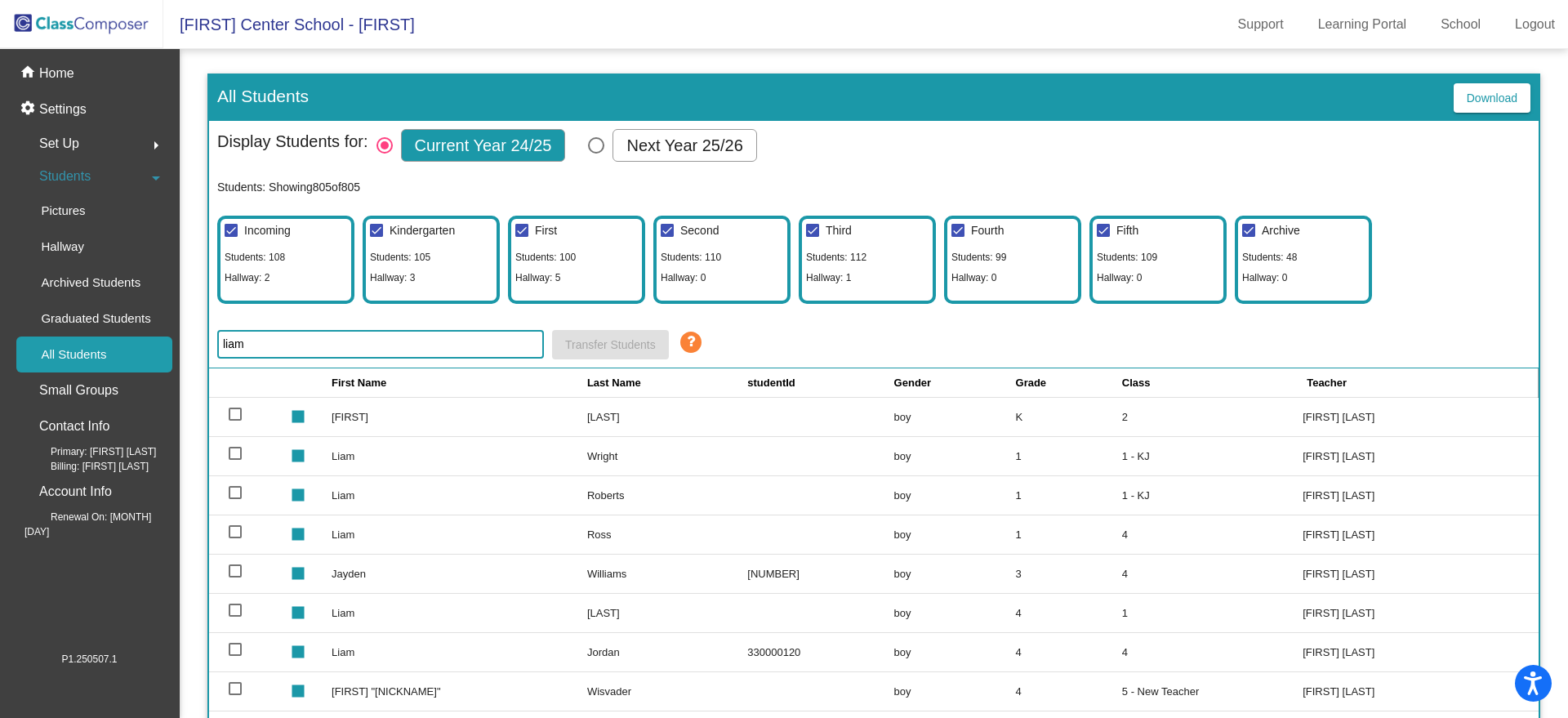 click on "liam" 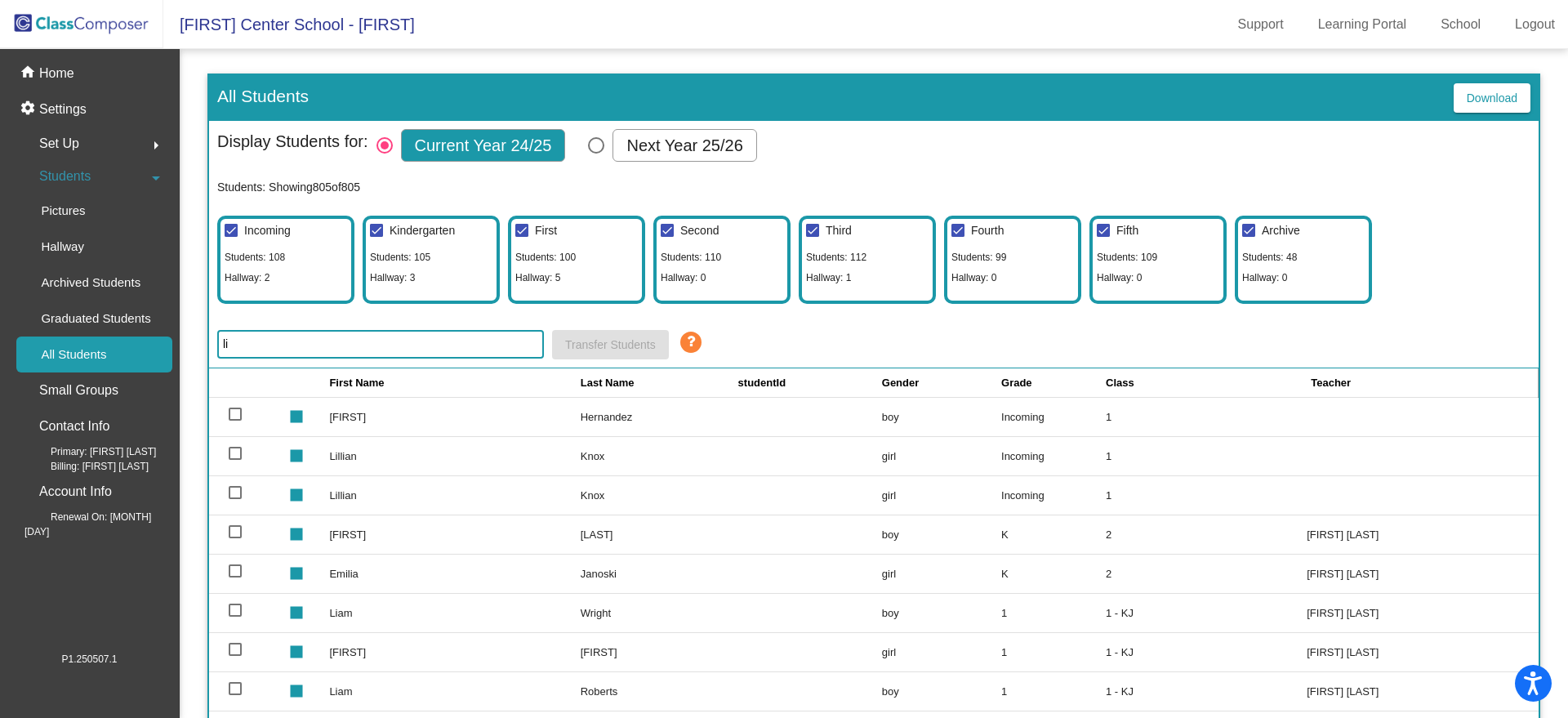 type on "l" 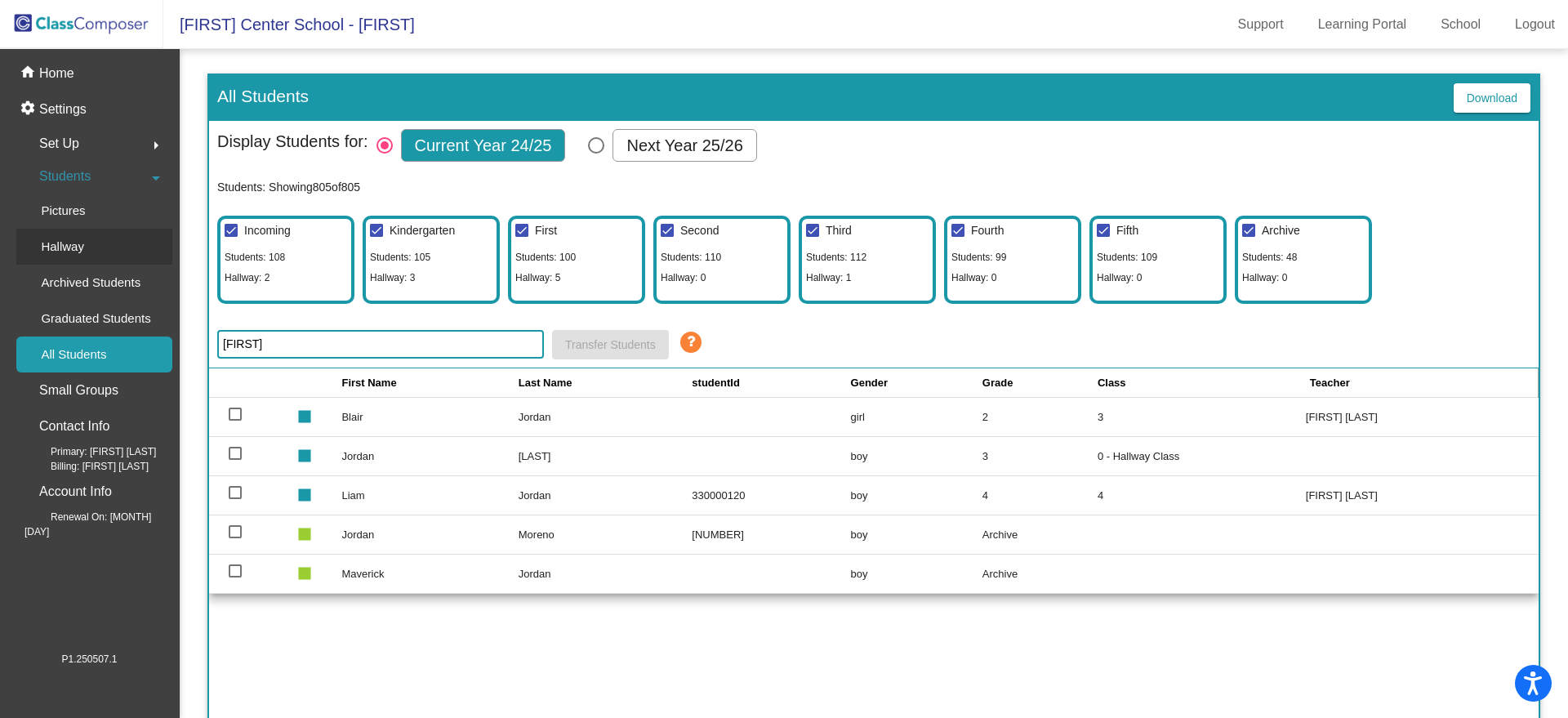 type on "jordan" 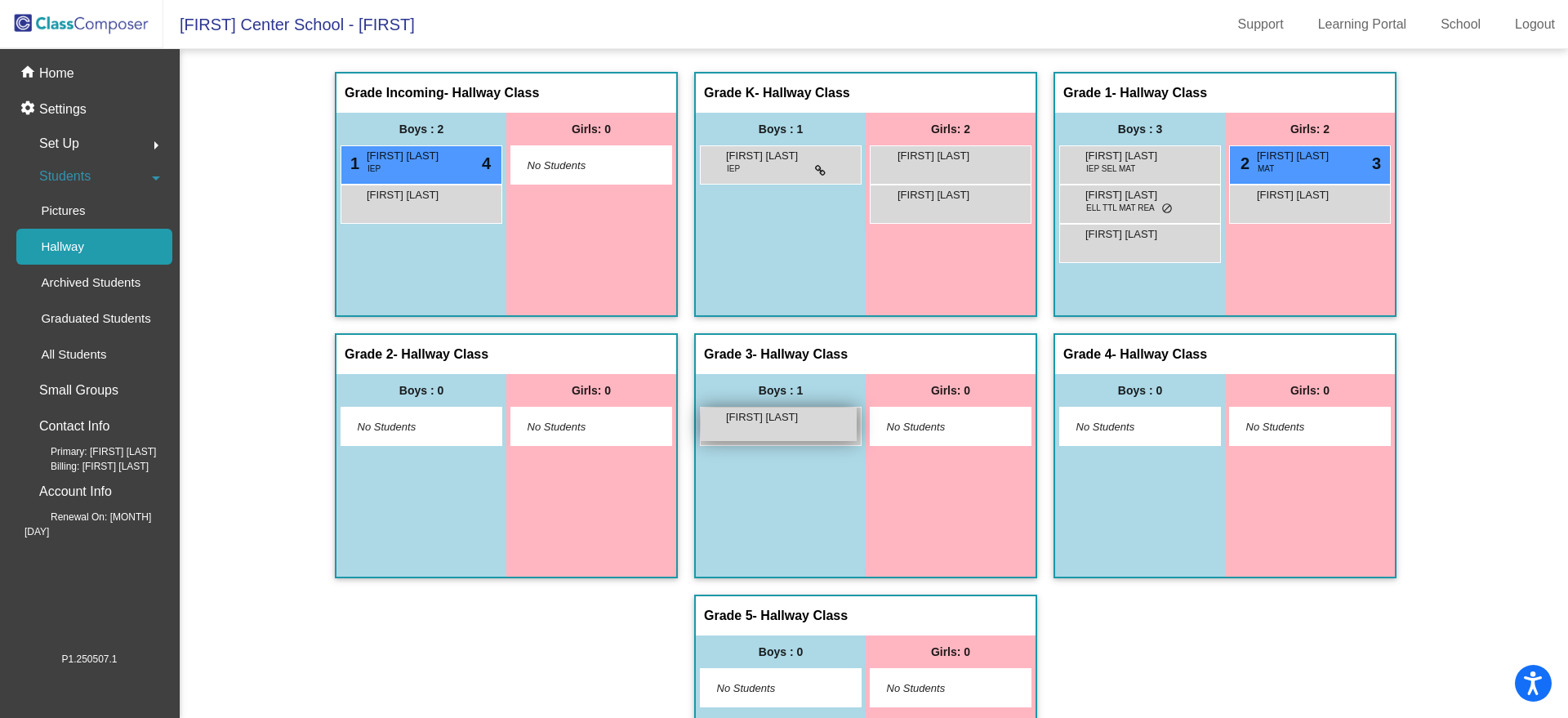 scroll, scrollTop: 0, scrollLeft: 0, axis: both 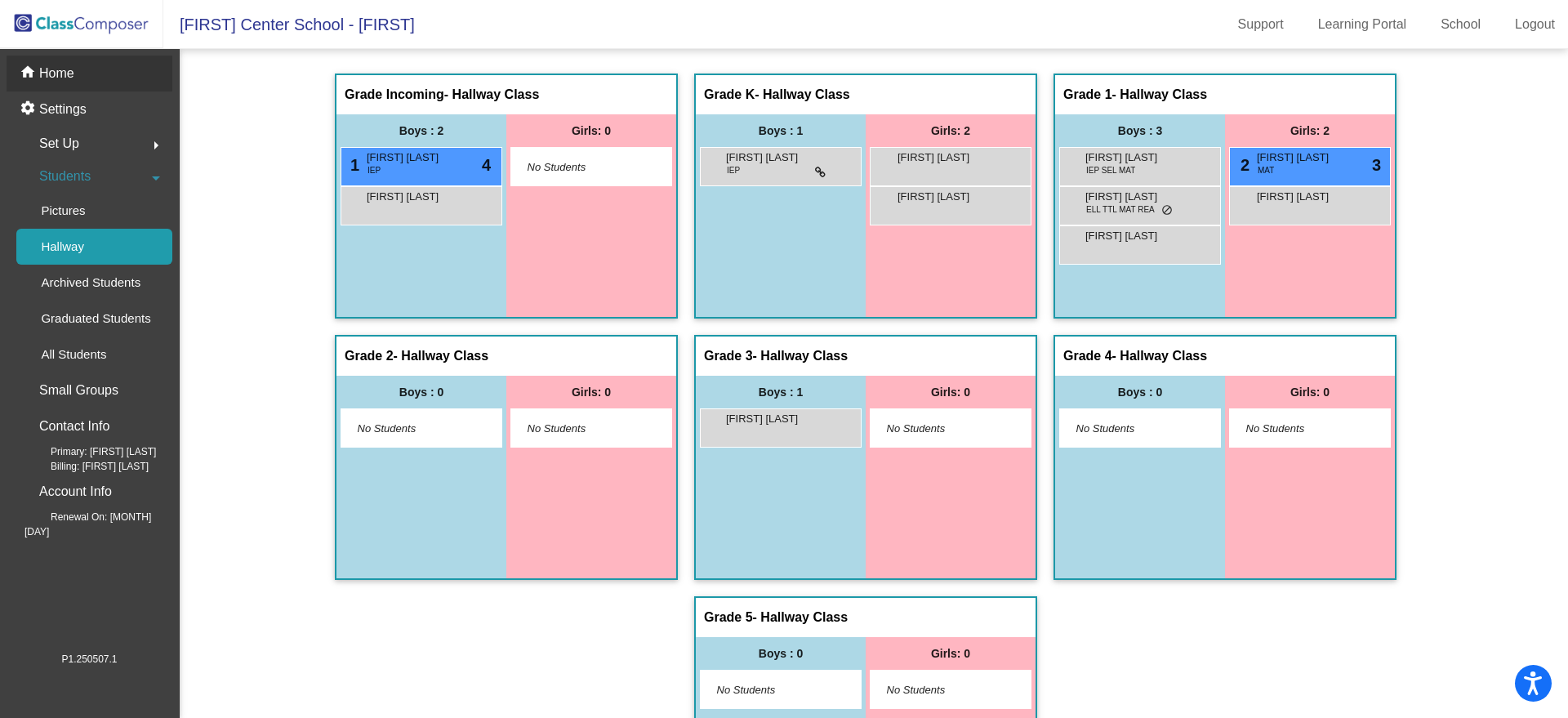 click on "Home" 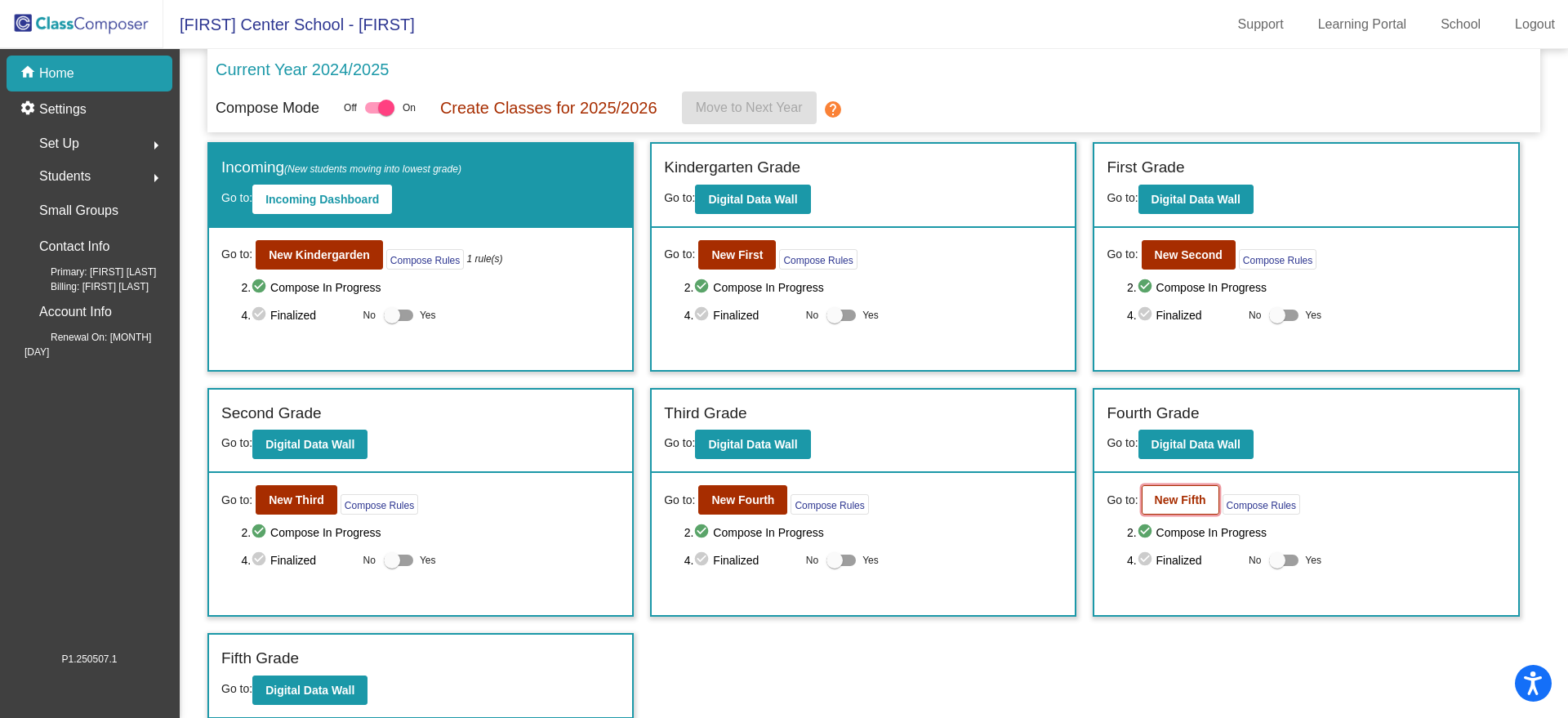 click on "New Fifth" 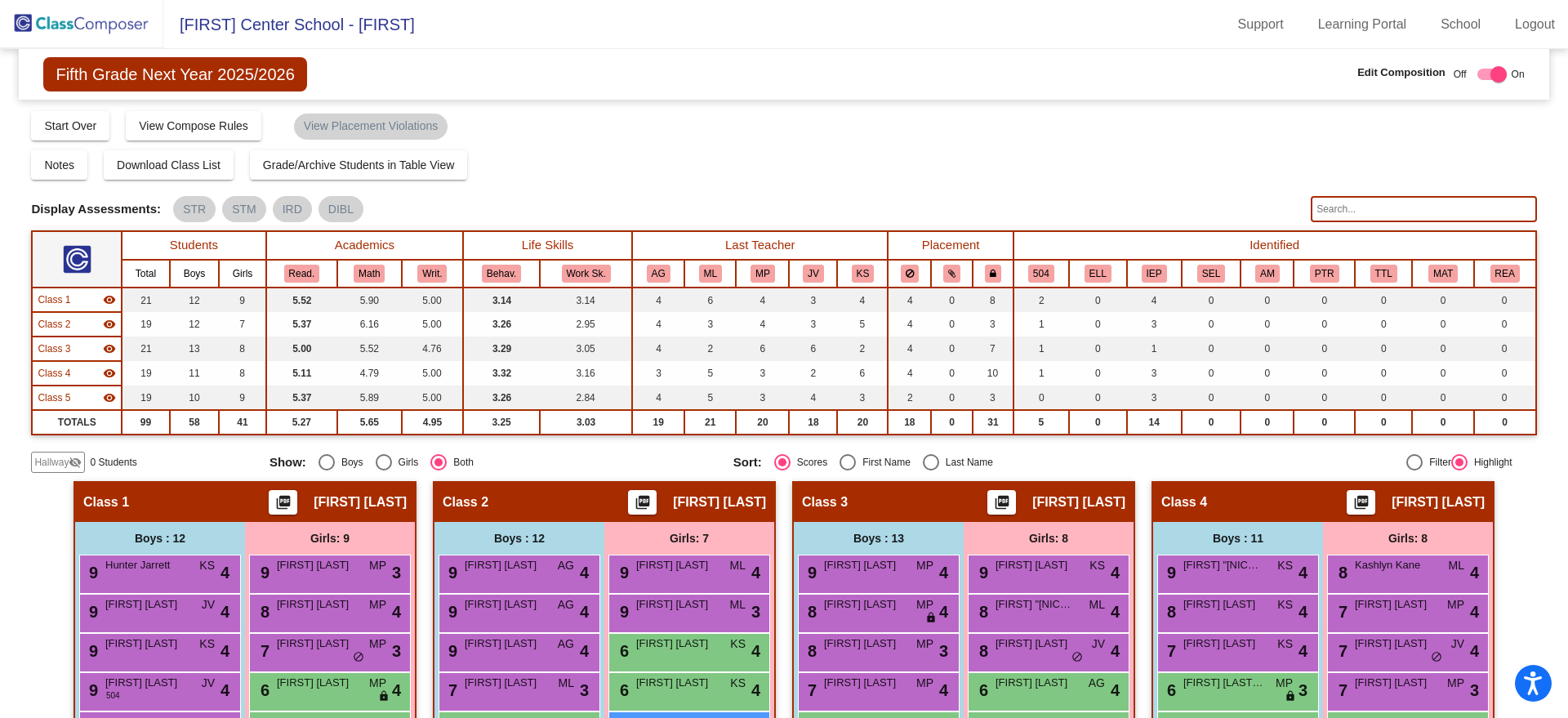 click on "Hallway" 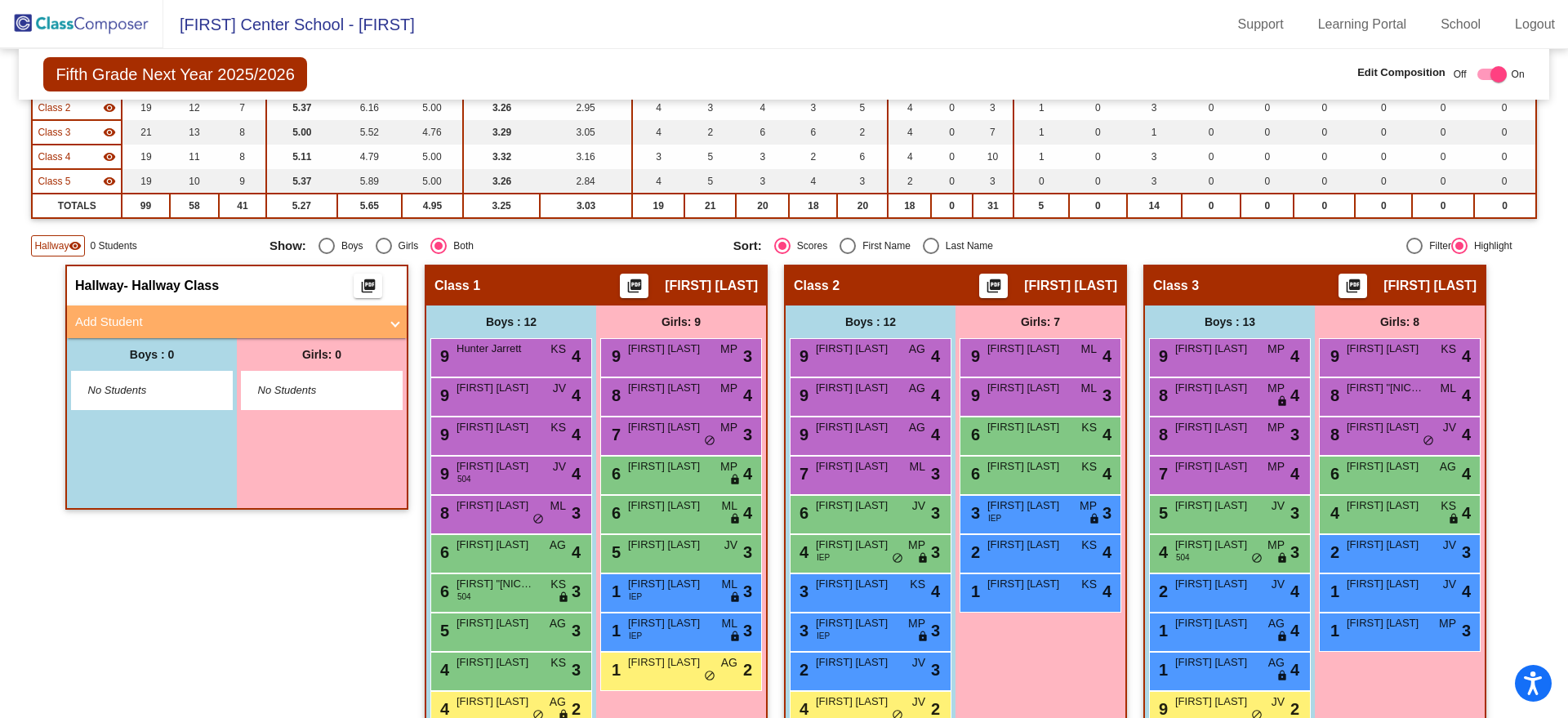scroll, scrollTop: 207, scrollLeft: 0, axis: vertical 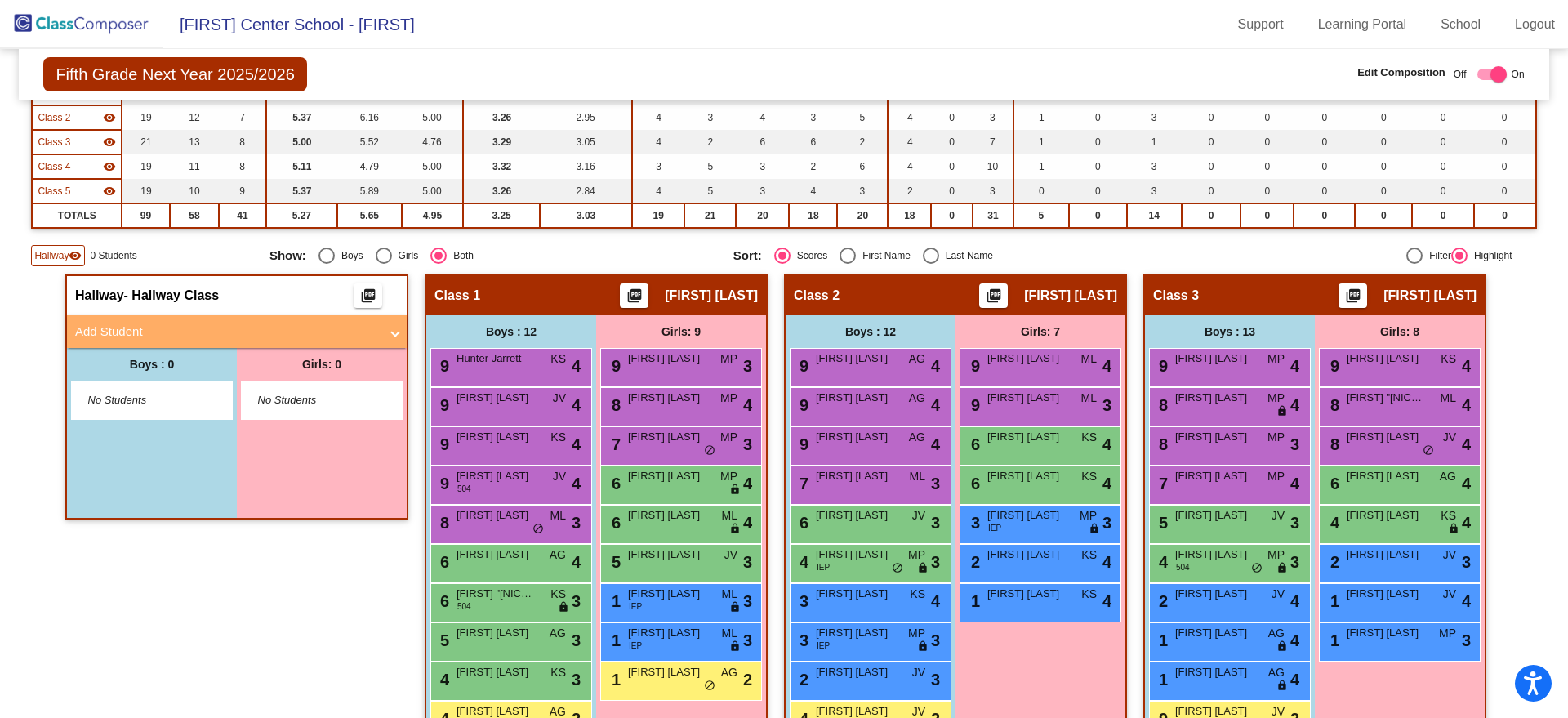 click 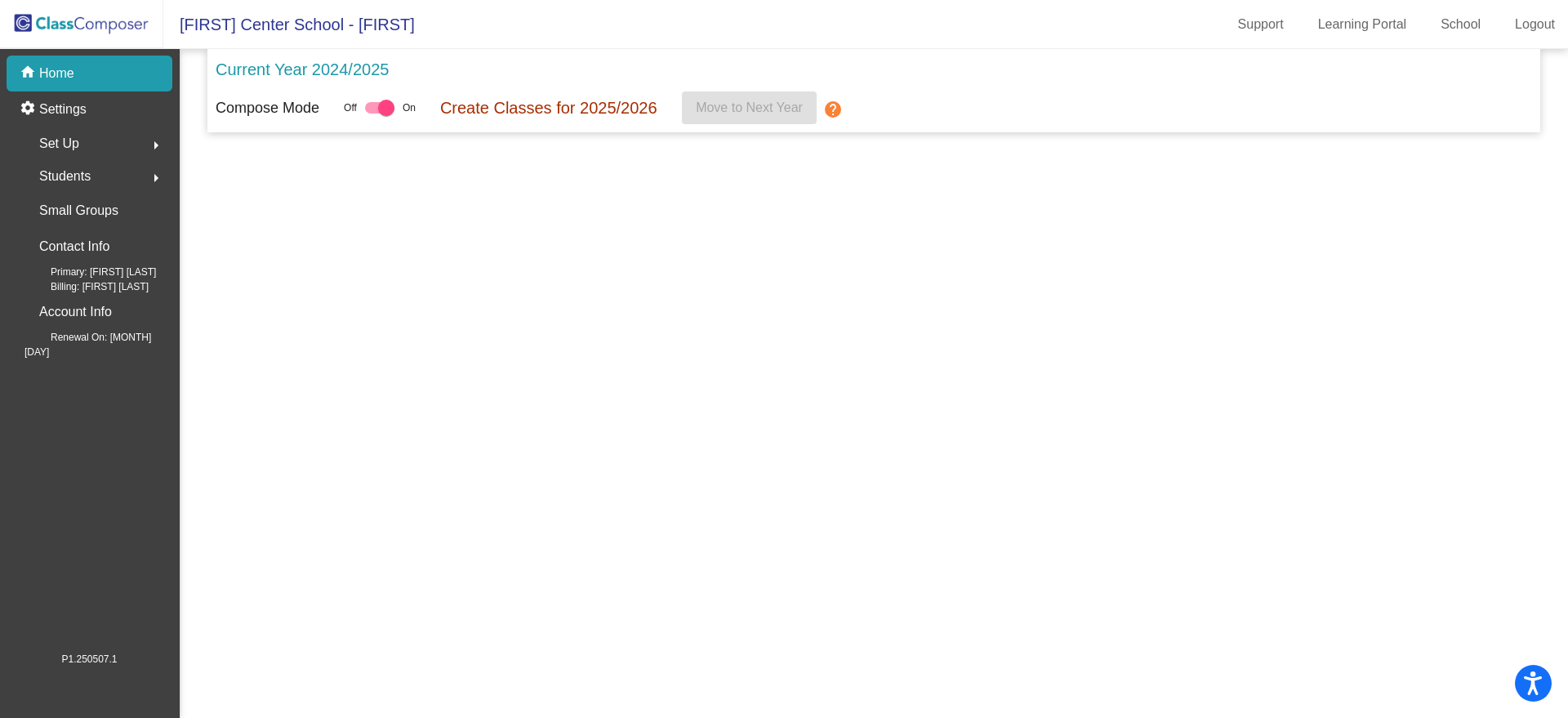 scroll, scrollTop: 0, scrollLeft: 0, axis: both 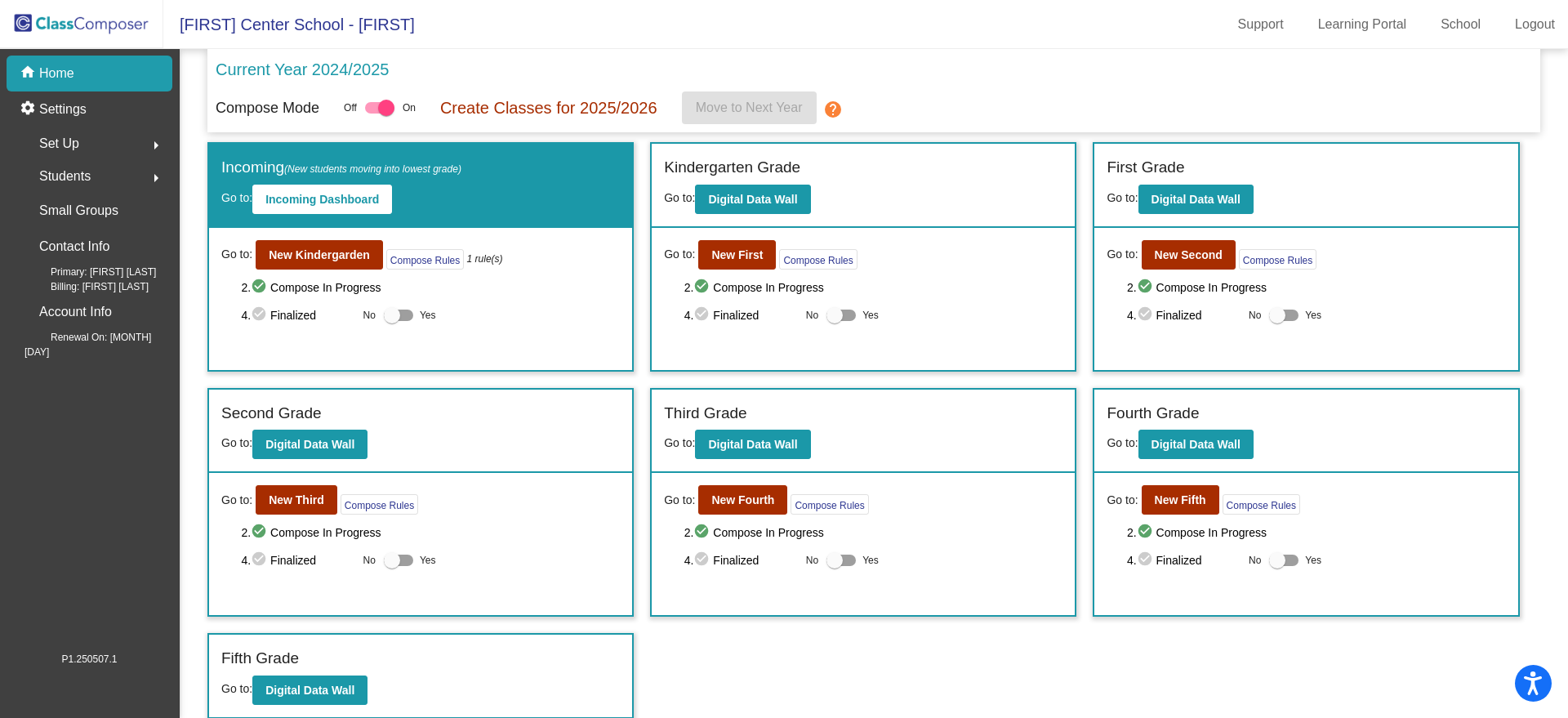 drag, startPoint x: 129, startPoint y: 176, endPoint x: 90, endPoint y: 179, distance: 39.11521 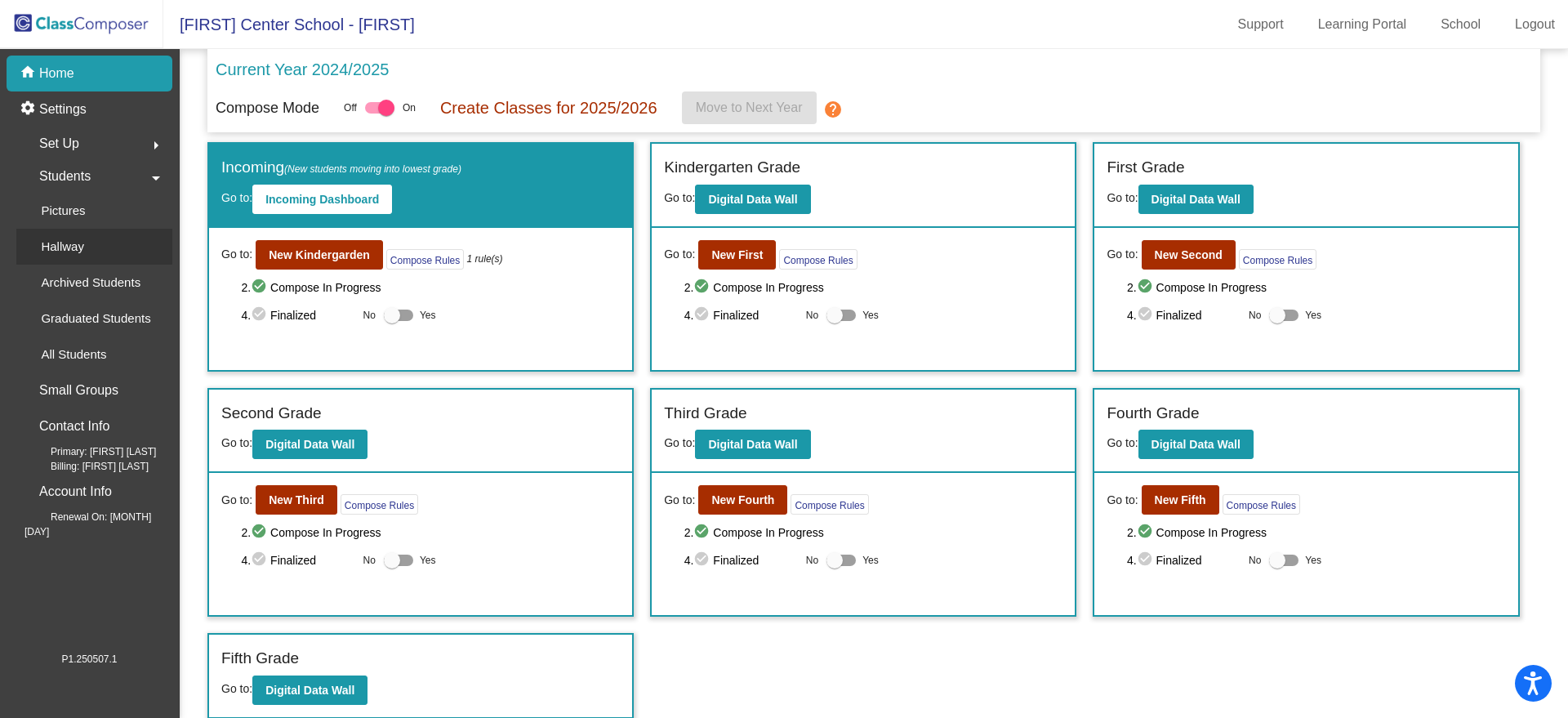 click on "Hallway" 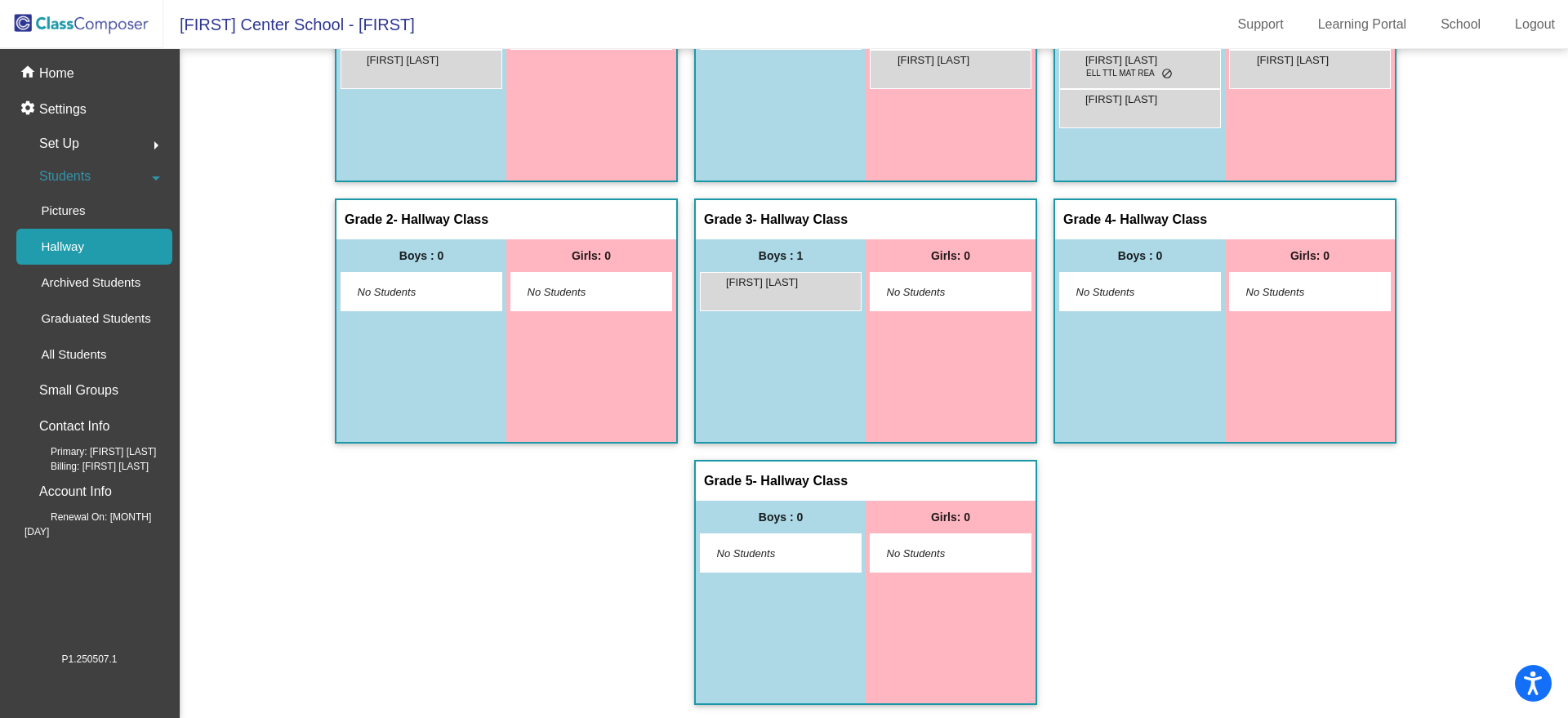 scroll, scrollTop: 140, scrollLeft: 0, axis: vertical 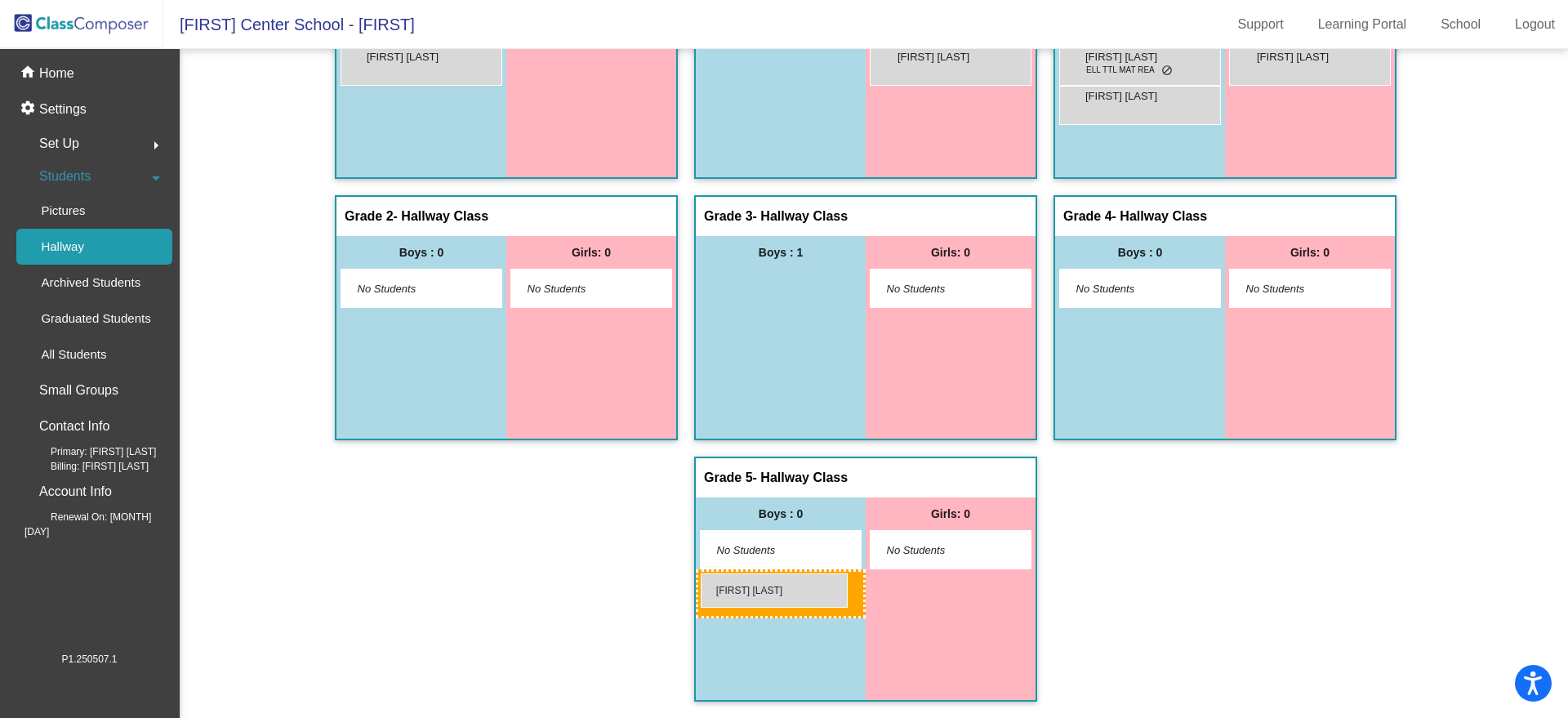 drag, startPoint x: 786, startPoint y: 279, endPoint x: 701, endPoint y: 573, distance: 306 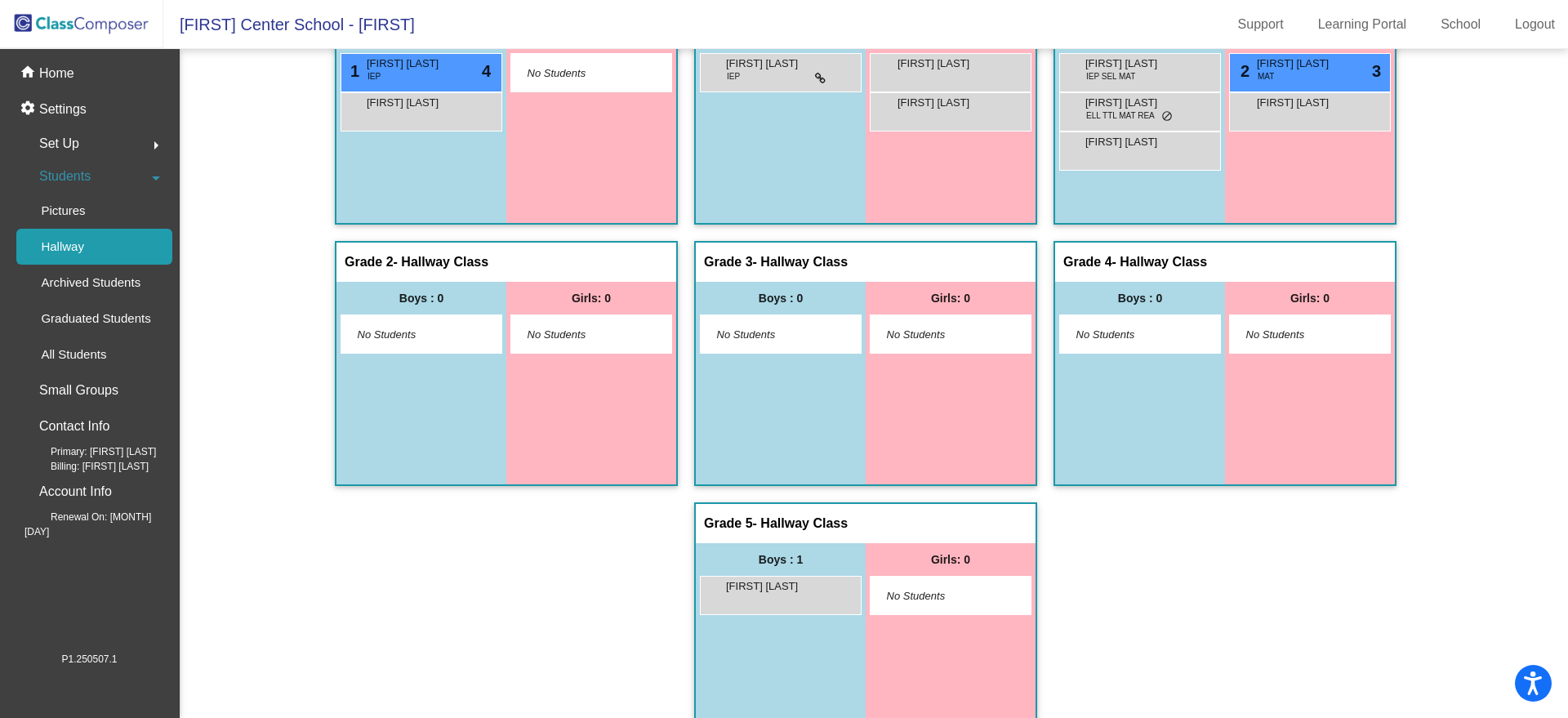 scroll, scrollTop: 0, scrollLeft: 0, axis: both 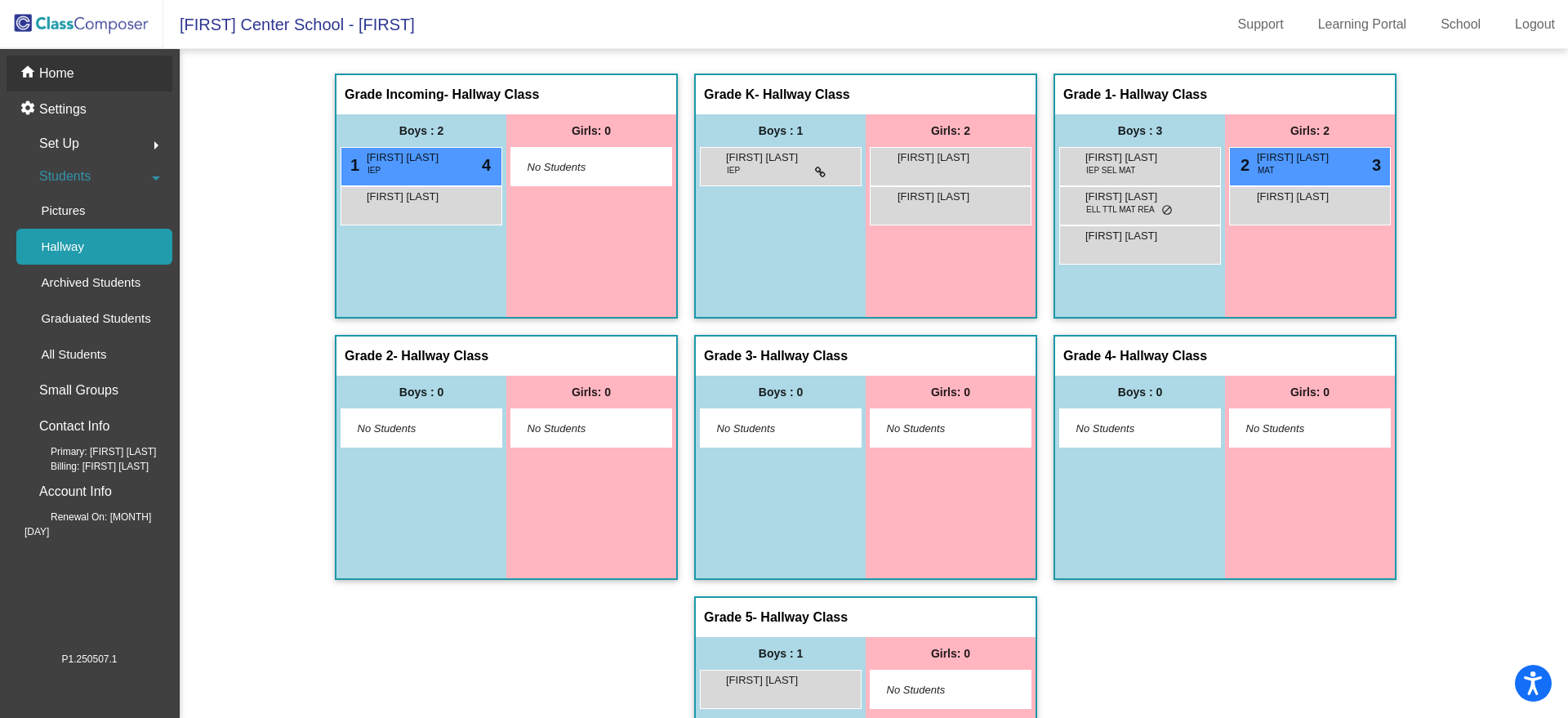 click on "Home" 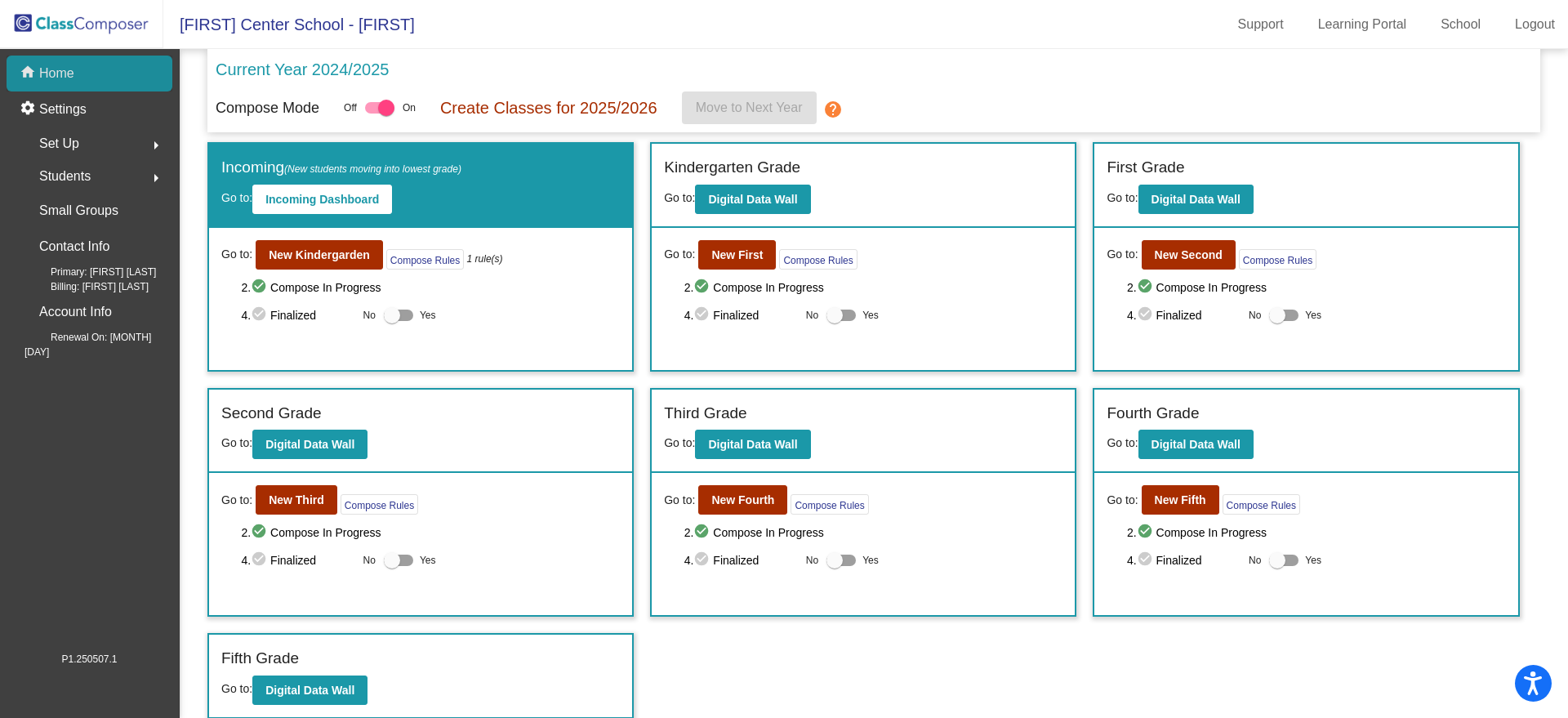 click on "Home" 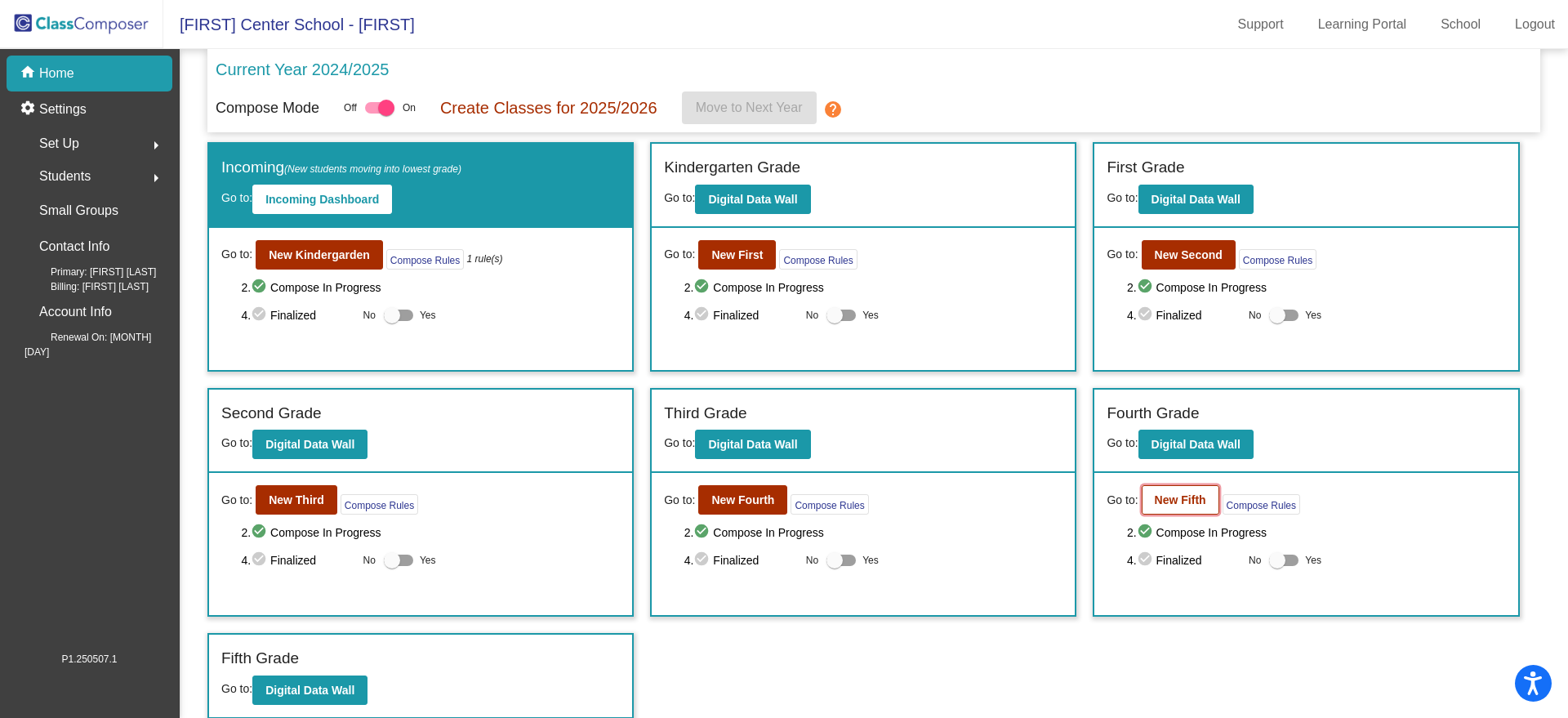 click on "New Fifth" 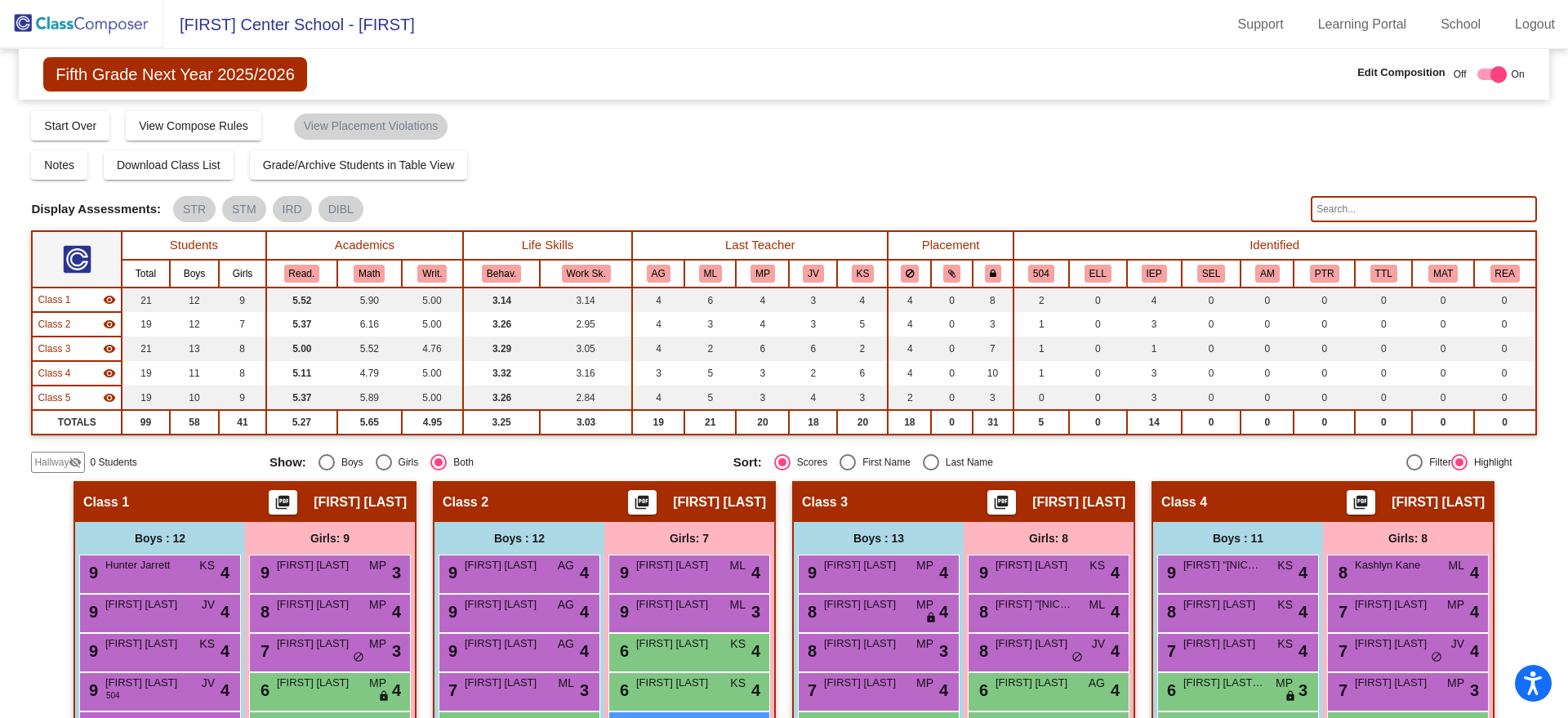 click on "Hallway" 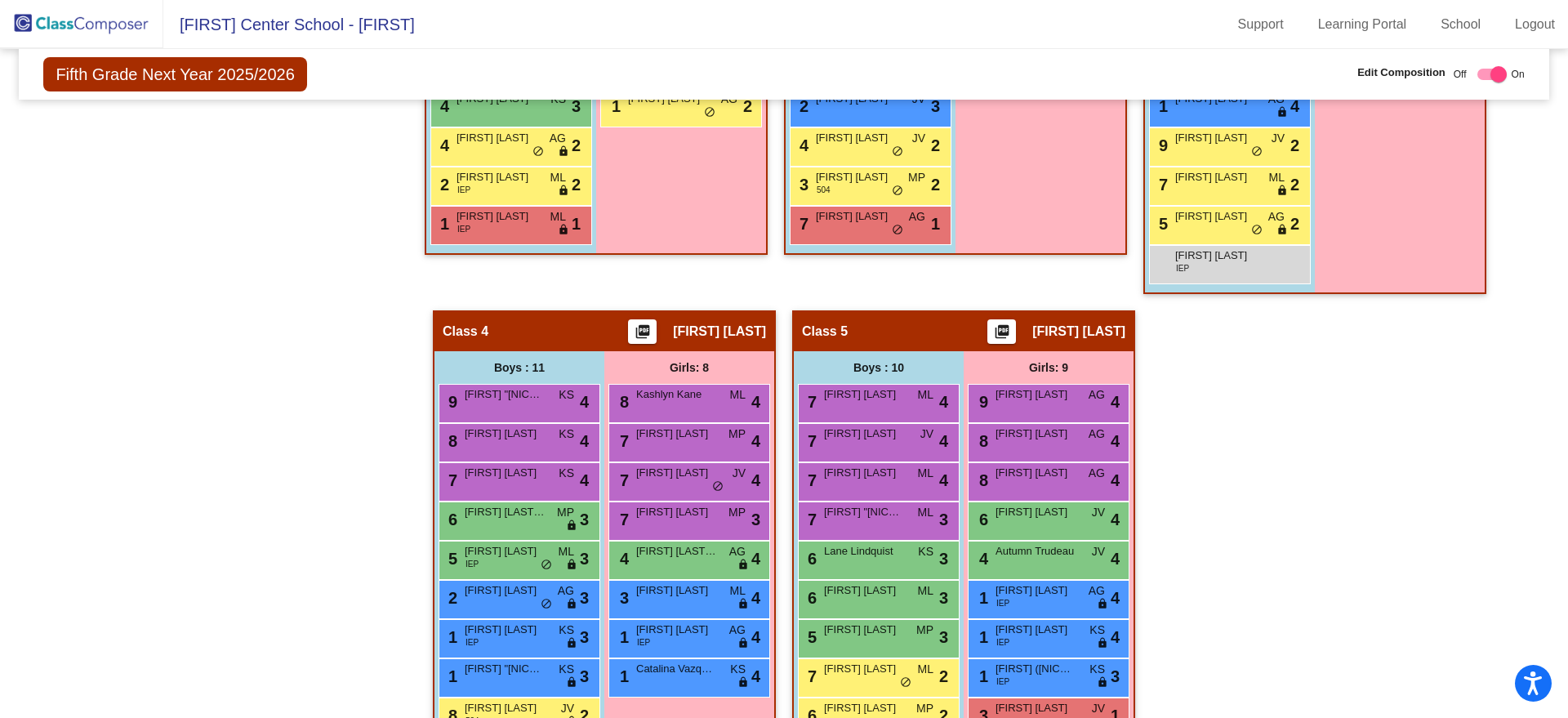 click on "Hallway   - Hallway Class  picture_as_pdf  Add Student  First Name Last Name Student Id  (Recommended)   Boy   Girl   Non Binary Add Close  Boys : 0    No Students   Girls: 0   No Students   Class 1    picture_as_pdf Christa Embertson  Add Student  First Name Last Name Student Id  (Recommended)   Boy   Girl   Non Binary Add Close  Boys : 12  9 Hunter Jarrett KS lock do_not_disturb_alt 4 9 Nicholas Steele JV lock do_not_disturb_alt 4 9 Luke Wyatt KS lock do_not_disturb_alt 4 9 Samuel Hanna 504 JV lock do_not_disturb_alt 4 8 Shane Marino ML lock do_not_disturb_alt 3 6 Aiden Condon AG lock do_not_disturb_alt 4 6 Eduardo "Eddie" Durand 504 KS lock do_not_disturb_alt 3 5 Carter Ellis AG lock do_not_disturb_alt 3 4 Brantley Mcclintock KS lock do_not_disturb_alt 3 4 Dax Lamb AG lock do_not_disturb_alt 2 2 Hayden Zitkus IEP ML lock do_not_disturb_alt 2 1 Tamir Doyle IEP ML lock do_not_disturb_alt 1 Girls: 9 9 Luna Vavra MP lock do_not_disturb_alt 3 8 Adrienne Farris MP lock do_not_disturb_alt 4 7 Eden Hinkle MP" 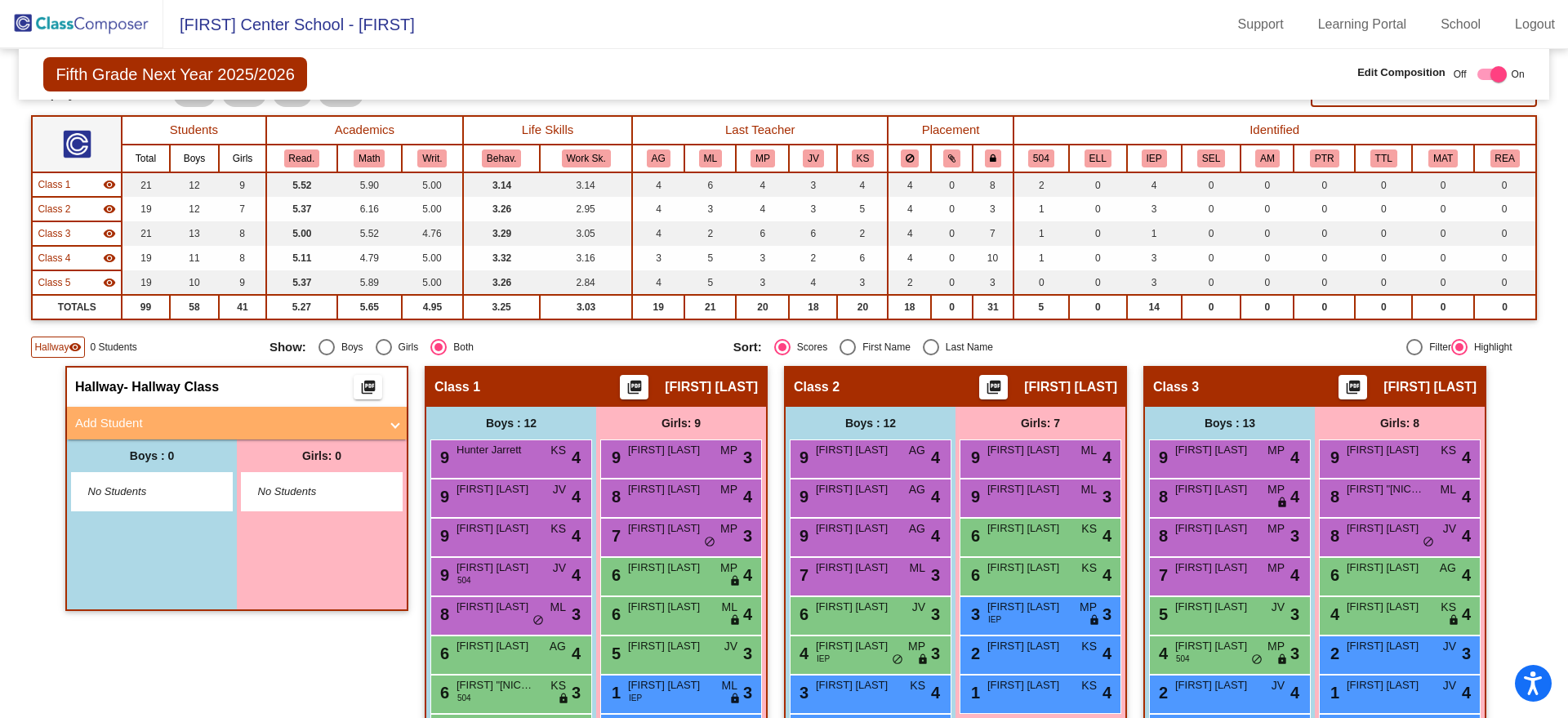 scroll, scrollTop: 120, scrollLeft: 0, axis: vertical 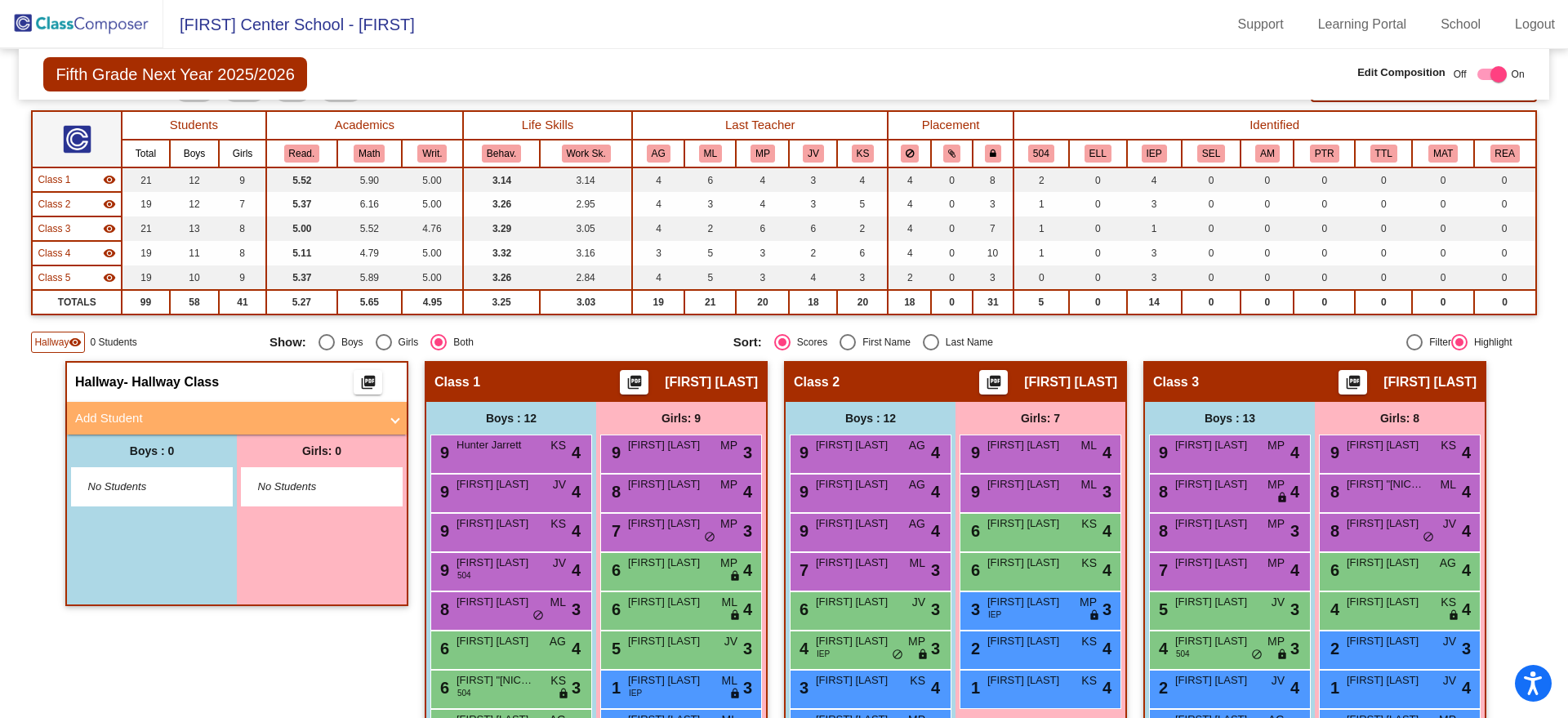 click on "Add Student" at bounding box center (234, 418) 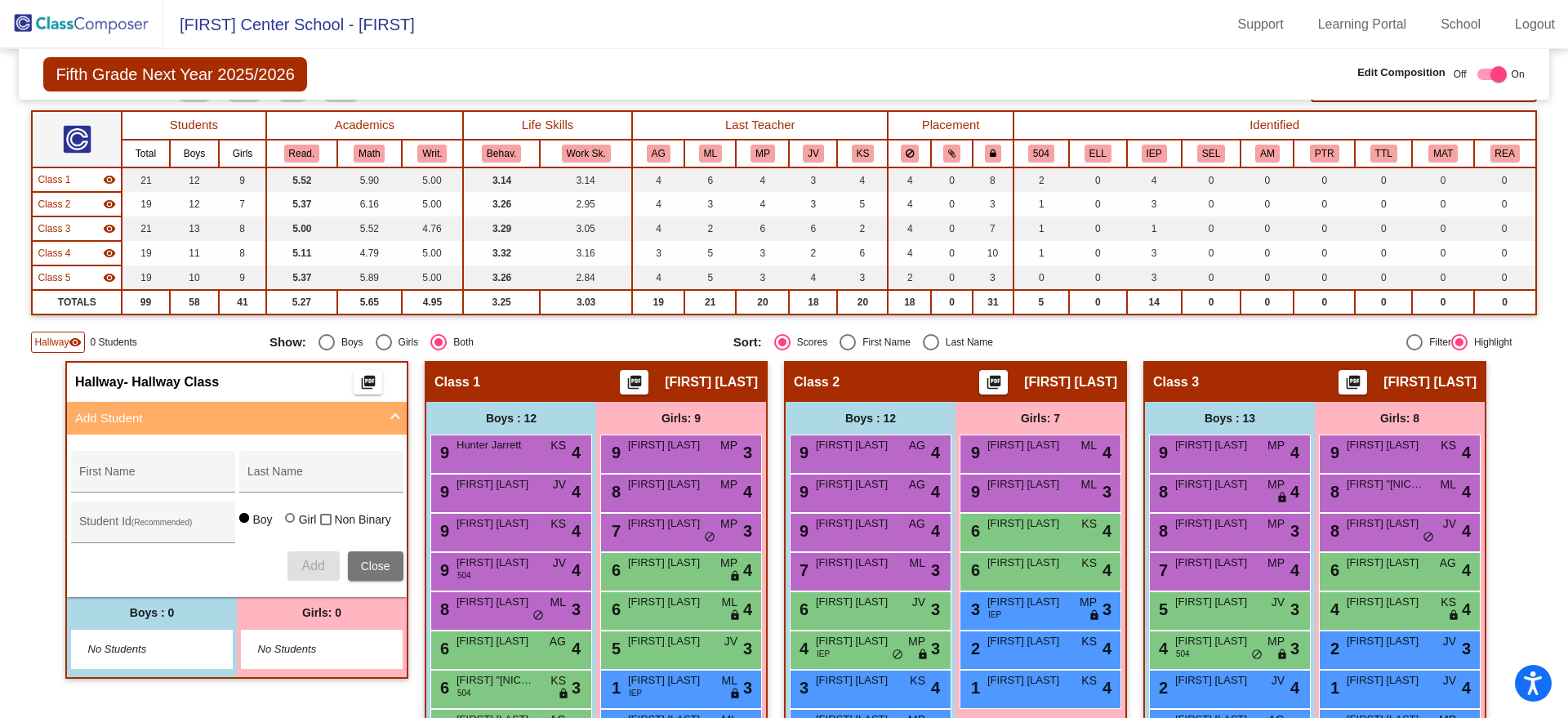 click on "Add Student" at bounding box center [234, 418] 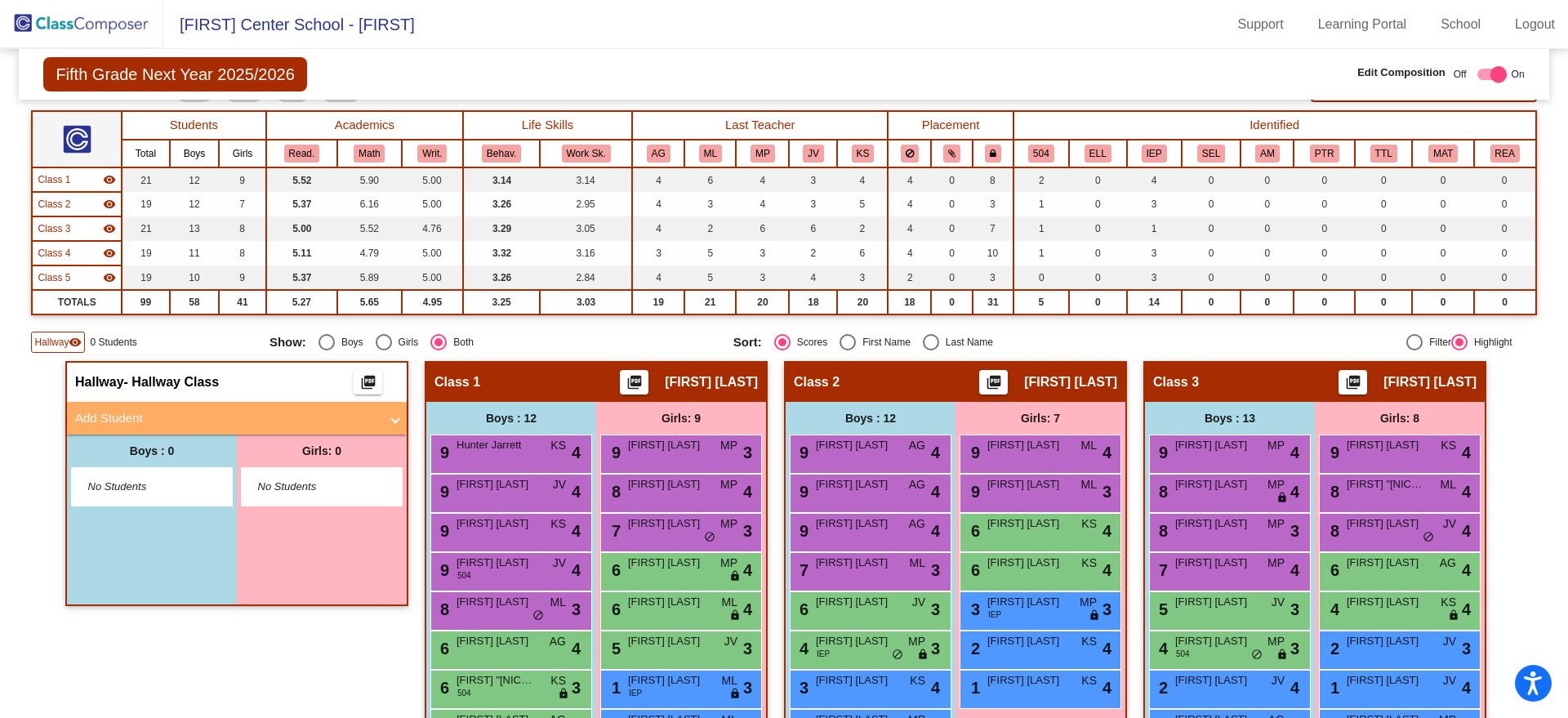 click 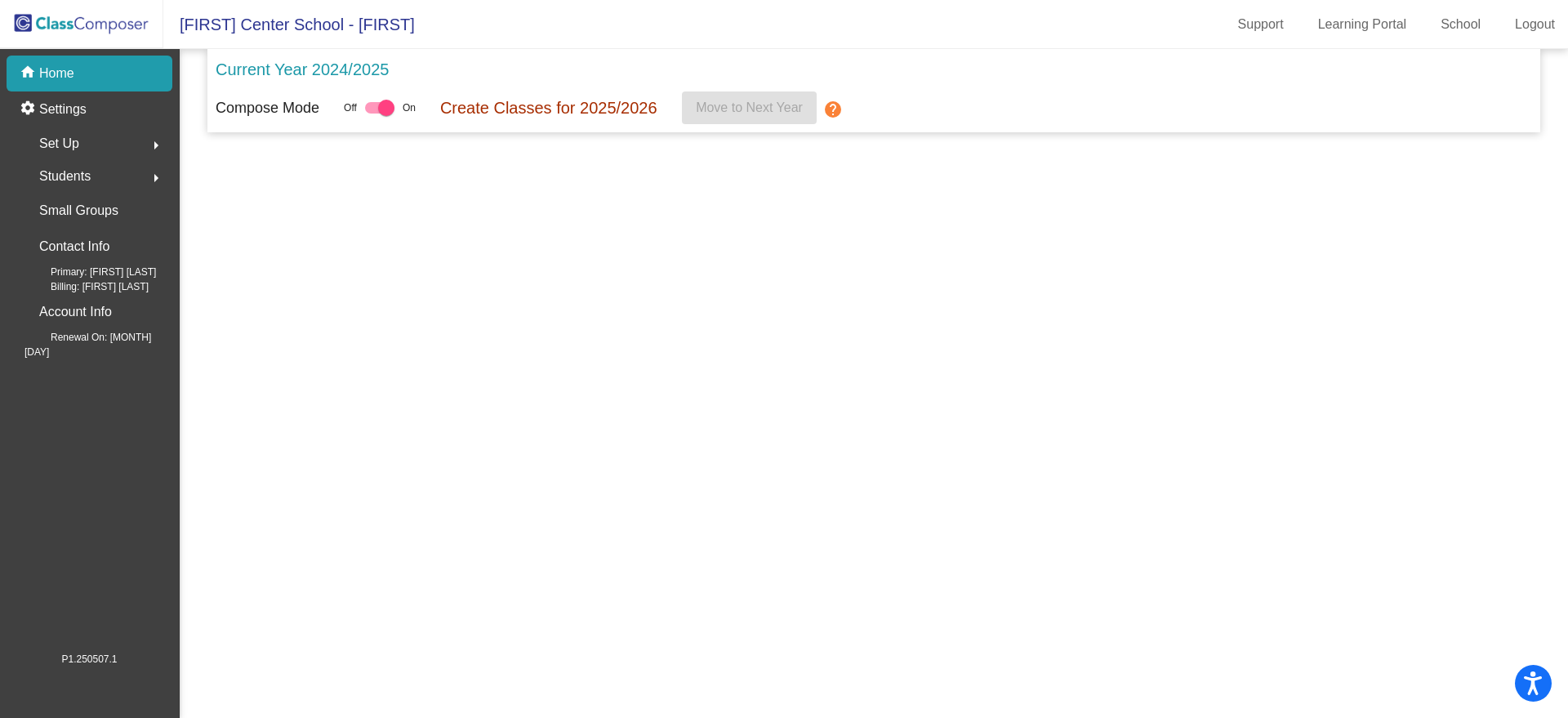 scroll, scrollTop: 0, scrollLeft: 0, axis: both 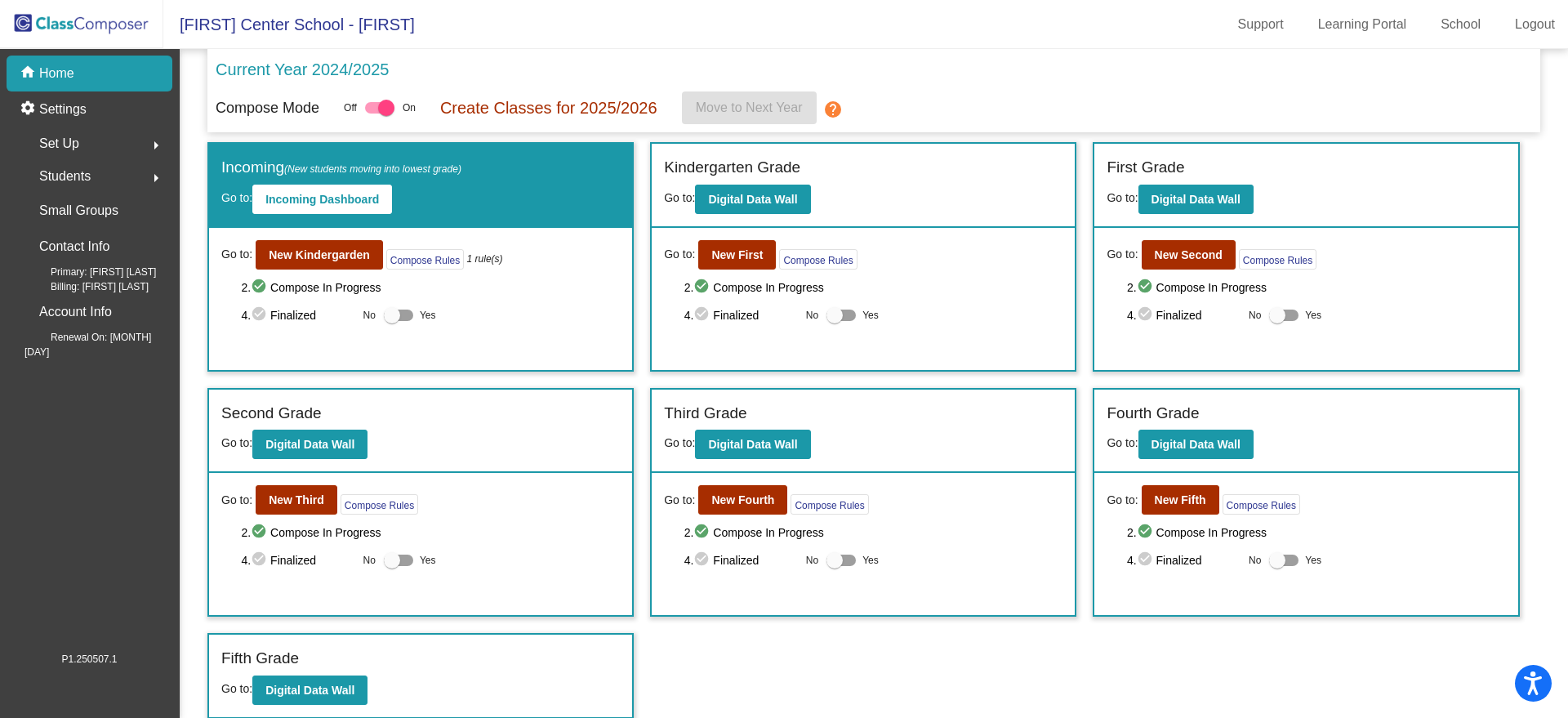 click on "arrow_right" 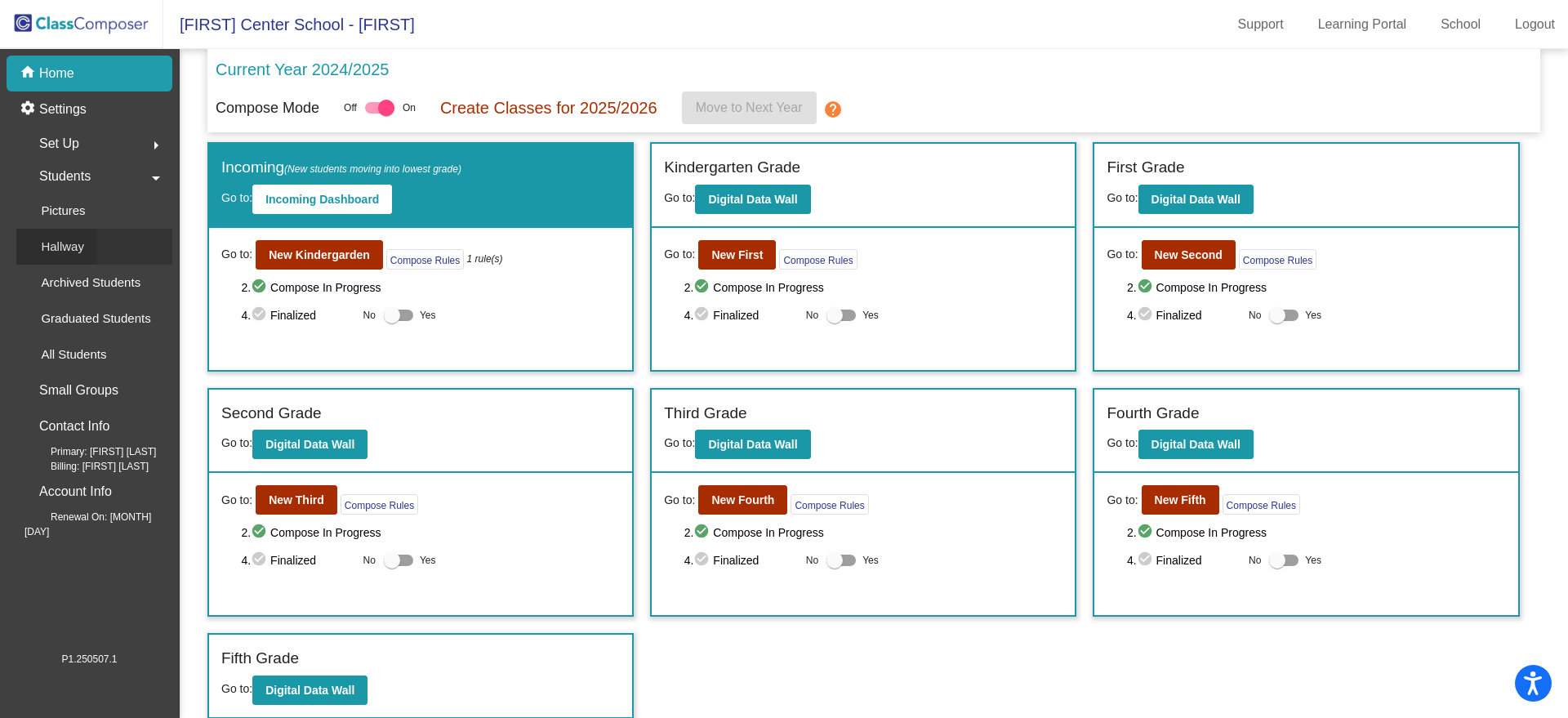 click on "Hallway" 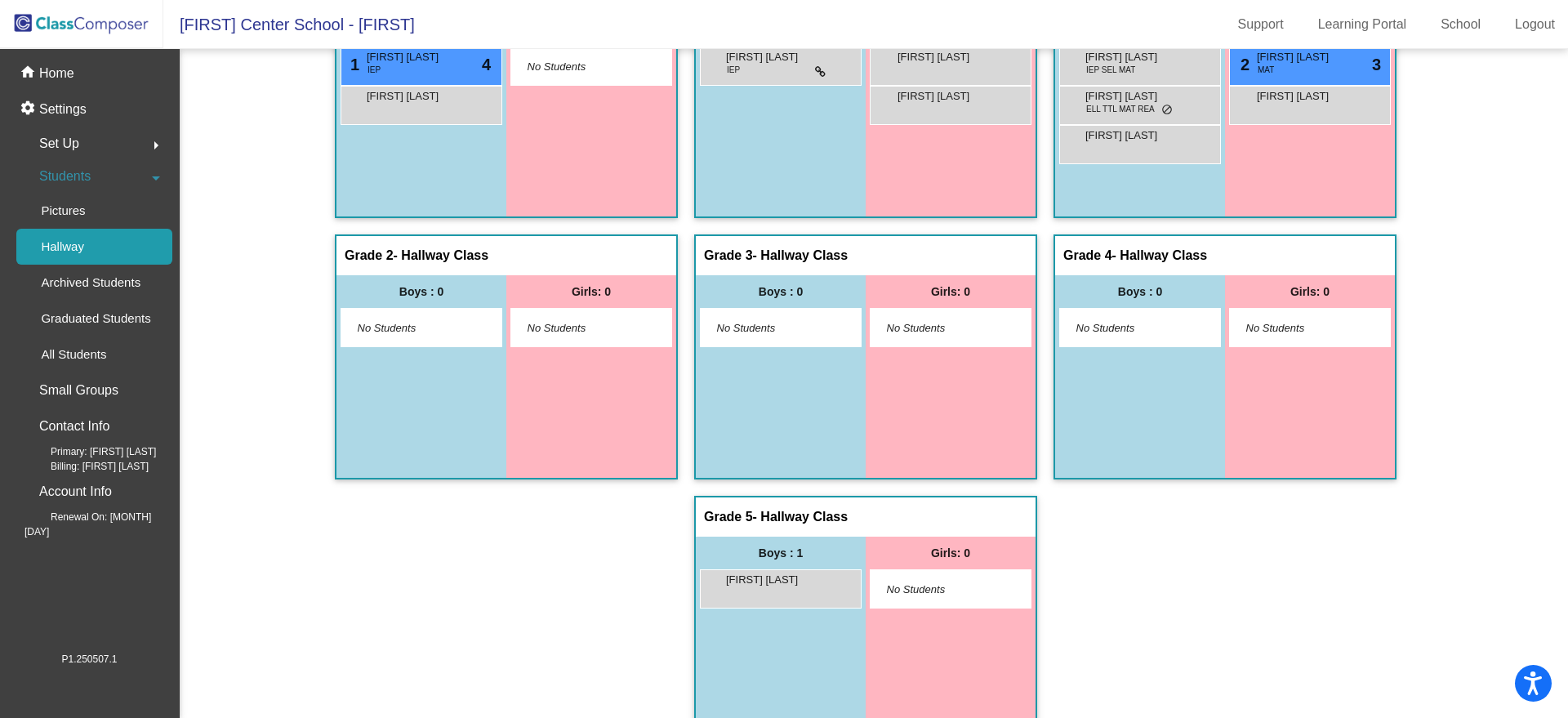 scroll, scrollTop: 140, scrollLeft: 0, axis: vertical 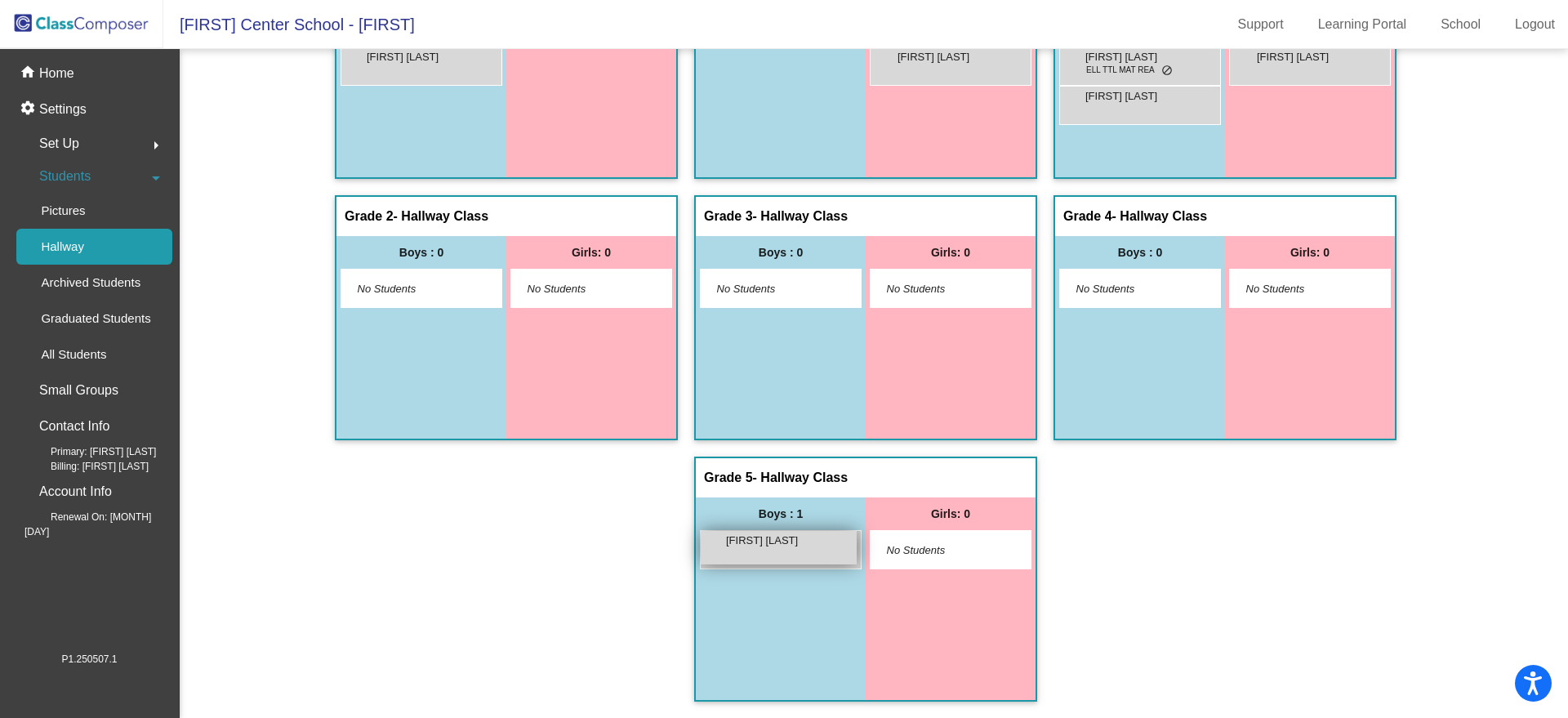 click on "Jordan Bielefeldt lock do_not_disturb_alt" at bounding box center [778, 547] 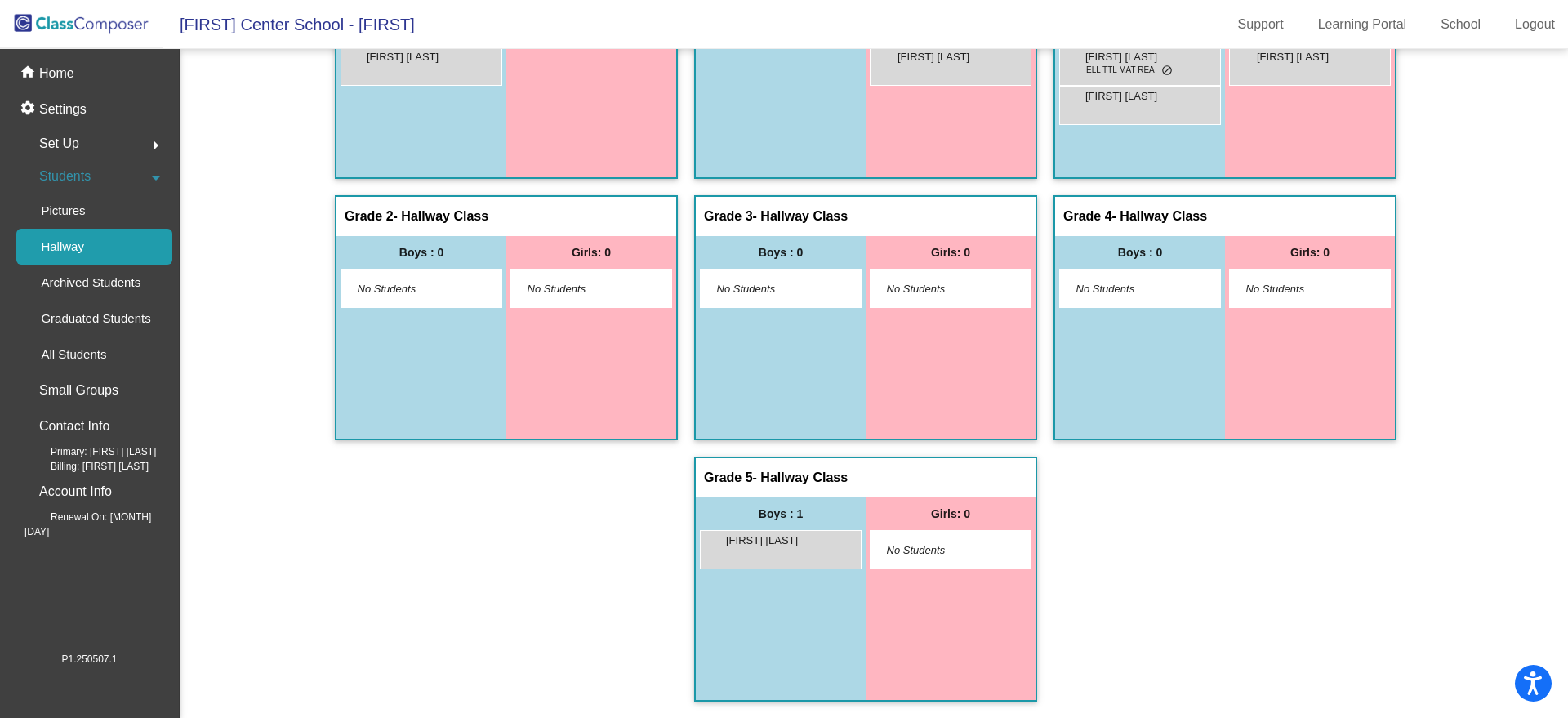 click on "Grade Incoming   - Hallway Class  picture_as_pdf  Add Student  First Name Last Name Student Id  (Recommended)   Boy   Girl   Non Binary Add Close  Boys : 2  1 Landon Castaldo IEP lock do_not_disturb_alt 4 Dallas Cypret lock do_not_disturb_alt Girls: 0   No Students   Grade K   - Hallway Class  picture_as_pdf  Add Student  First Name Last Name Student Id  (Recommended)   Boy   Girl   Non Binary Add Close  Boys : 1  Lincoln Shattuck IEP lock do_not_disturb_alt Girls: 2 Paisley Walker lock do_not_disturb_alt Shayla KIndall lock do_not_disturb_alt Grade 1   - Hallway Class  picture_as_pdf  Add Student  First Name Last Name Student Id  (Recommended)   Boy   Girl   Non Binary Add Close  Boys : 3  Daniel Spragg IEP SEL MAT lock do_not_disturb_alt Jose Laguna ELL TTL MAT REA lock do_not_disturb_alt Karlen Balentyne lock do_not_disturb_alt Girls: 2 2 Ariel Dolan MAT lock do_not_disturb_alt 3 Freya Stott lock do_not_disturb_alt Grade 2   - Hallway Class  picture_as_pdf  Add Student  First Name Last Name   Boy" 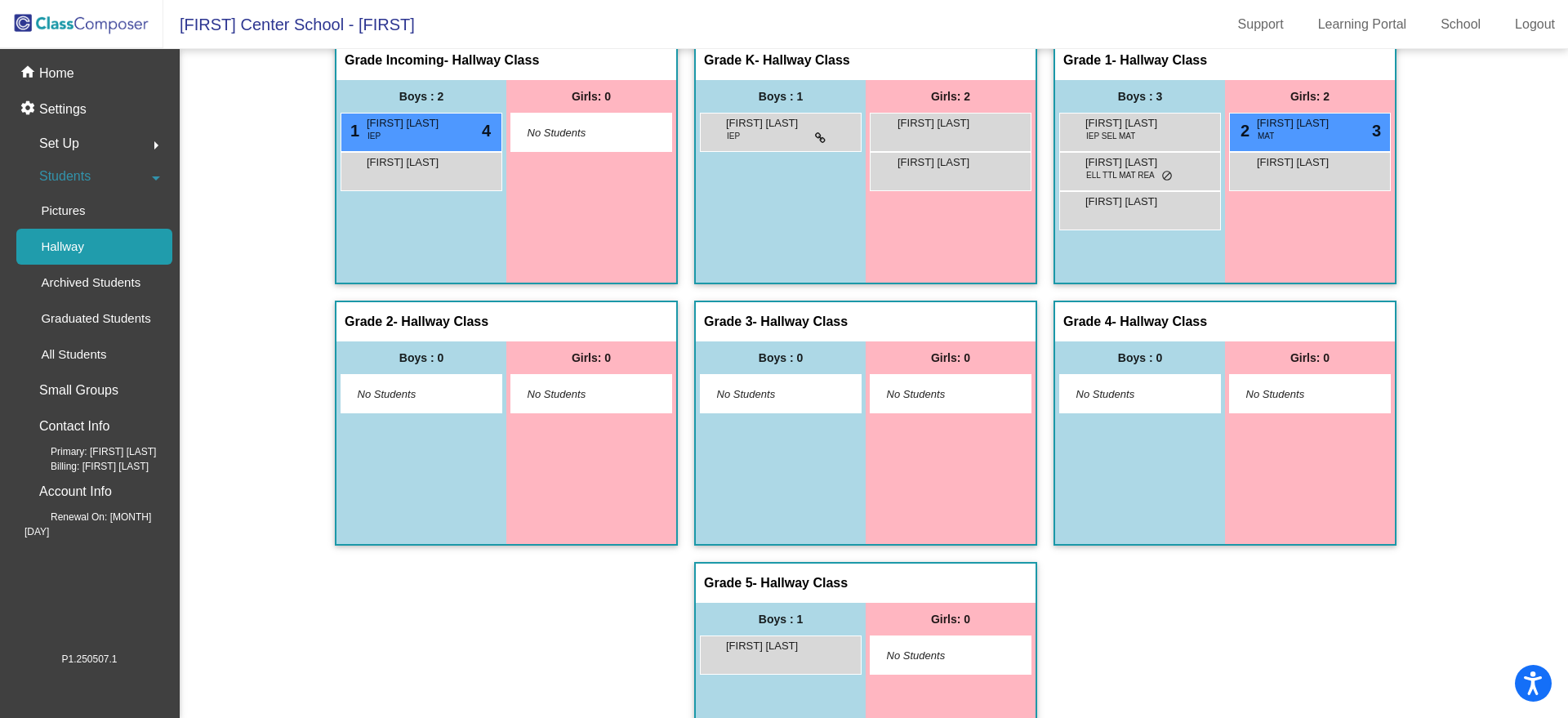 scroll, scrollTop: 0, scrollLeft: 0, axis: both 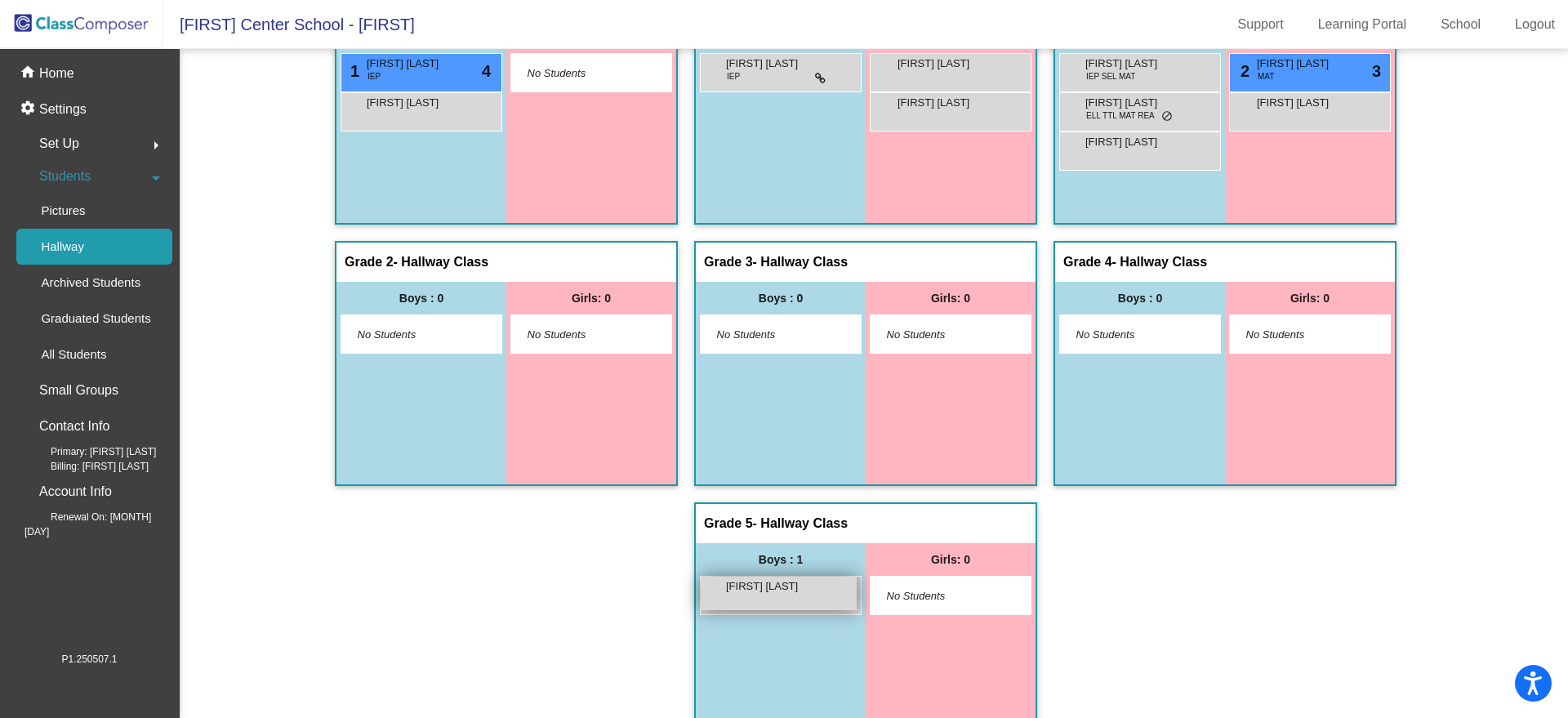 click on "Jordan Bielefeldt lock do_not_disturb_alt" at bounding box center [778, 593] 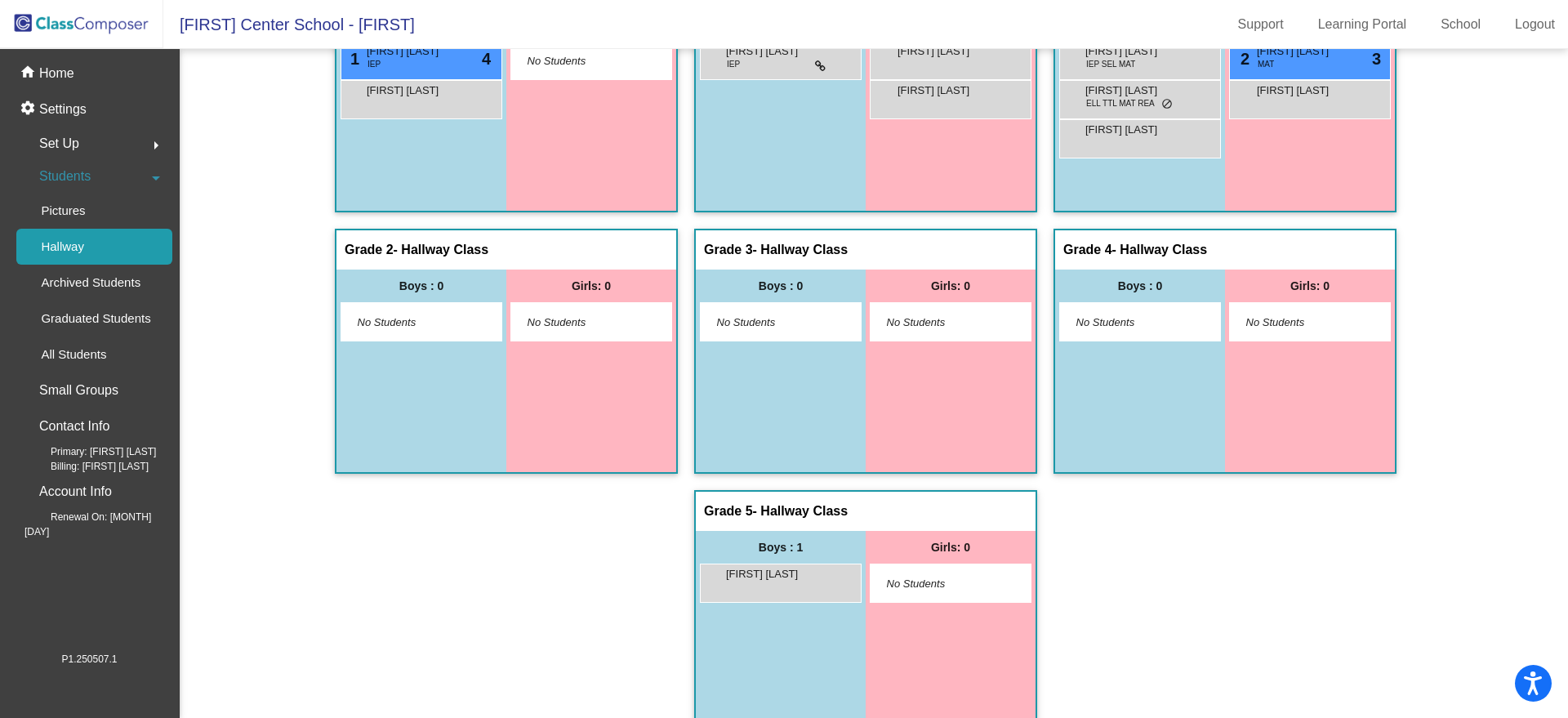 scroll, scrollTop: 0, scrollLeft: 0, axis: both 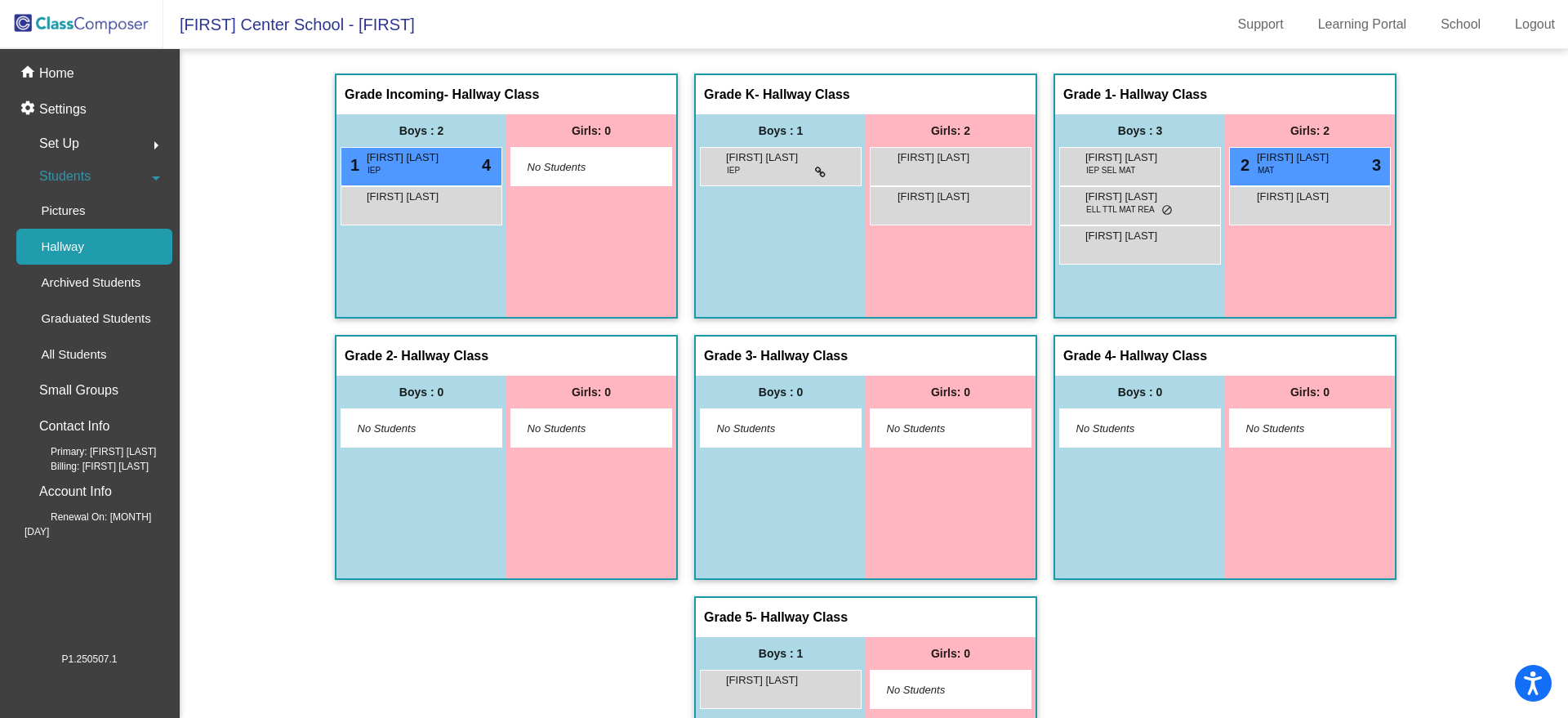 click on "Grade Incoming   - Hallway Class  picture_as_pdf  Add Student  First Name Last Name Student Id  (Recommended)   Boy   Girl   Non Binary Add Close  Boys : 2  1 Landon Castaldo IEP lock do_not_disturb_alt 4 Dallas Cypret lock do_not_disturb_alt Girls: 0   No Students   Grade K   - Hallway Class  picture_as_pdf  Add Student  First Name Last Name Student Id  (Recommended)   Boy   Girl   Non Binary Add Close  Boys : 1  Lincoln Shattuck IEP lock do_not_disturb_alt Girls: 2 Paisley Walker lock do_not_disturb_alt Shayla KIndall lock do_not_disturb_alt Grade 1   - Hallway Class  picture_as_pdf  Add Student  First Name Last Name Student Id  (Recommended)   Boy   Girl   Non Binary Add Close  Boys : 3  Daniel Spragg IEP SEL MAT lock do_not_disturb_alt Jose Laguna ELL TTL MAT REA lock do_not_disturb_alt Karlen Balentyne lock do_not_disturb_alt Girls: 2 2 Ariel Dolan MAT lock do_not_disturb_alt 3 Freya Stott lock do_not_disturb_alt Grade 2   - Hallway Class  picture_as_pdf  Add Student  First Name Last Name   Boy" 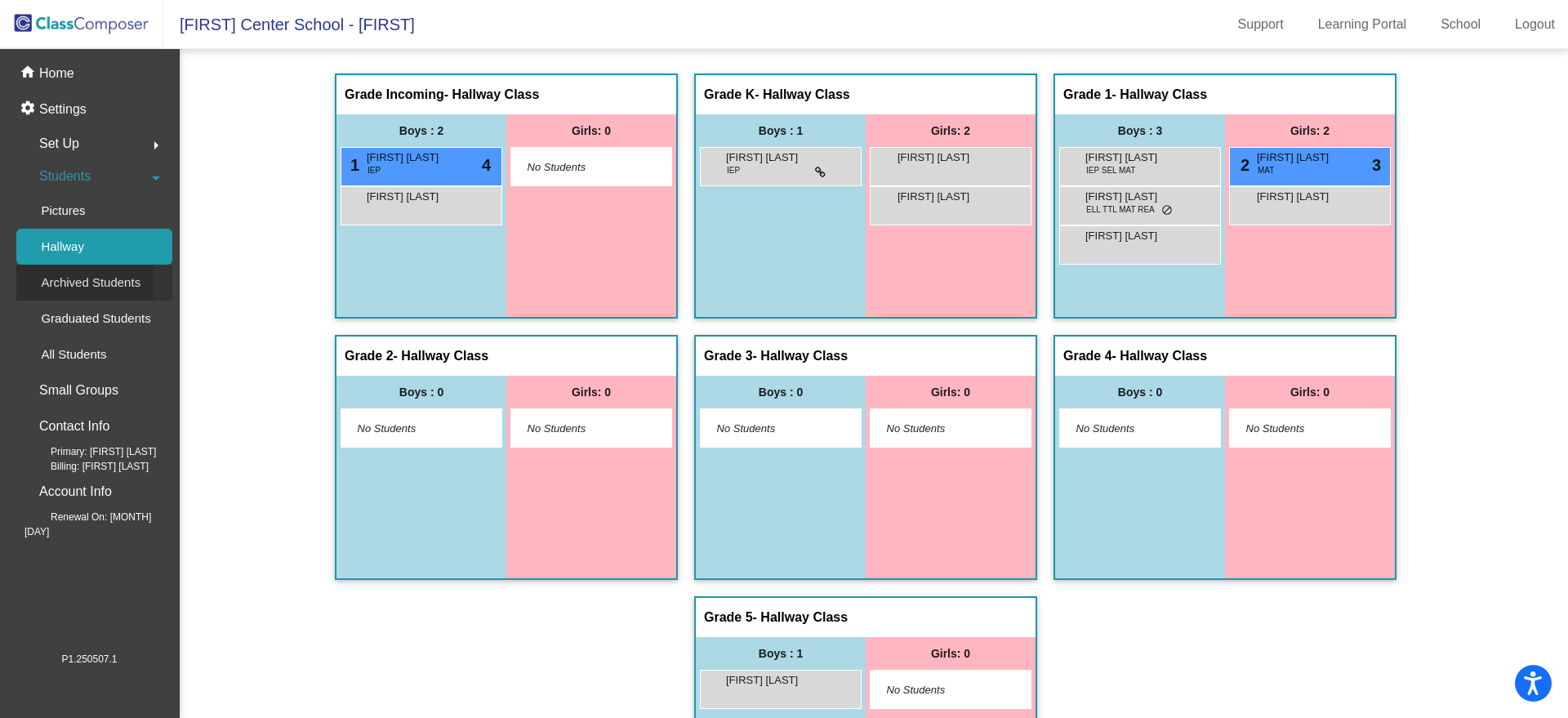 click on "Archived Students" 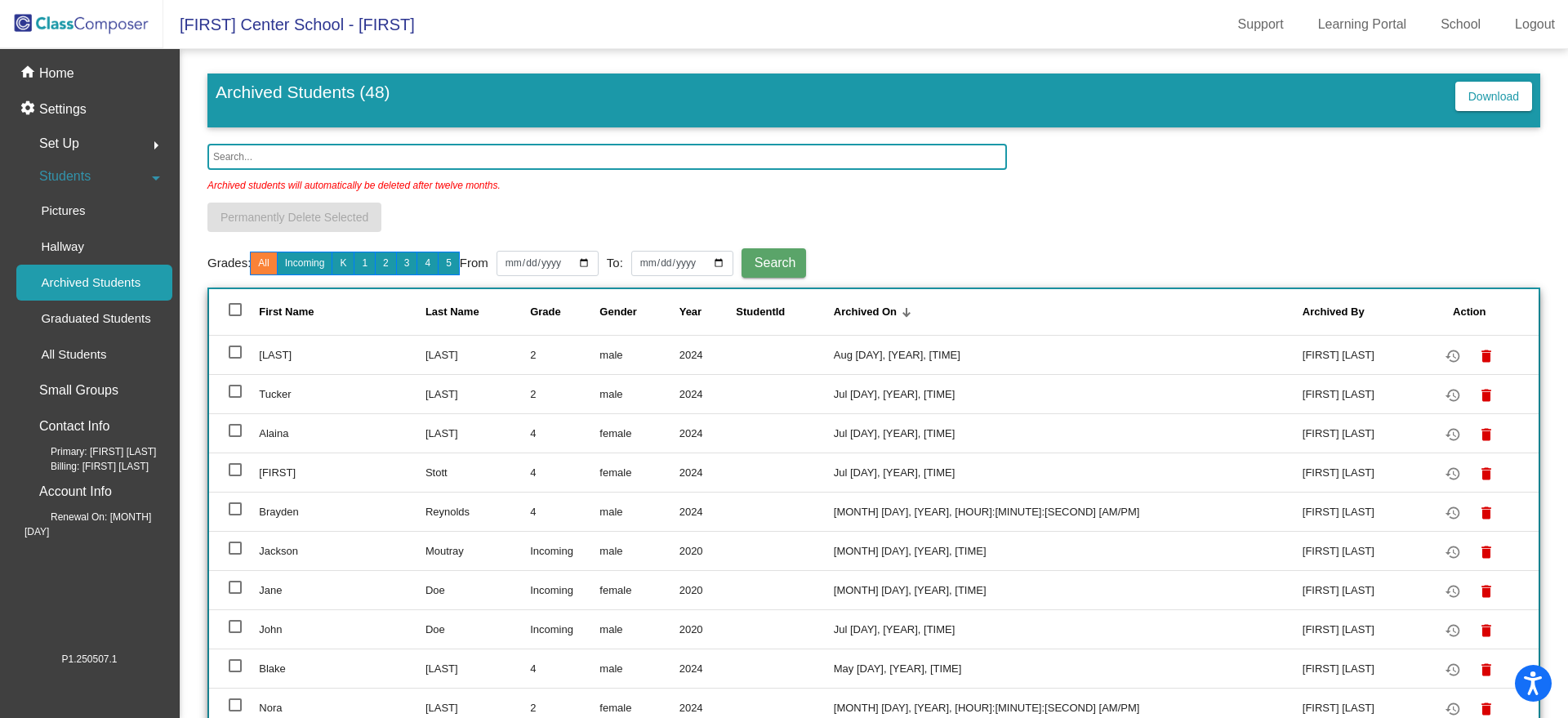 click 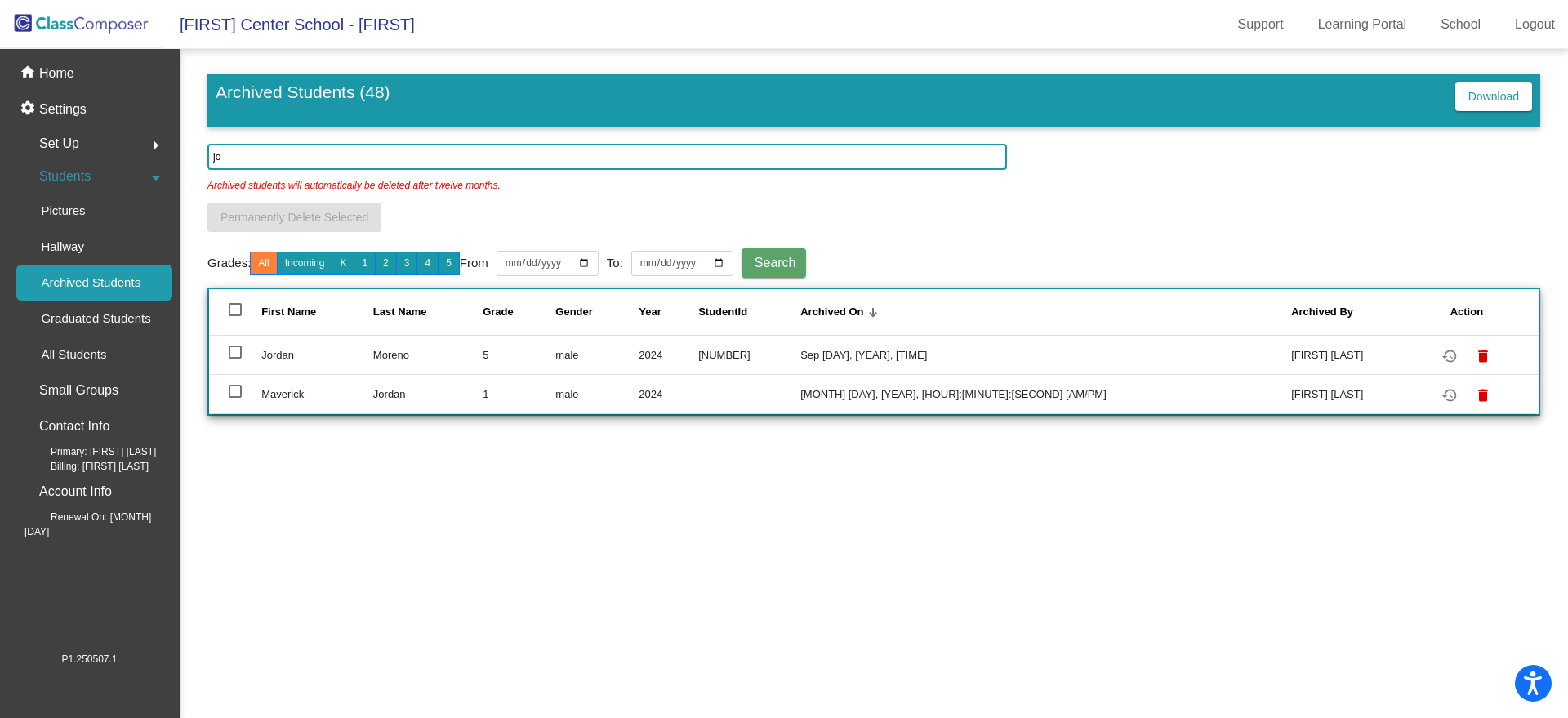 type on "j" 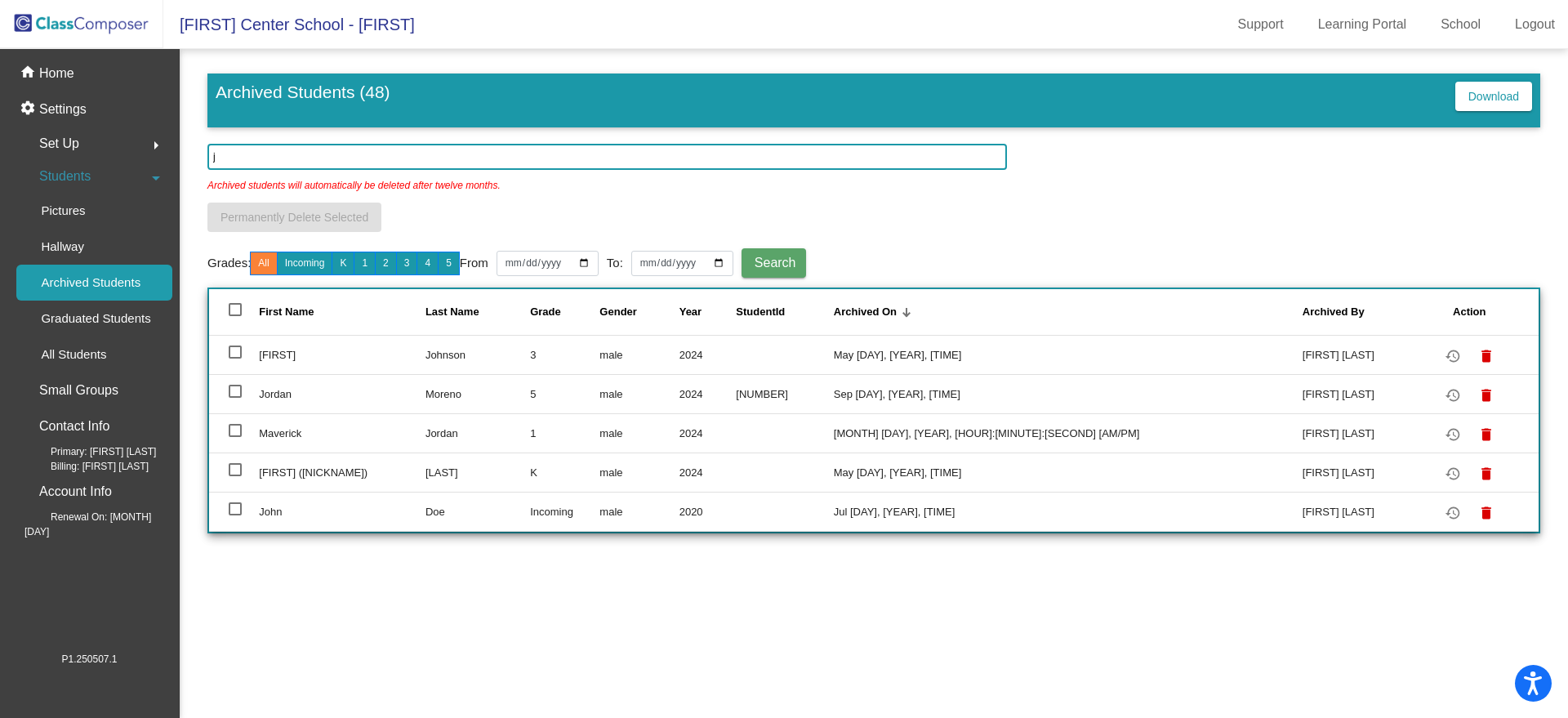type 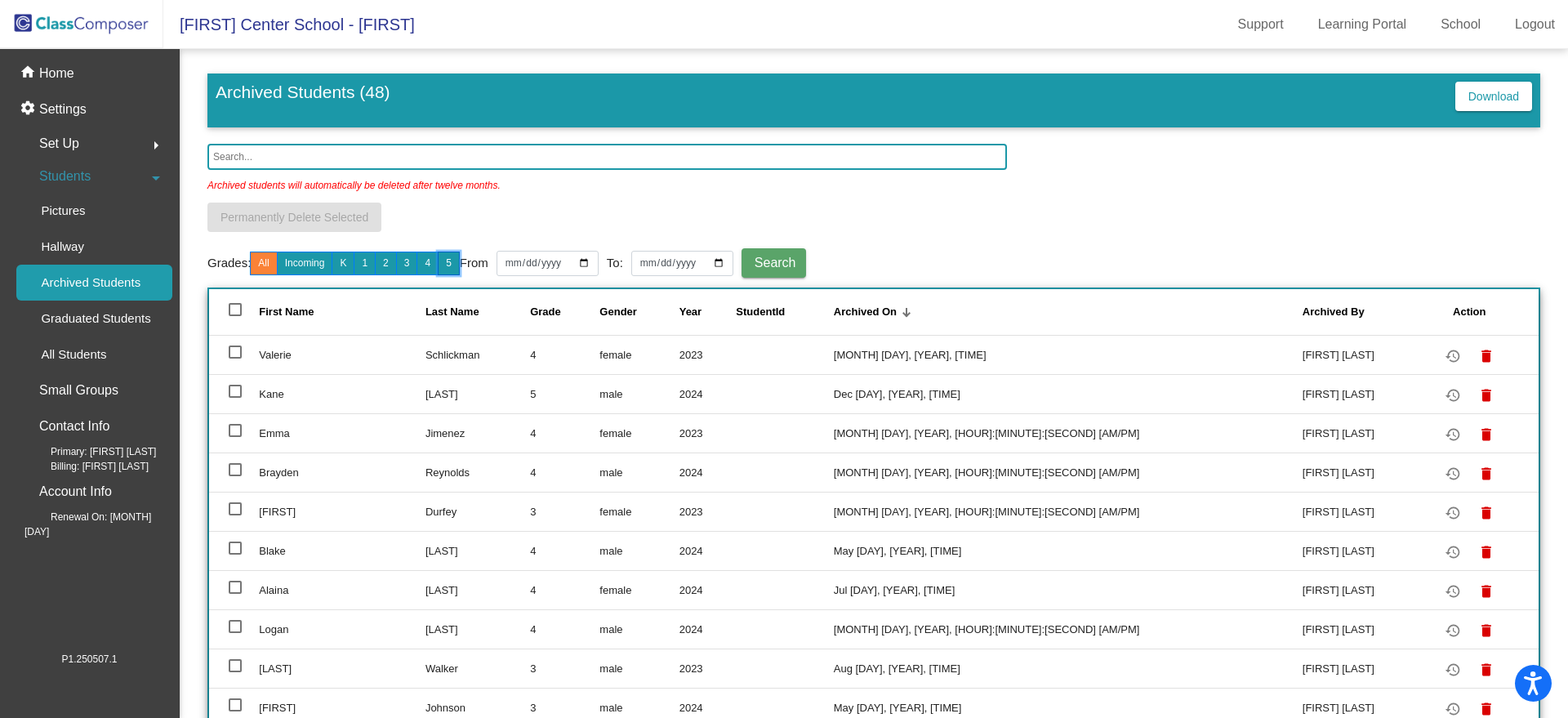 click on "5" at bounding box center [448, 263] 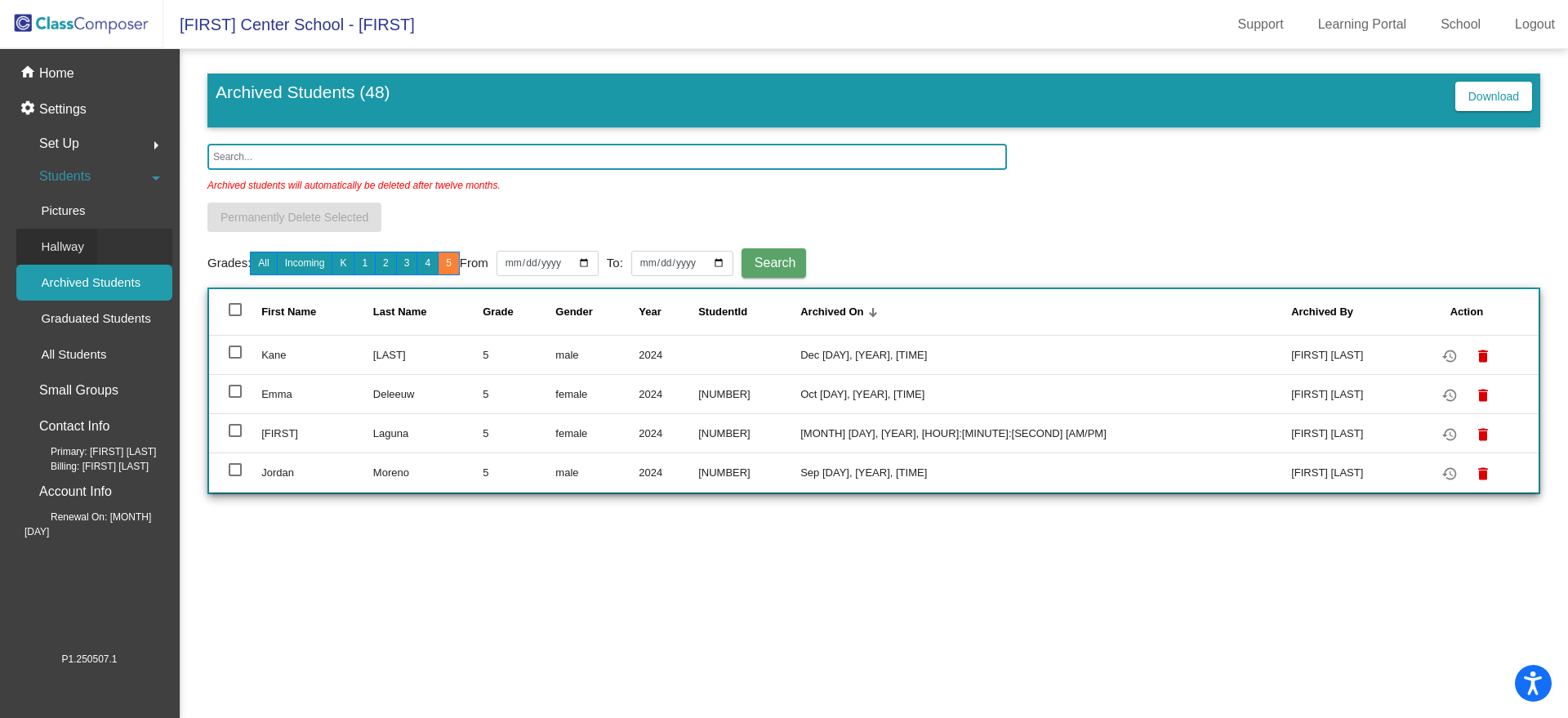 click on "Hallway" 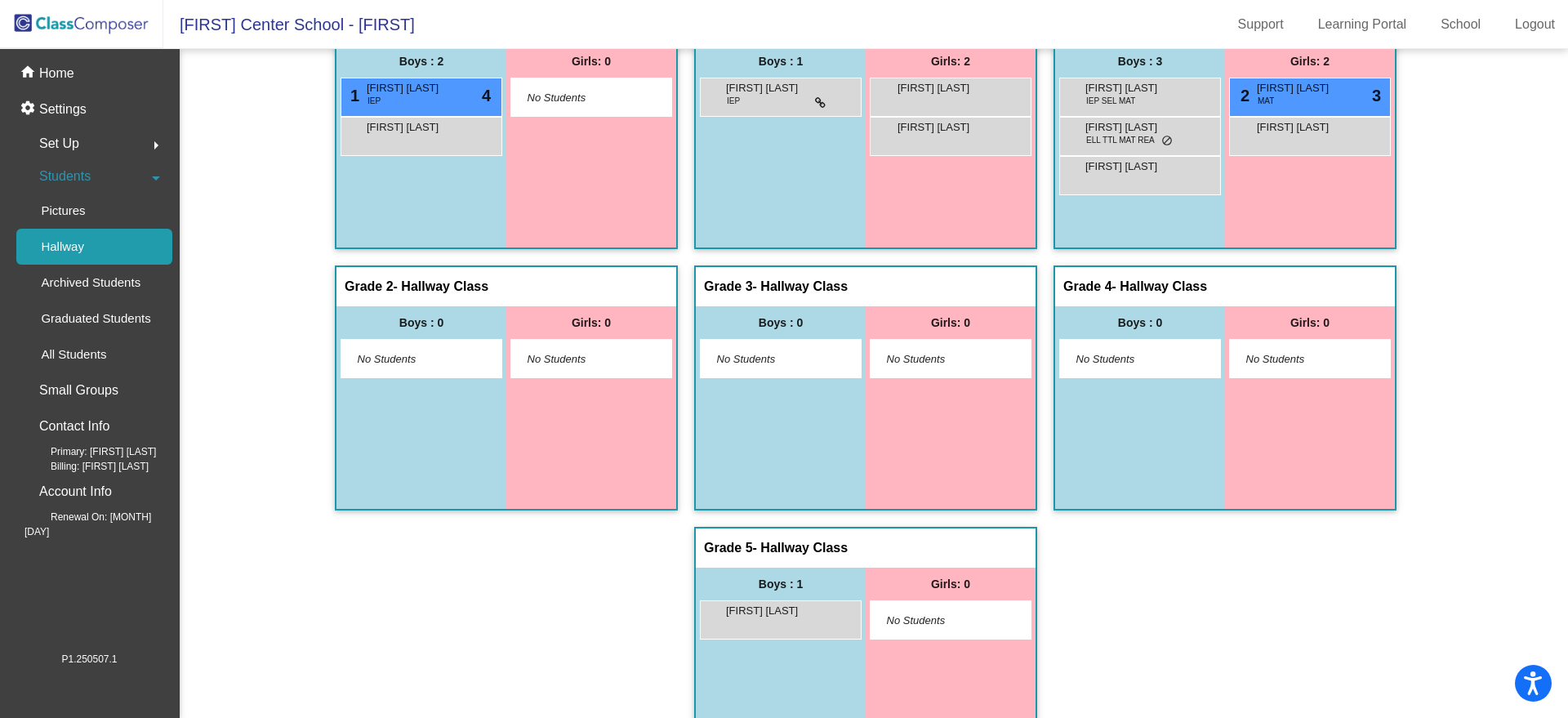 scroll, scrollTop: 140, scrollLeft: 0, axis: vertical 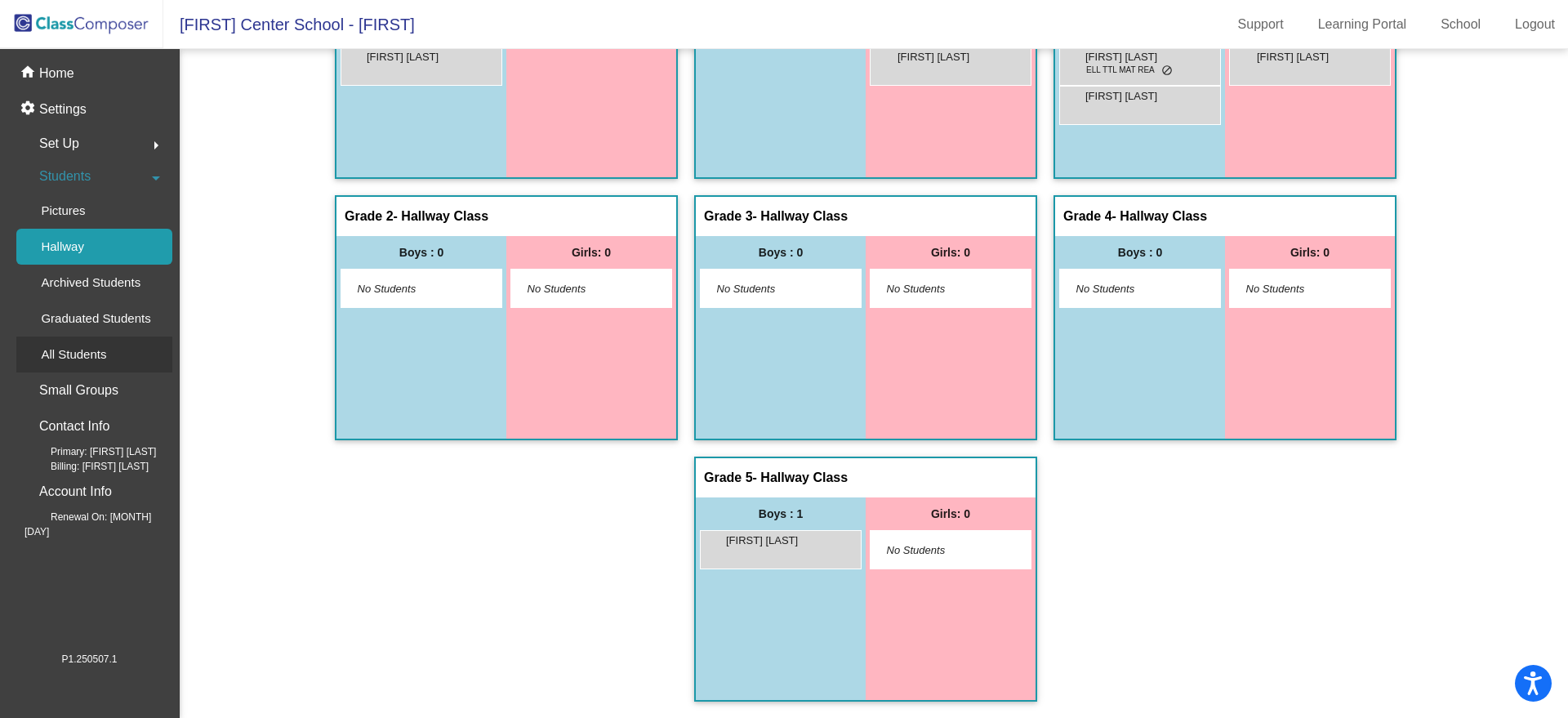click on "All Students" 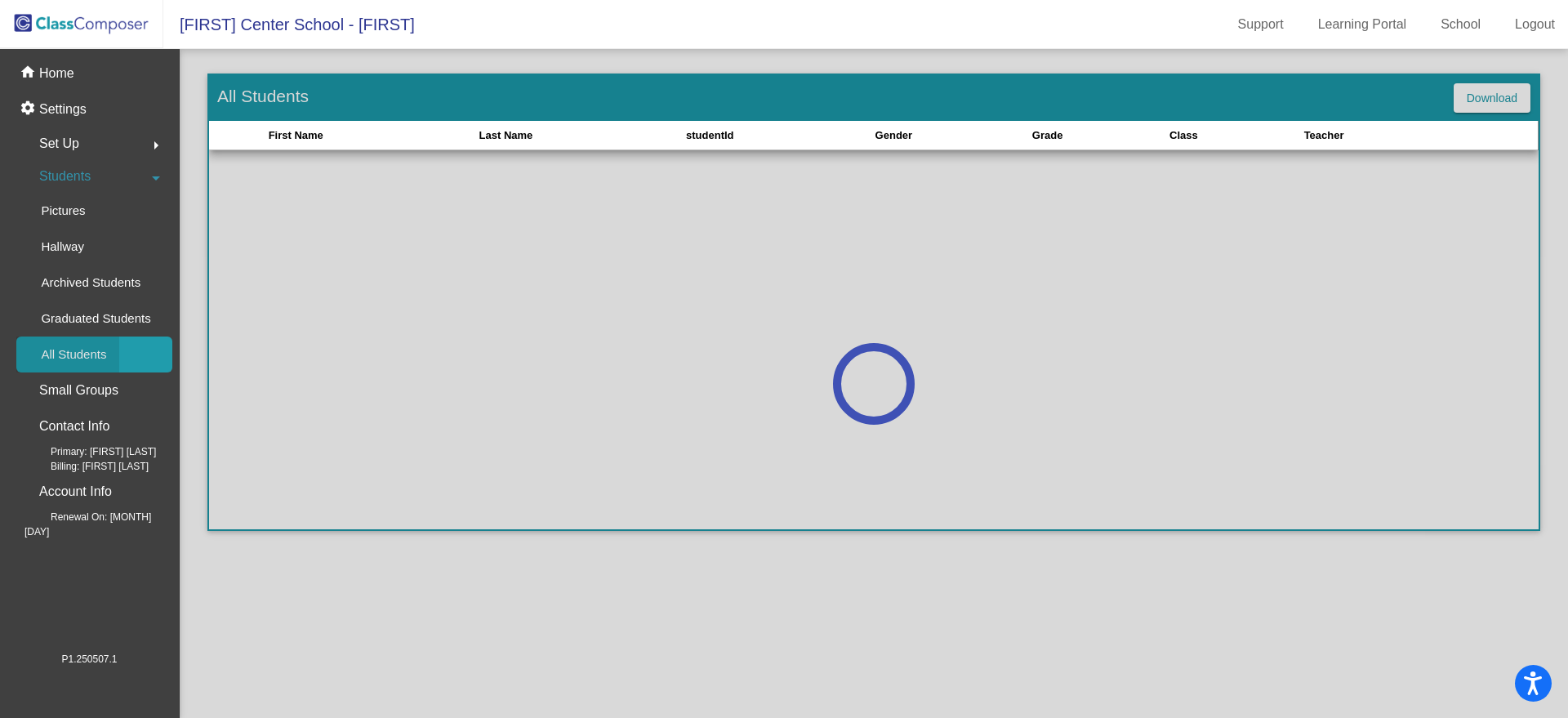 scroll, scrollTop: 0, scrollLeft: 0, axis: both 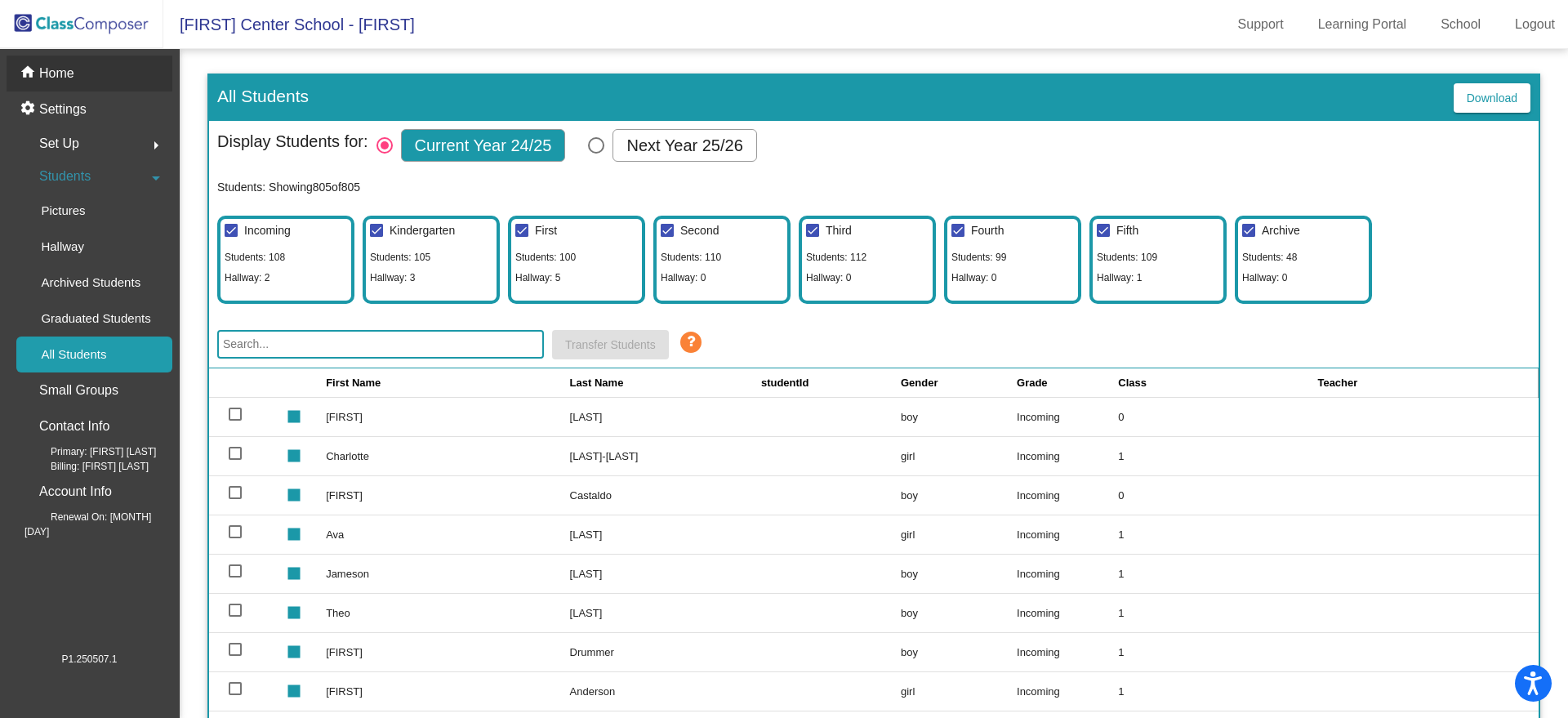 click on "Home" 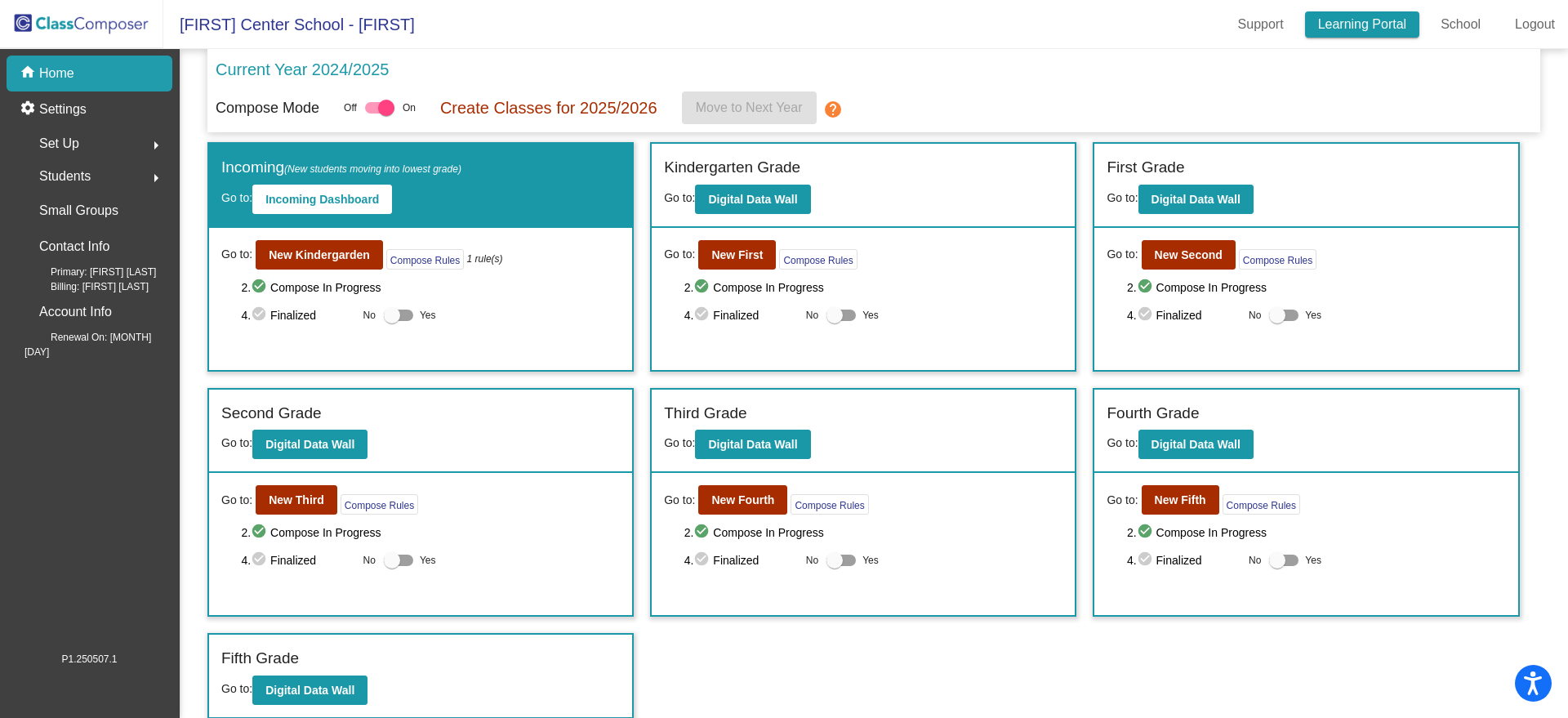click on "Learning Portal" 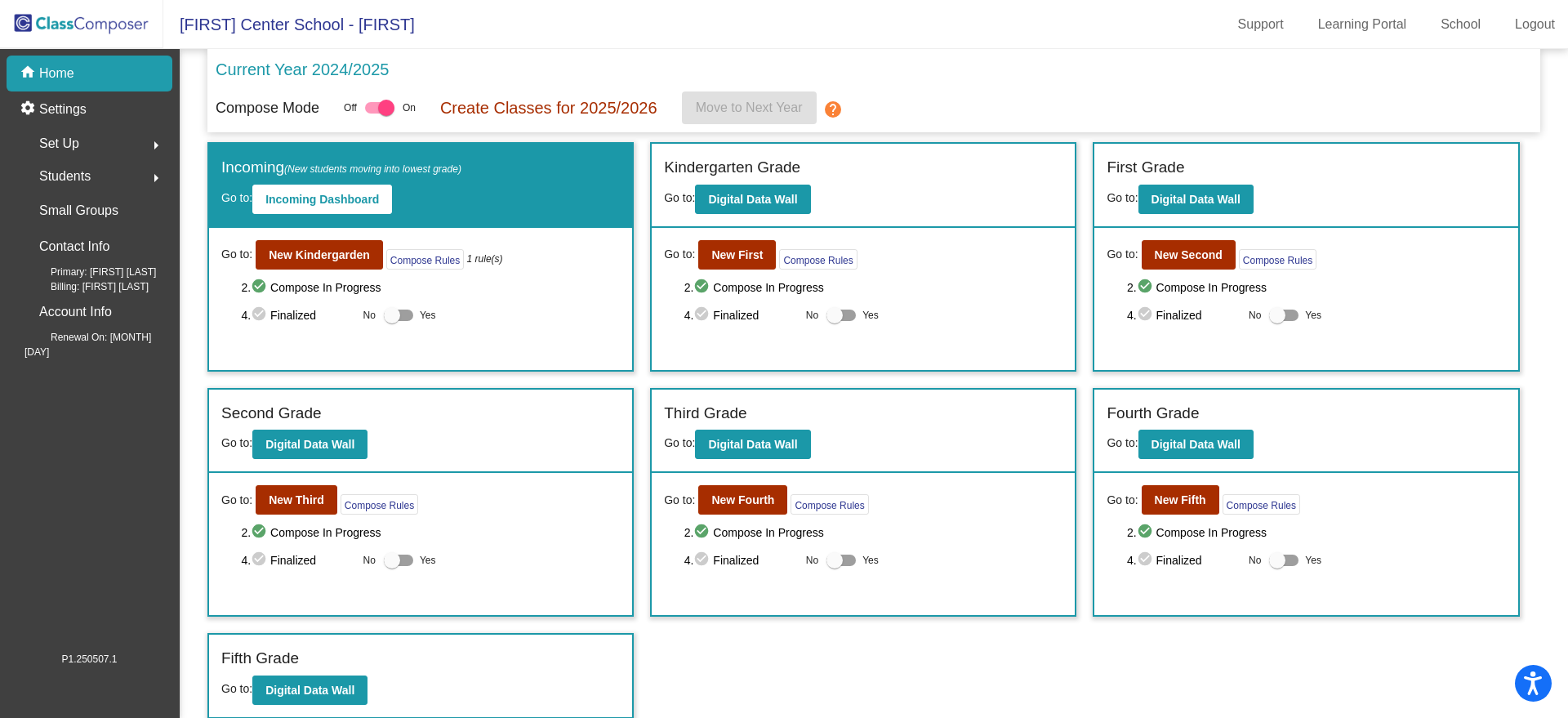 click on "Students  arrow_right" 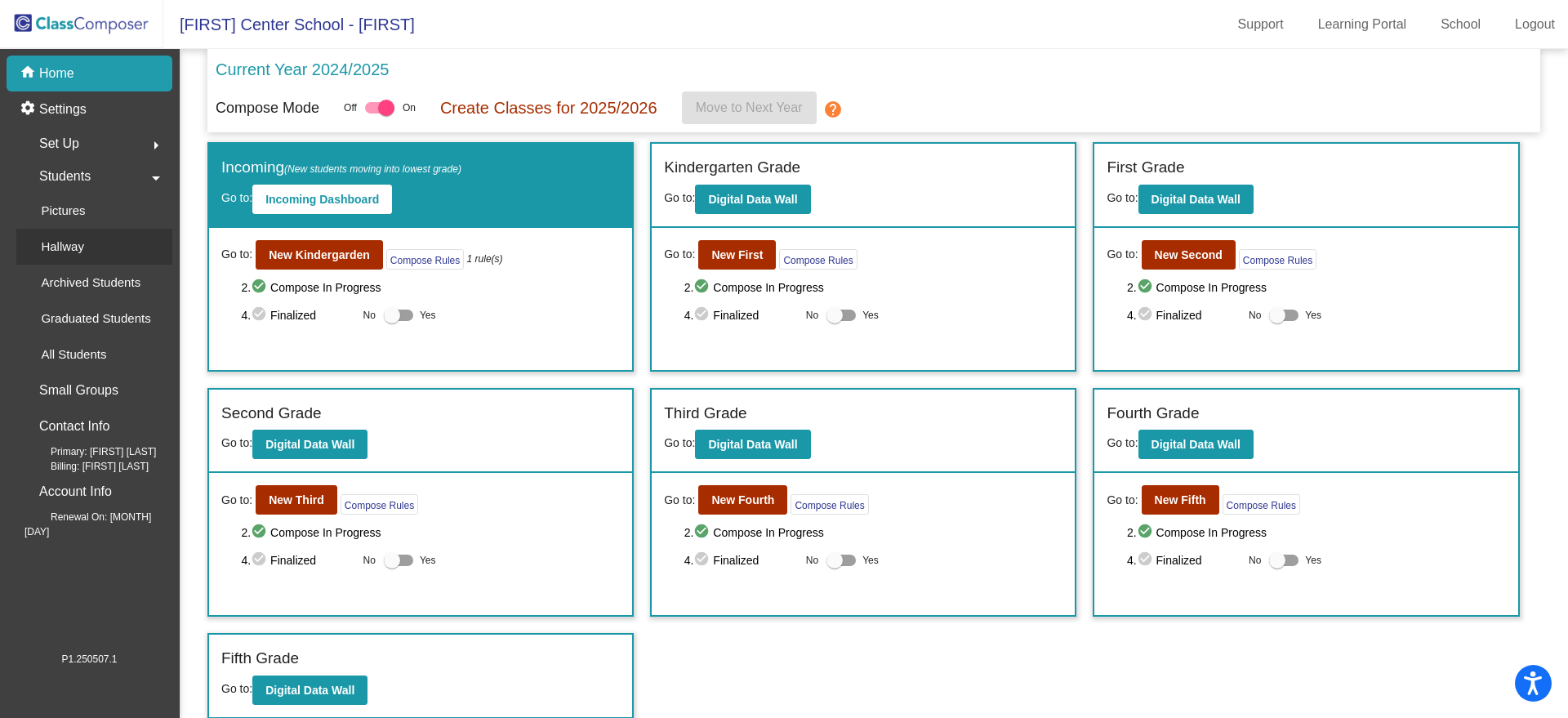 click on "Hallway" 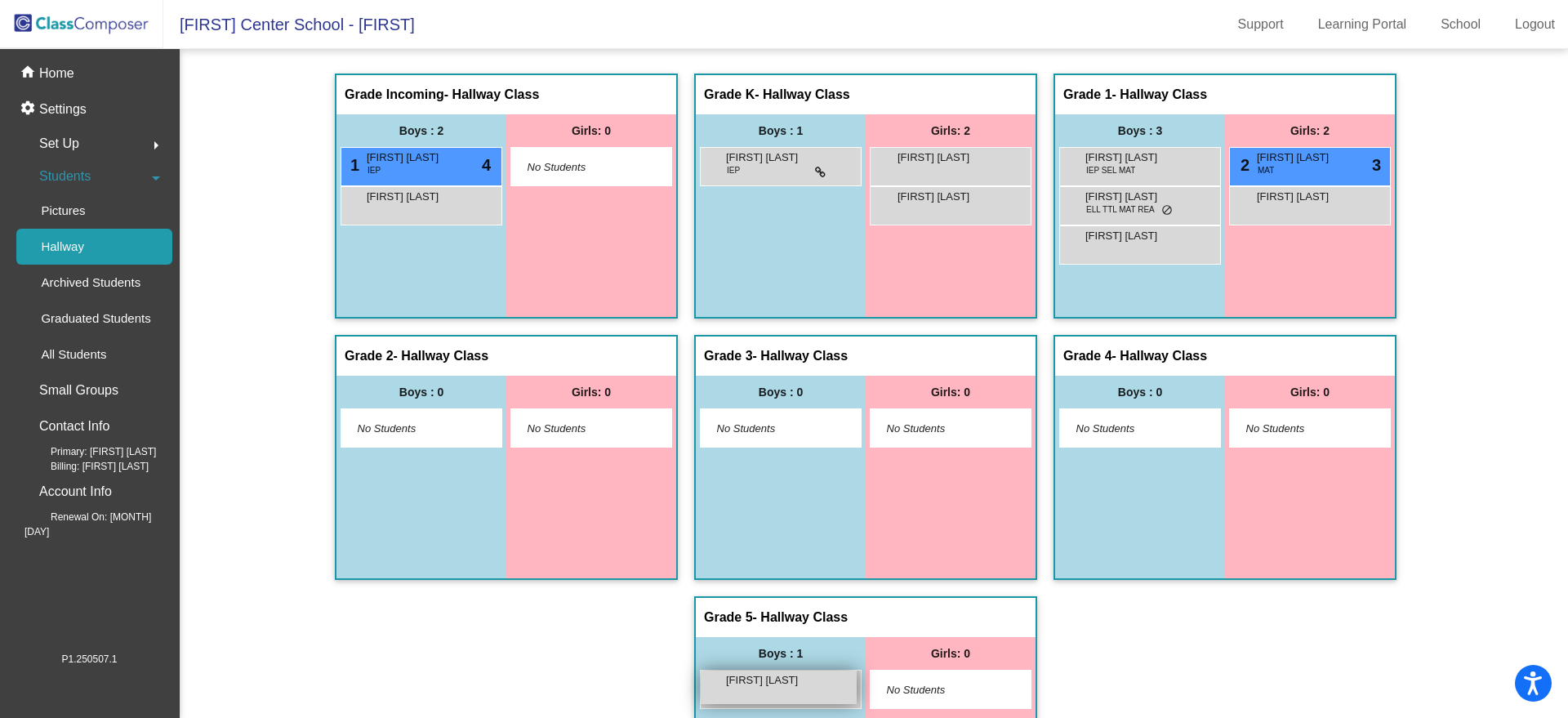 click on "Jordan Bielefeldt" at bounding box center (767, 680) 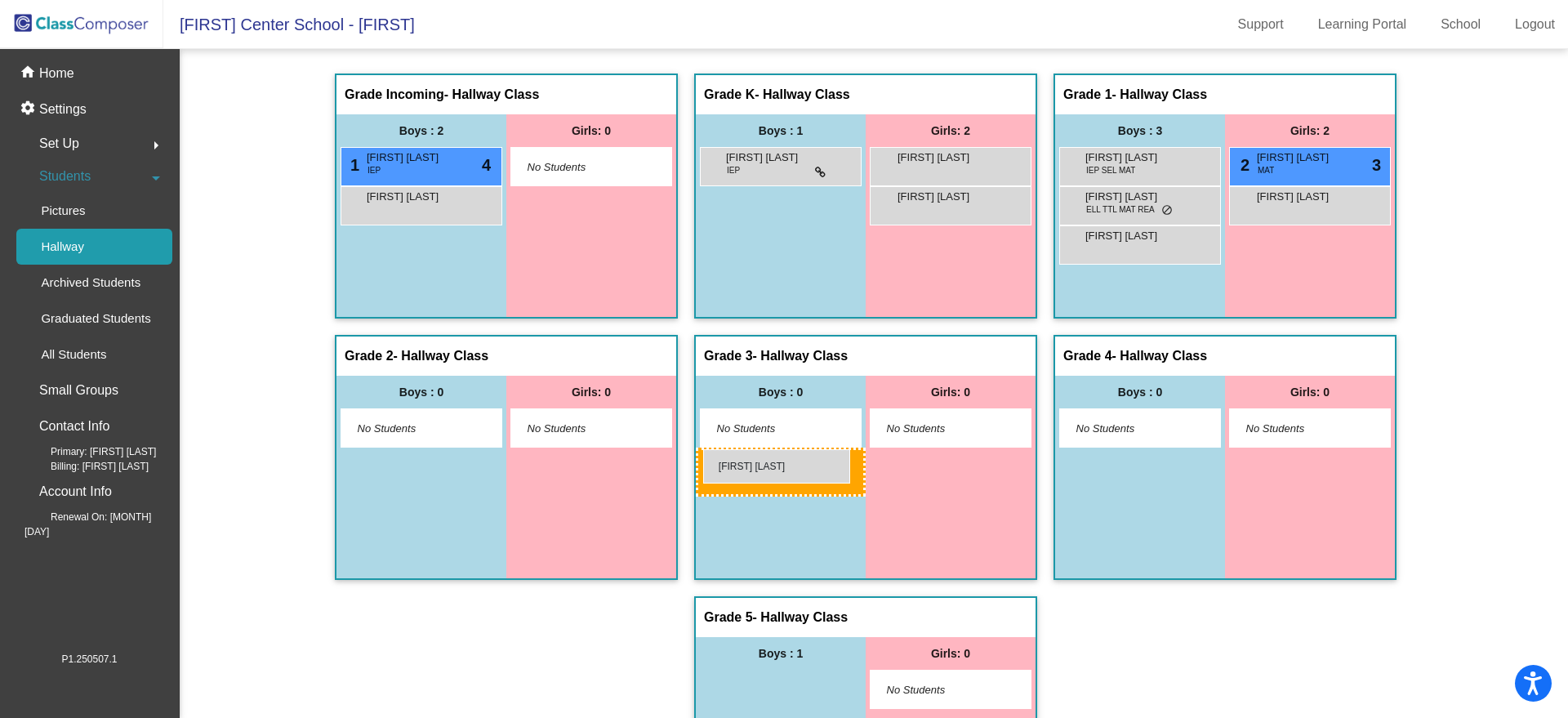 drag, startPoint x: 742, startPoint y: 688, endPoint x: 703, endPoint y: 449, distance: 242.1611 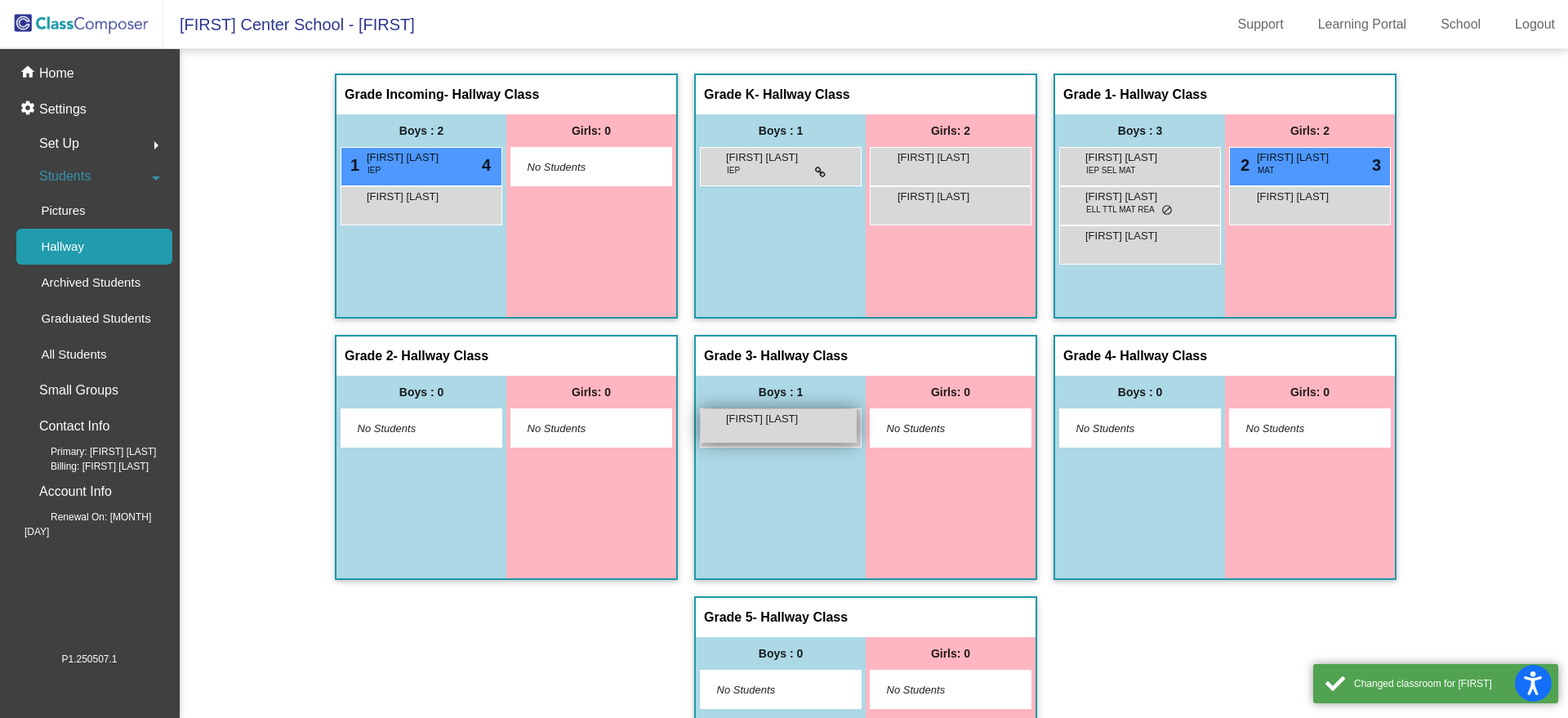 click on "Jordan Bielefeldt lock do_not_disturb_alt" at bounding box center (778, 426) 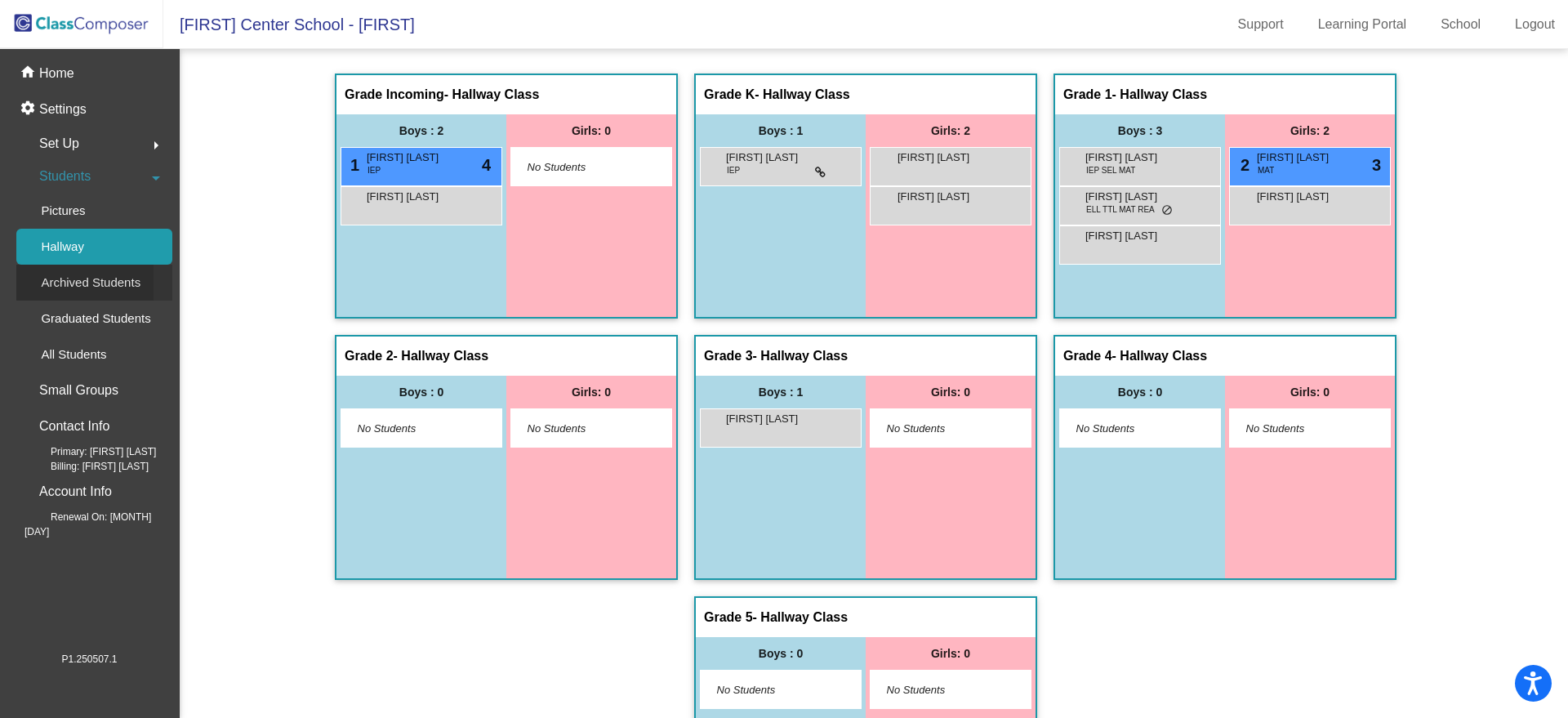 click on "Archived Students" 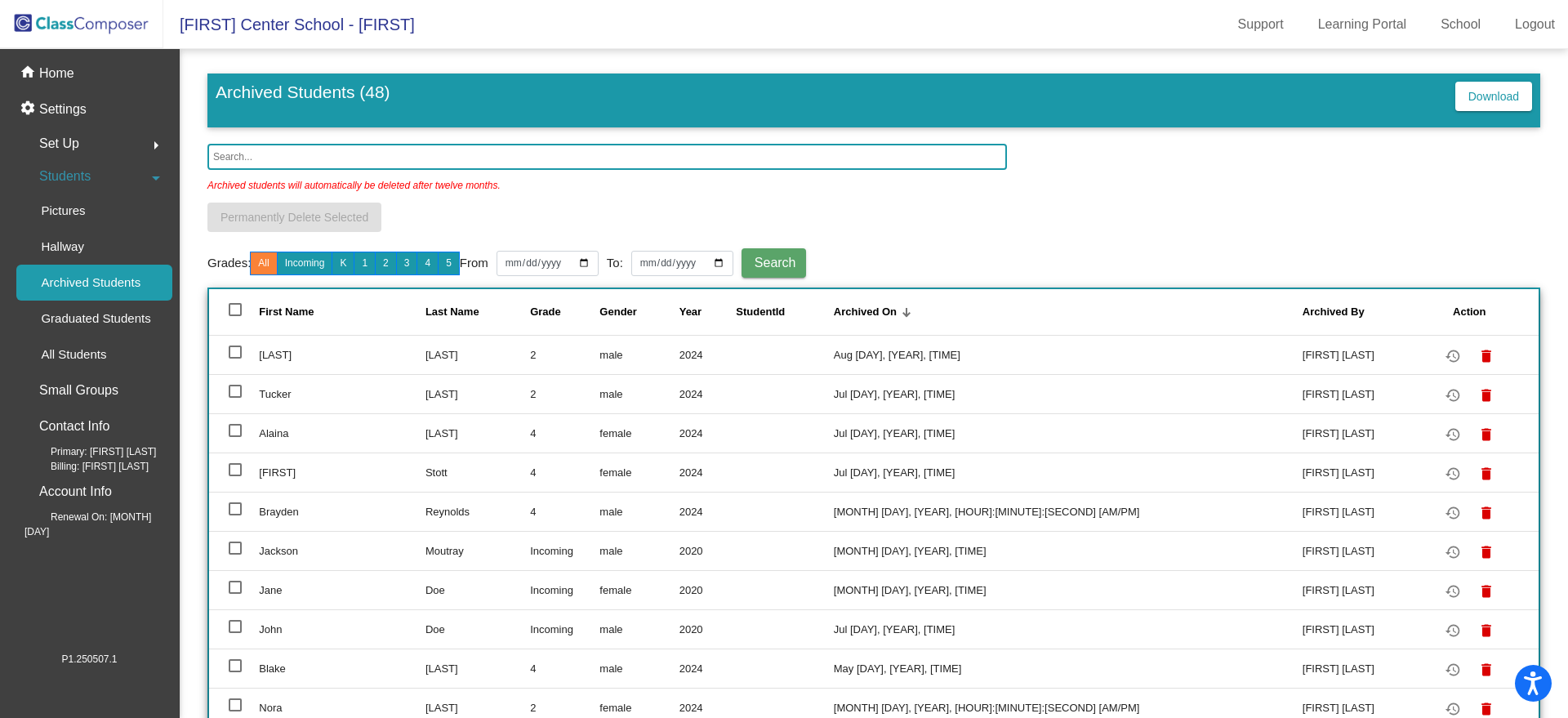 click 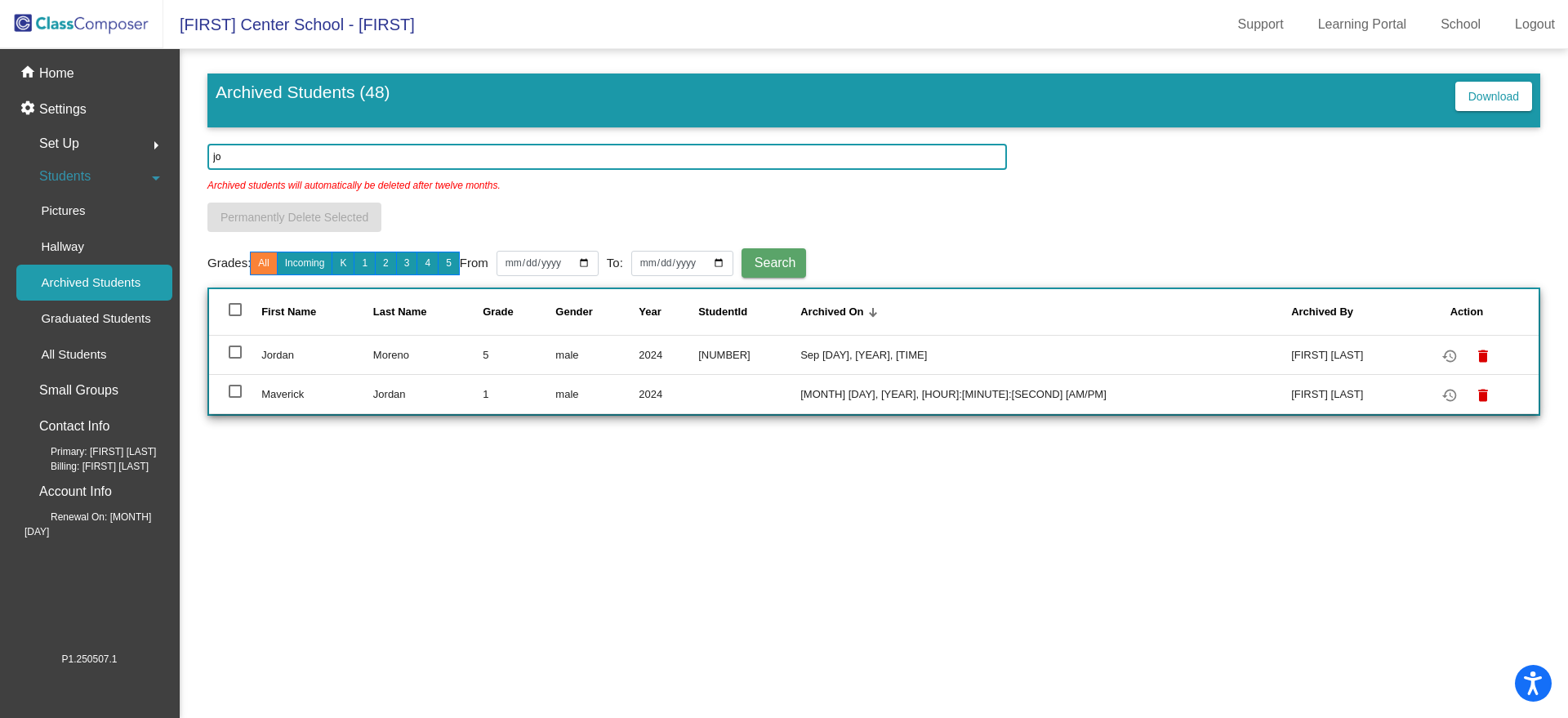 type on "j" 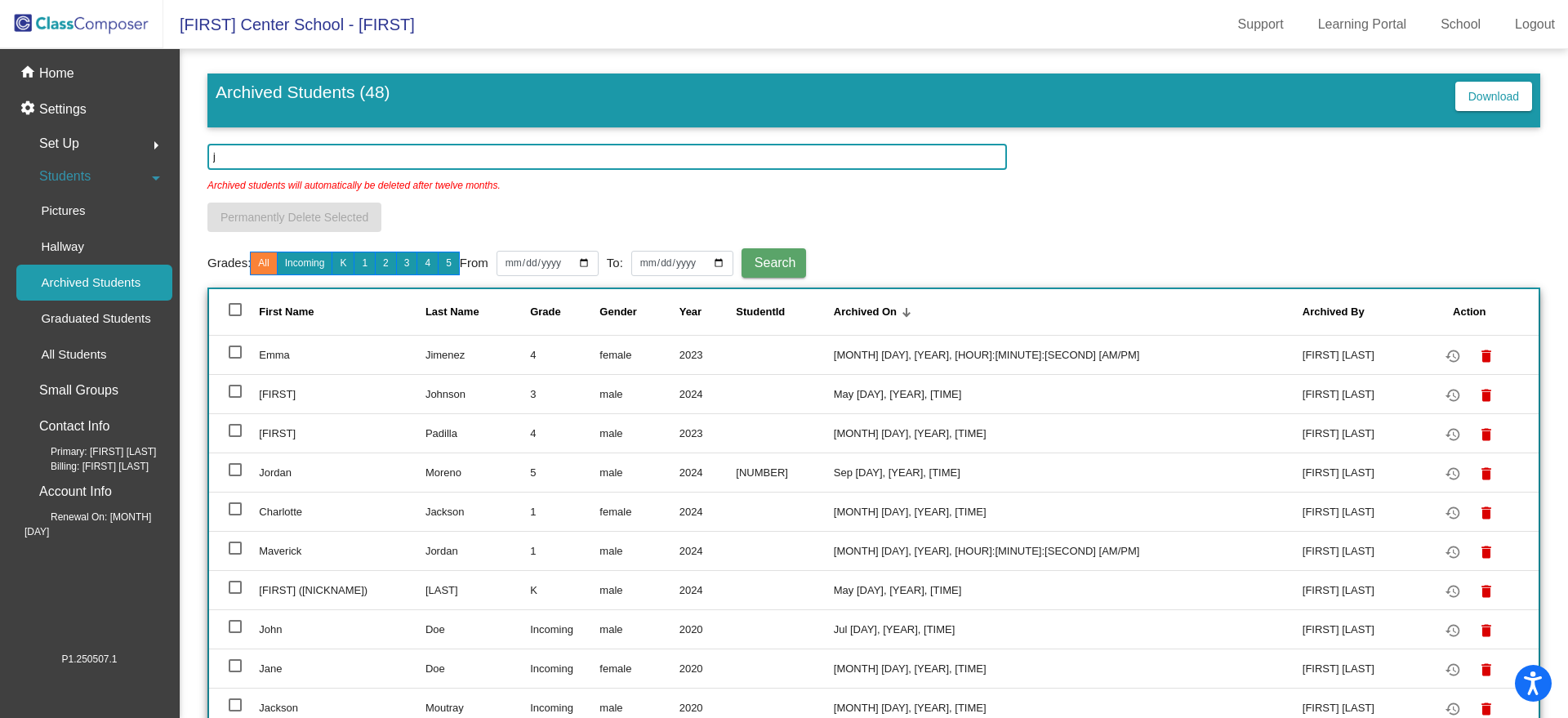 type 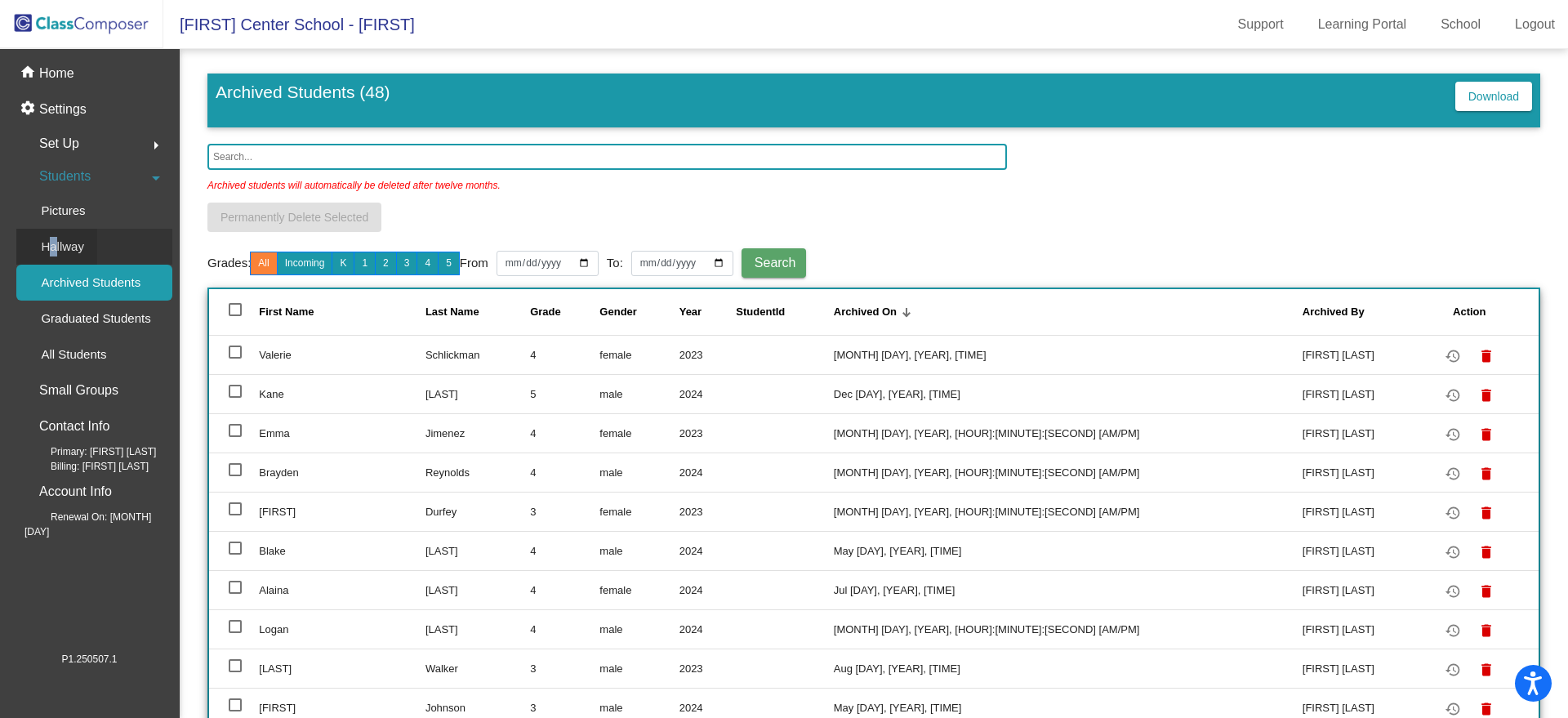 drag, startPoint x: 59, startPoint y: 240, endPoint x: 46, endPoint y: 243, distance: 13.341664 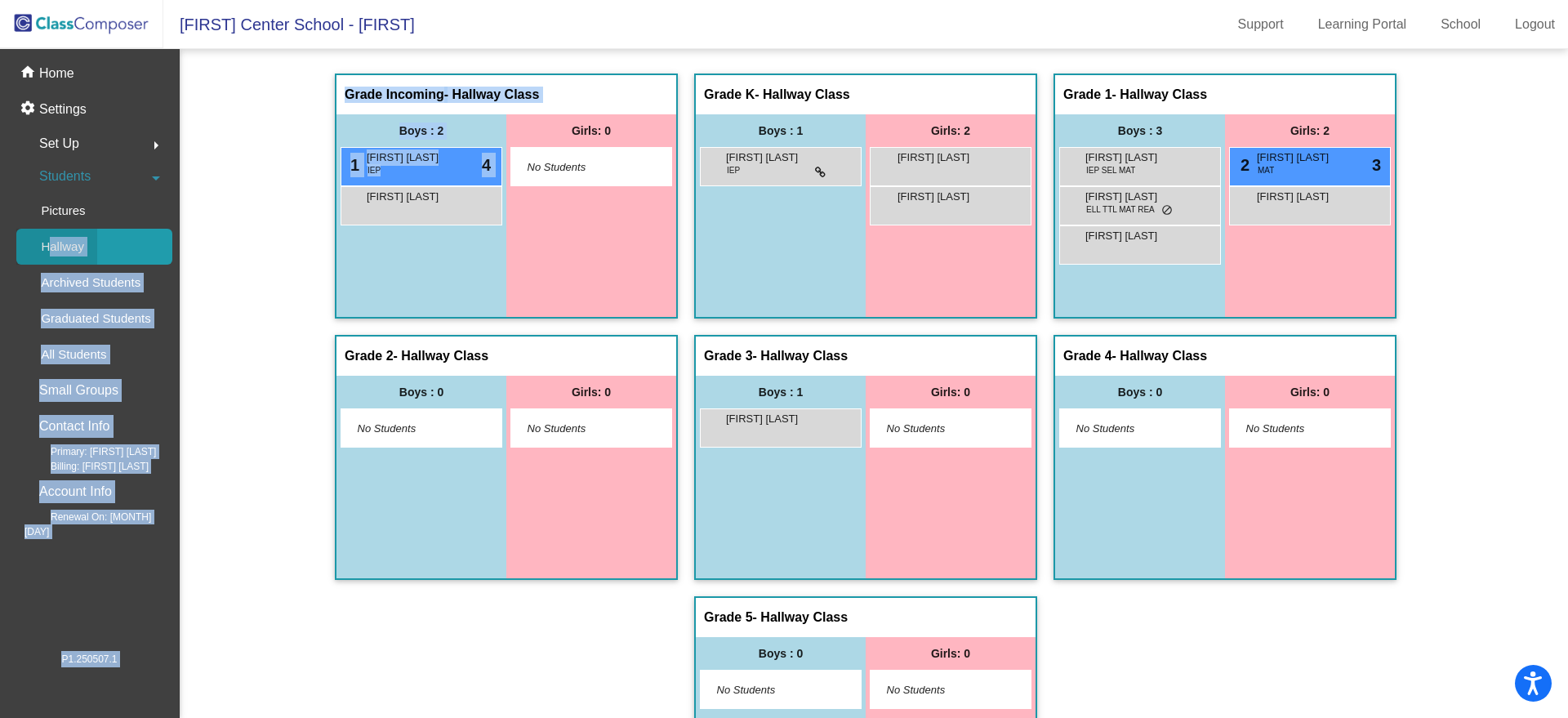 drag, startPoint x: 46, startPoint y: 243, endPoint x: 510, endPoint y: 343, distance: 474.6536 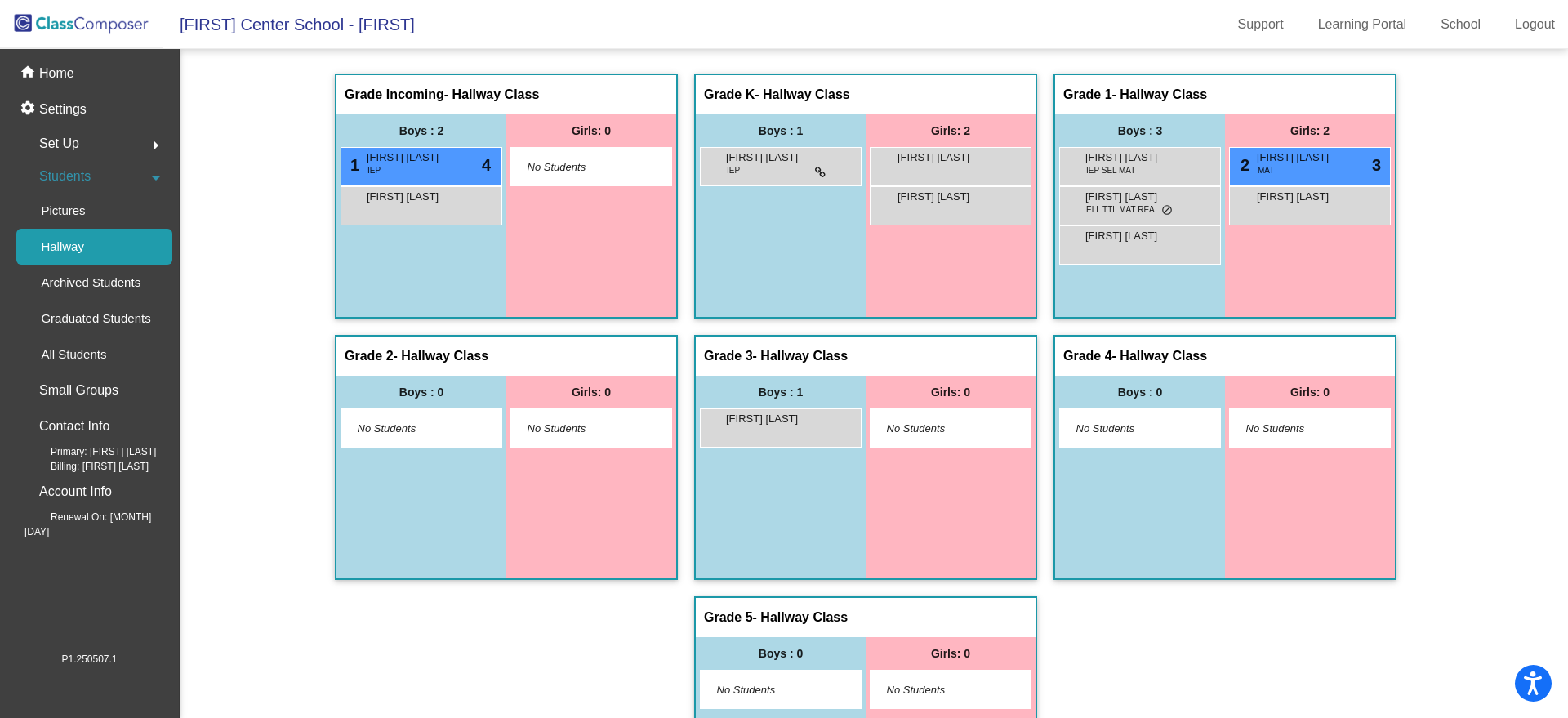 click on "Girls: 0   No Students" at bounding box center (591, 216) 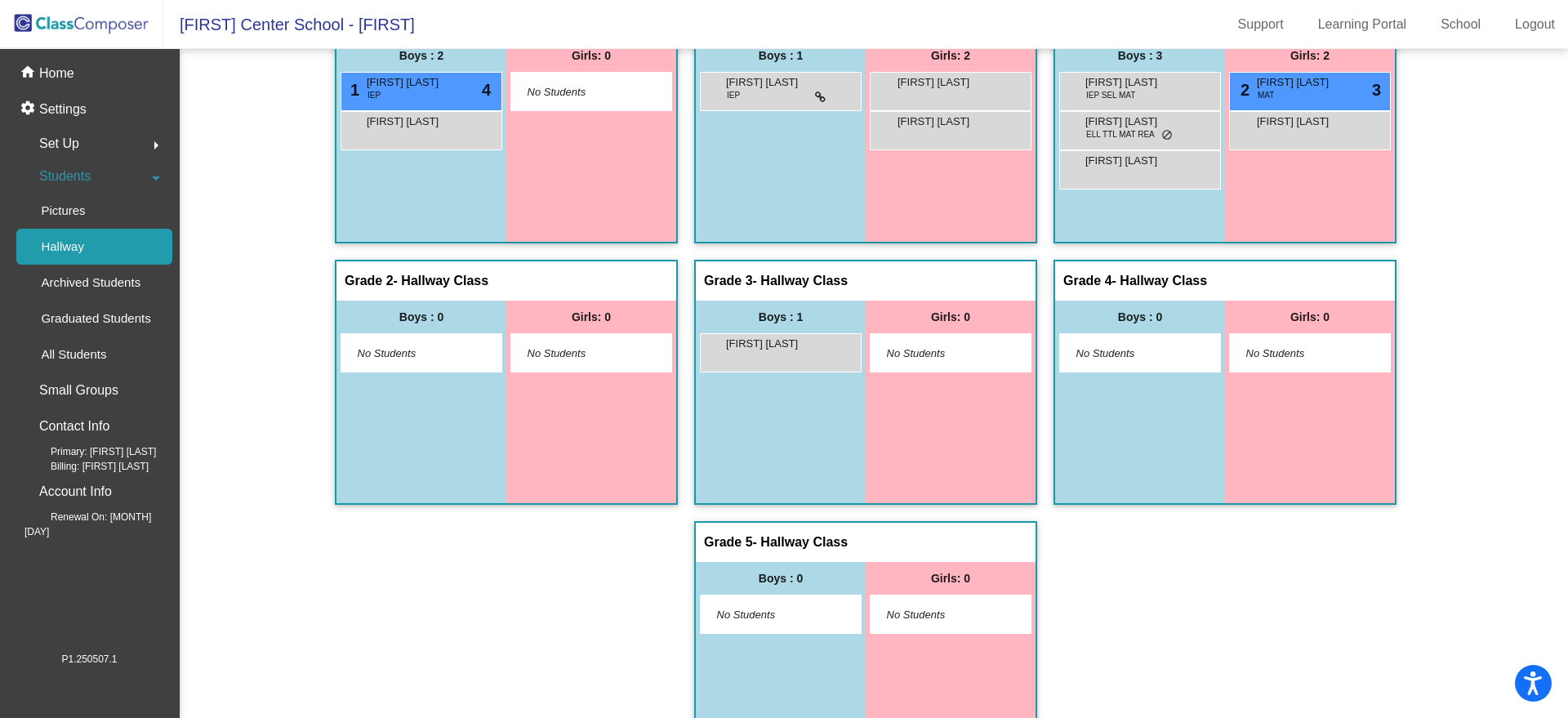 scroll, scrollTop: 0, scrollLeft: 0, axis: both 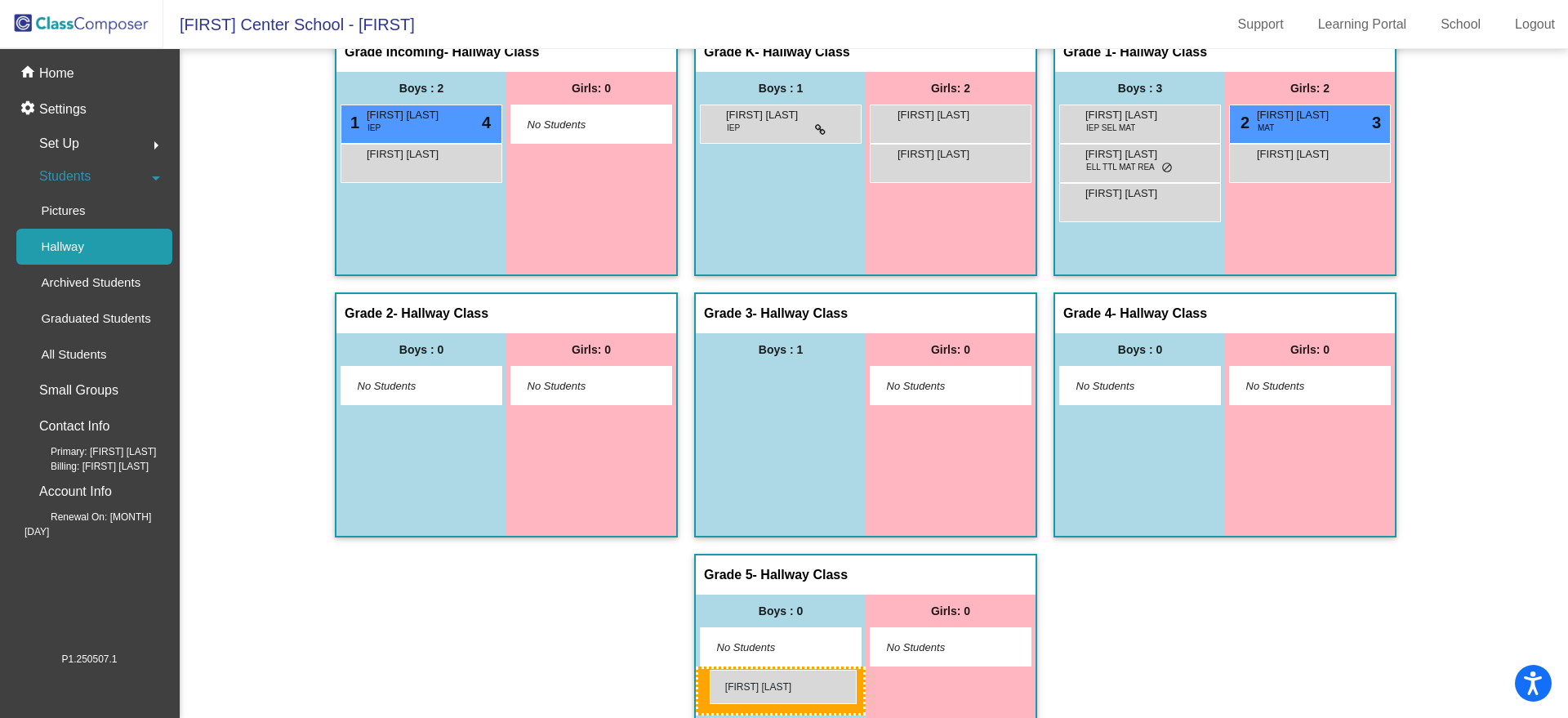 drag, startPoint x: 788, startPoint y: 436, endPoint x: 708, endPoint y: 670, distance: 247.29739 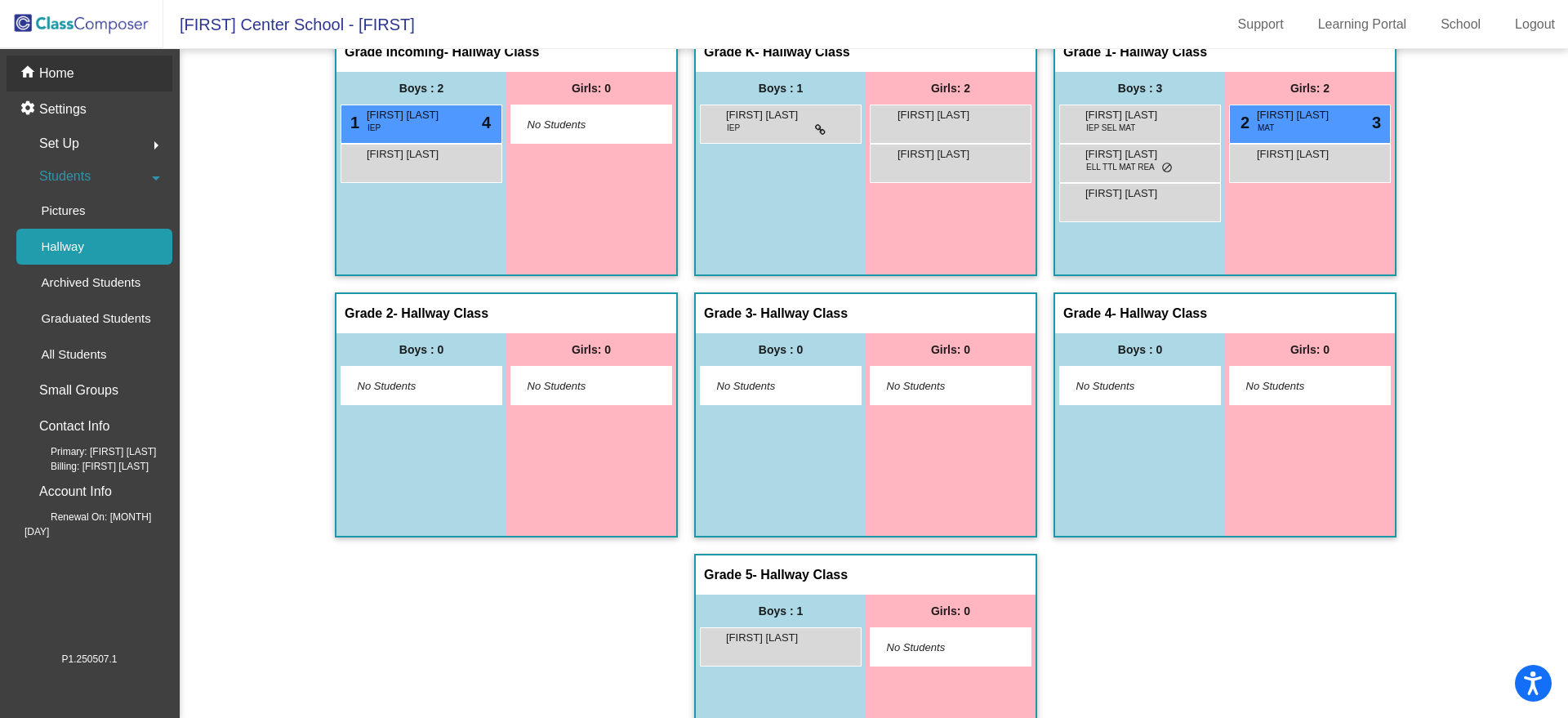 click on "home Home" 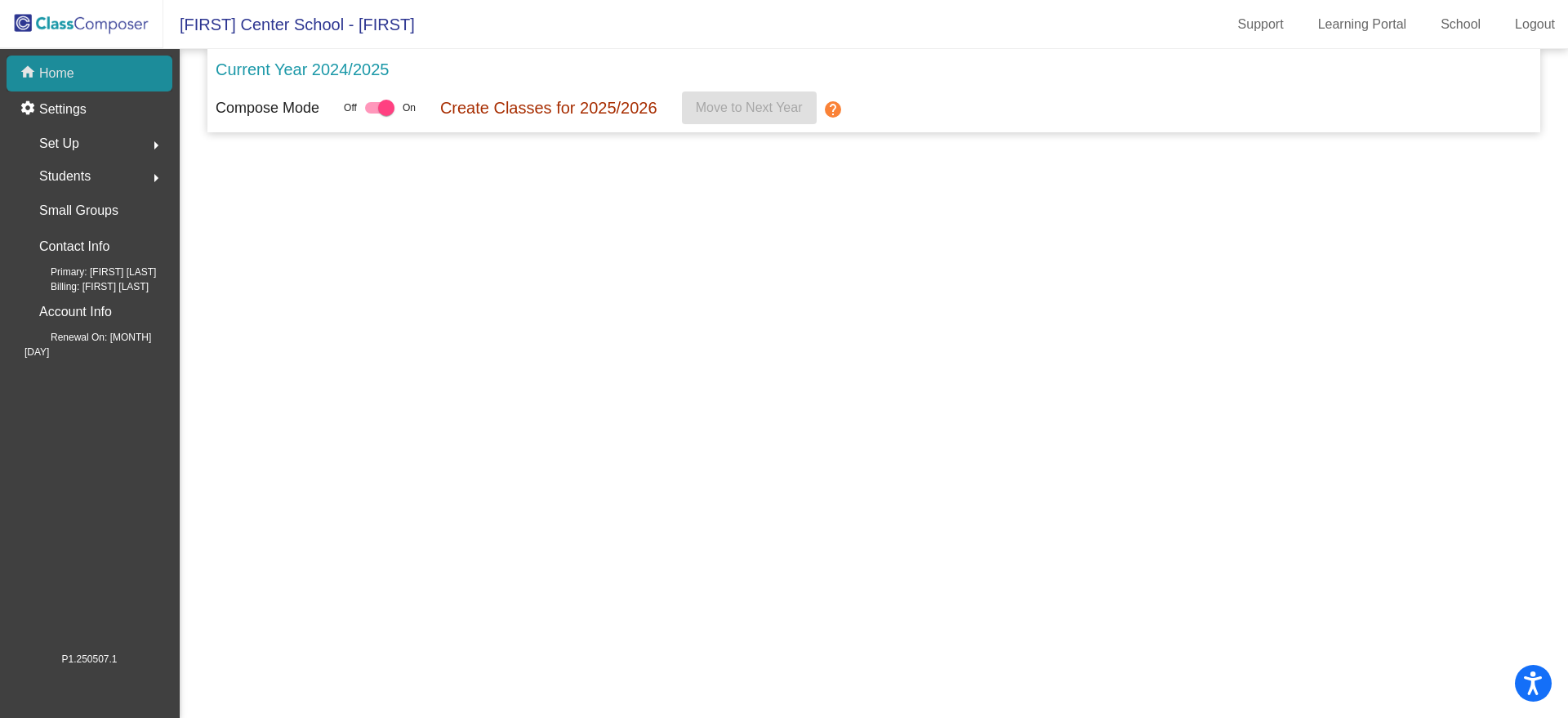 scroll, scrollTop: 0, scrollLeft: 0, axis: both 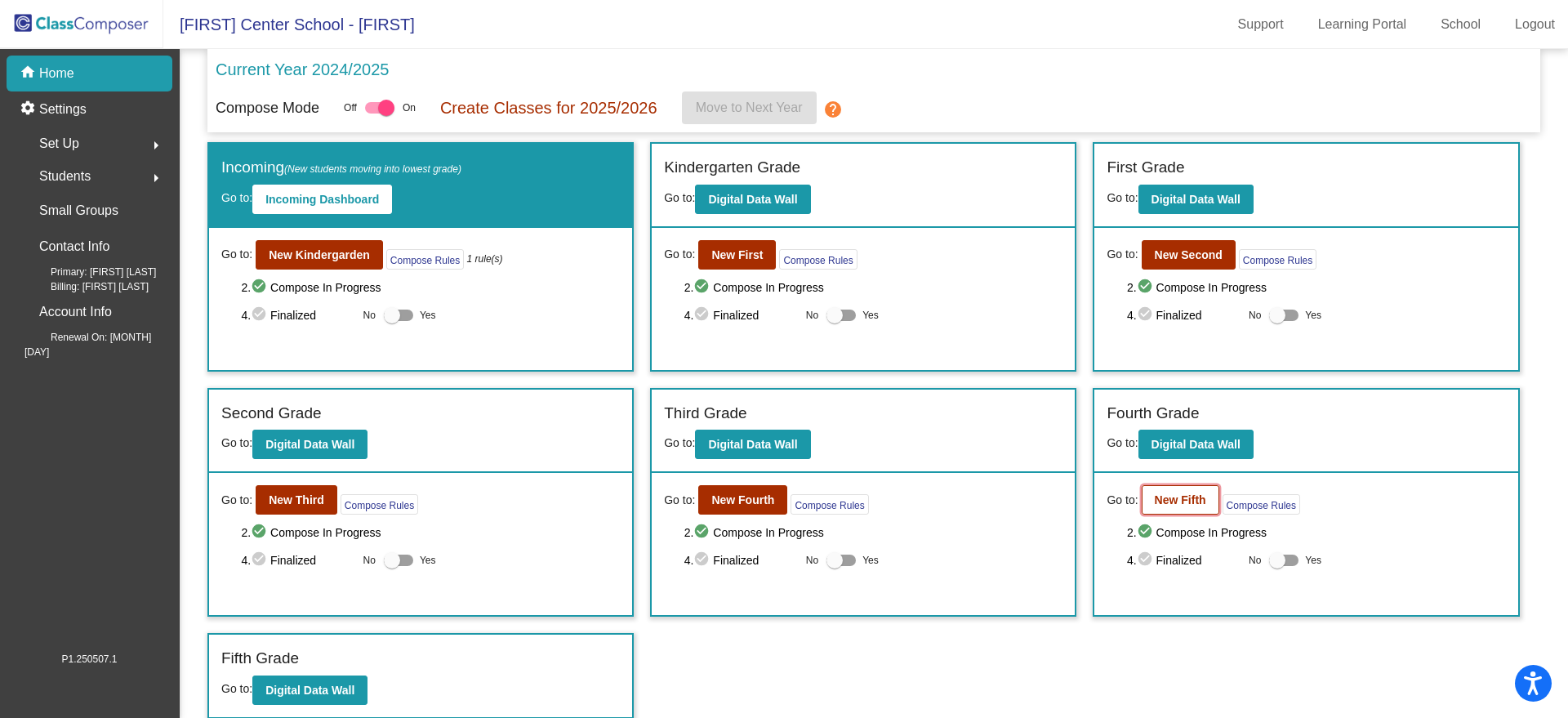 click on "New Fifth" 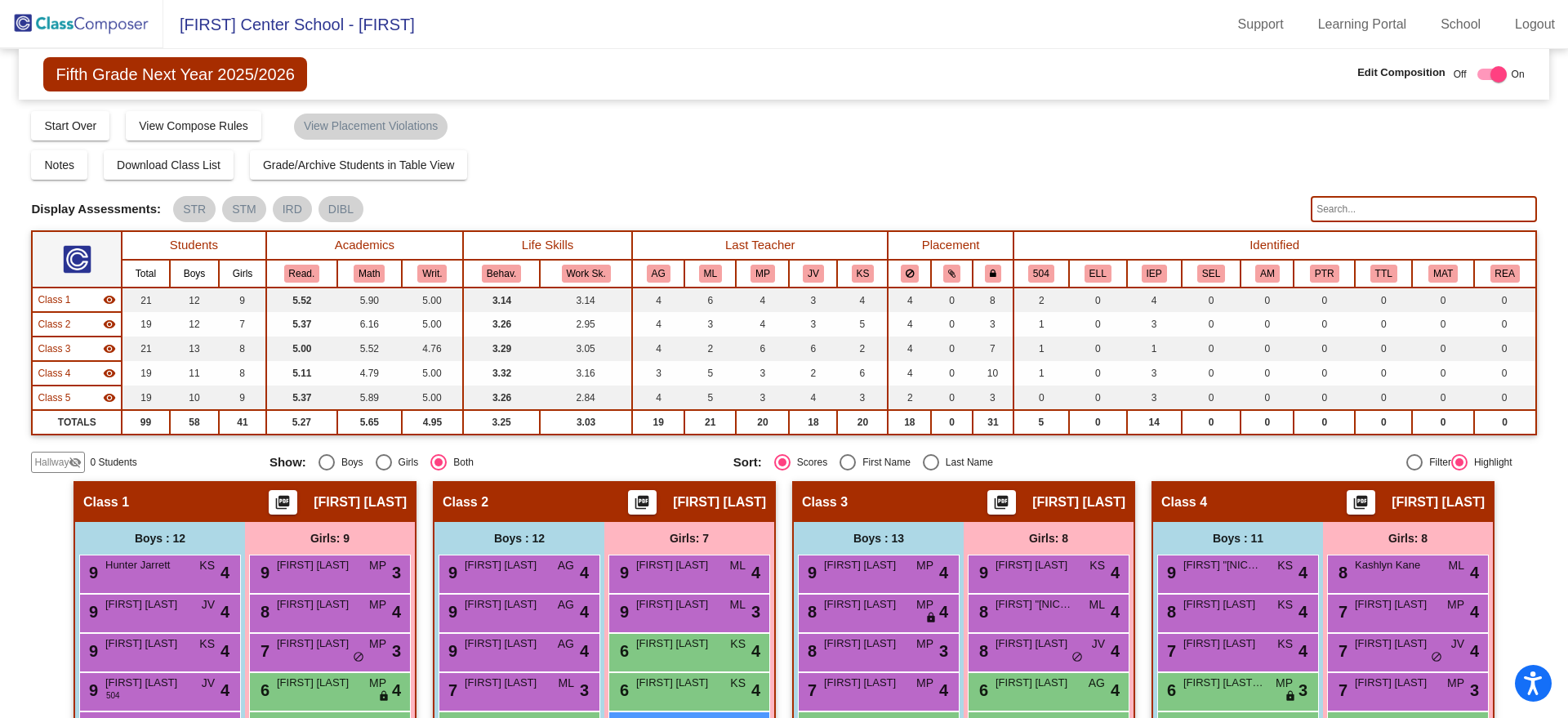 click on "visibility_off" 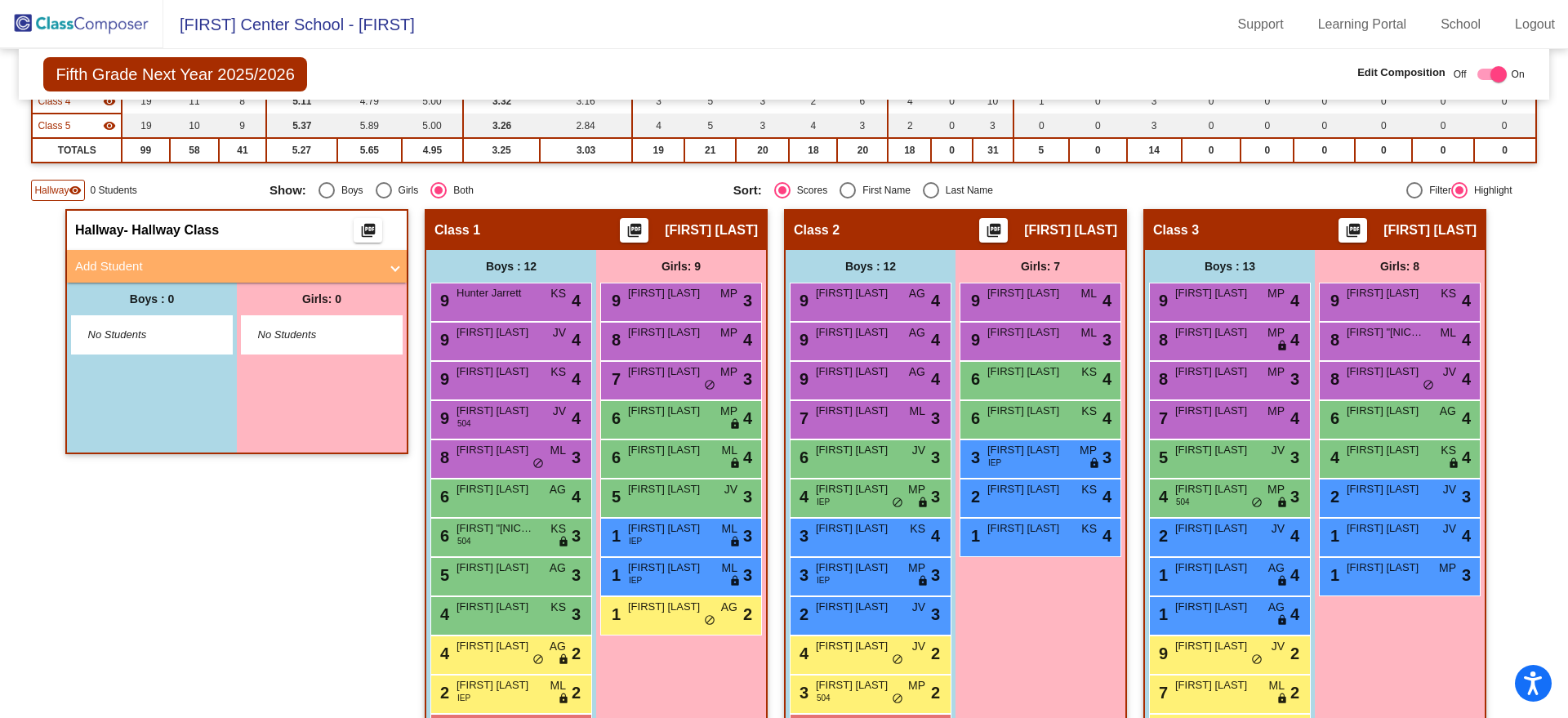 scroll, scrollTop: 271, scrollLeft: 0, axis: vertical 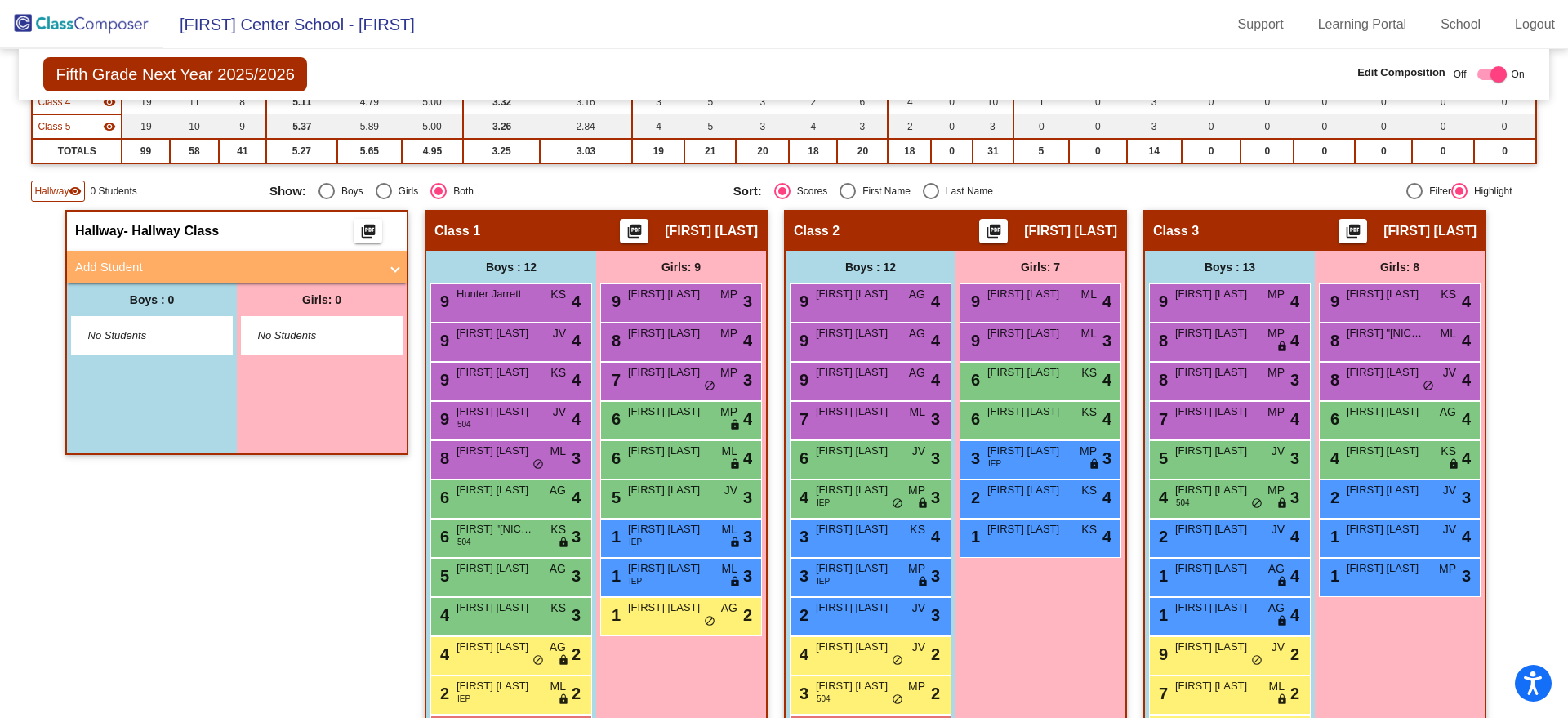 click on "picture_as_pdf" 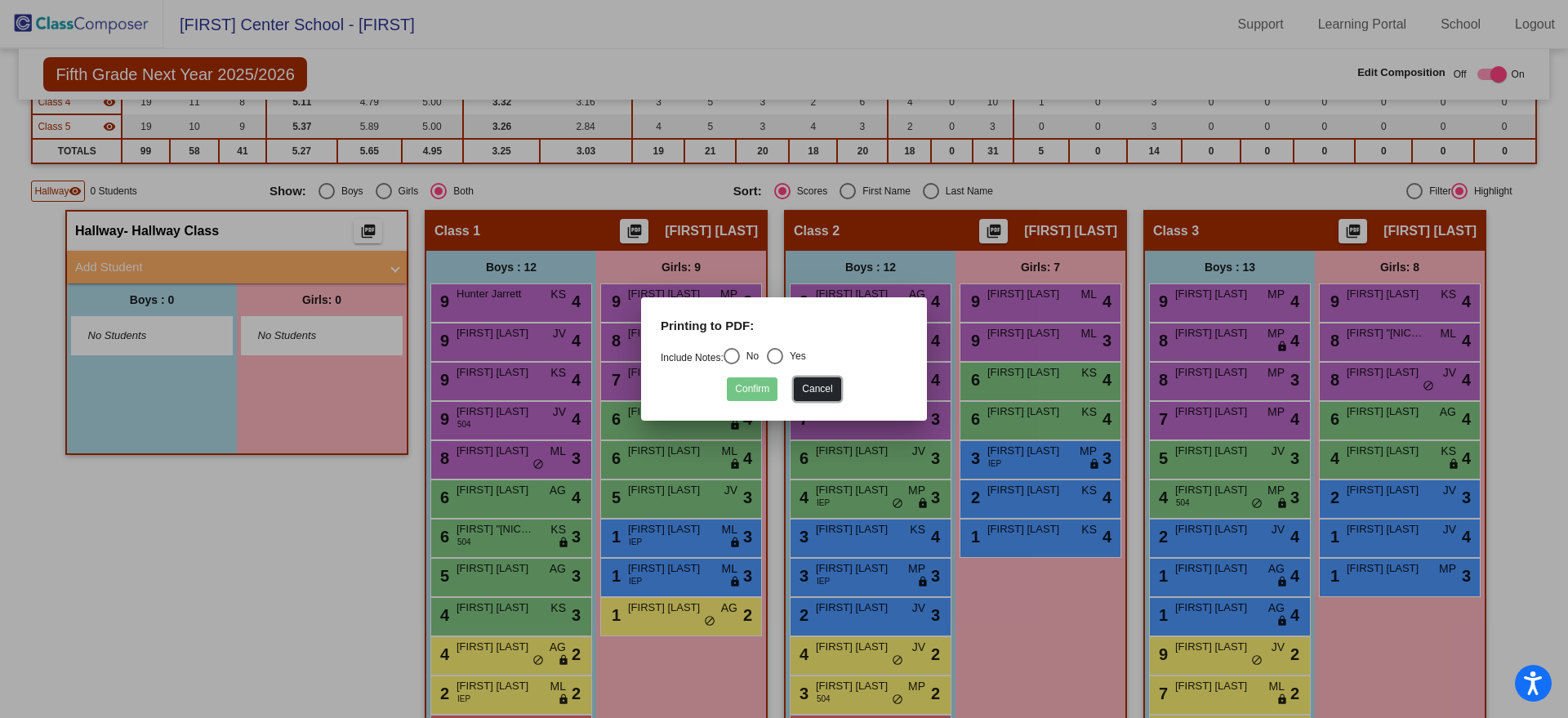 click on "Cancel" at bounding box center [817, 389] 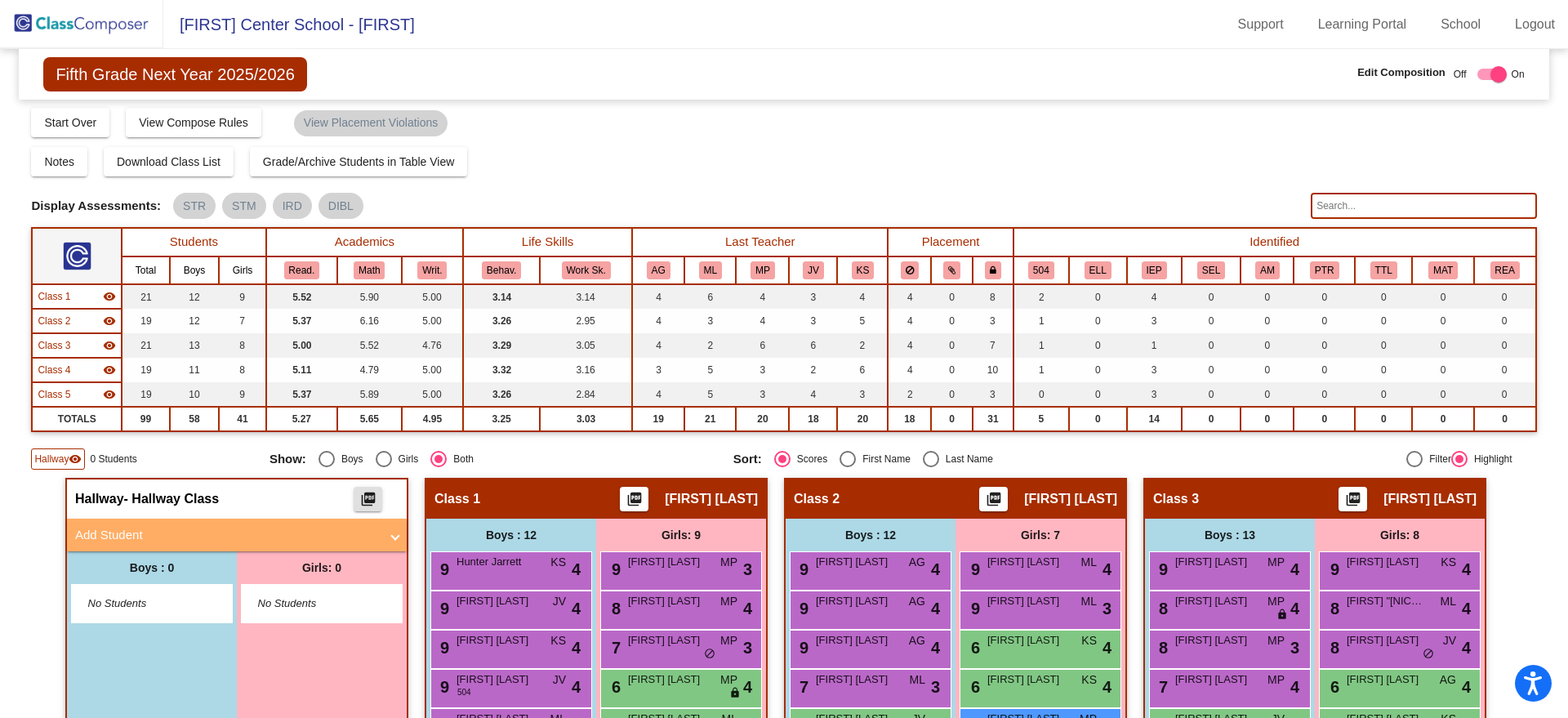 scroll, scrollTop: 0, scrollLeft: 0, axis: both 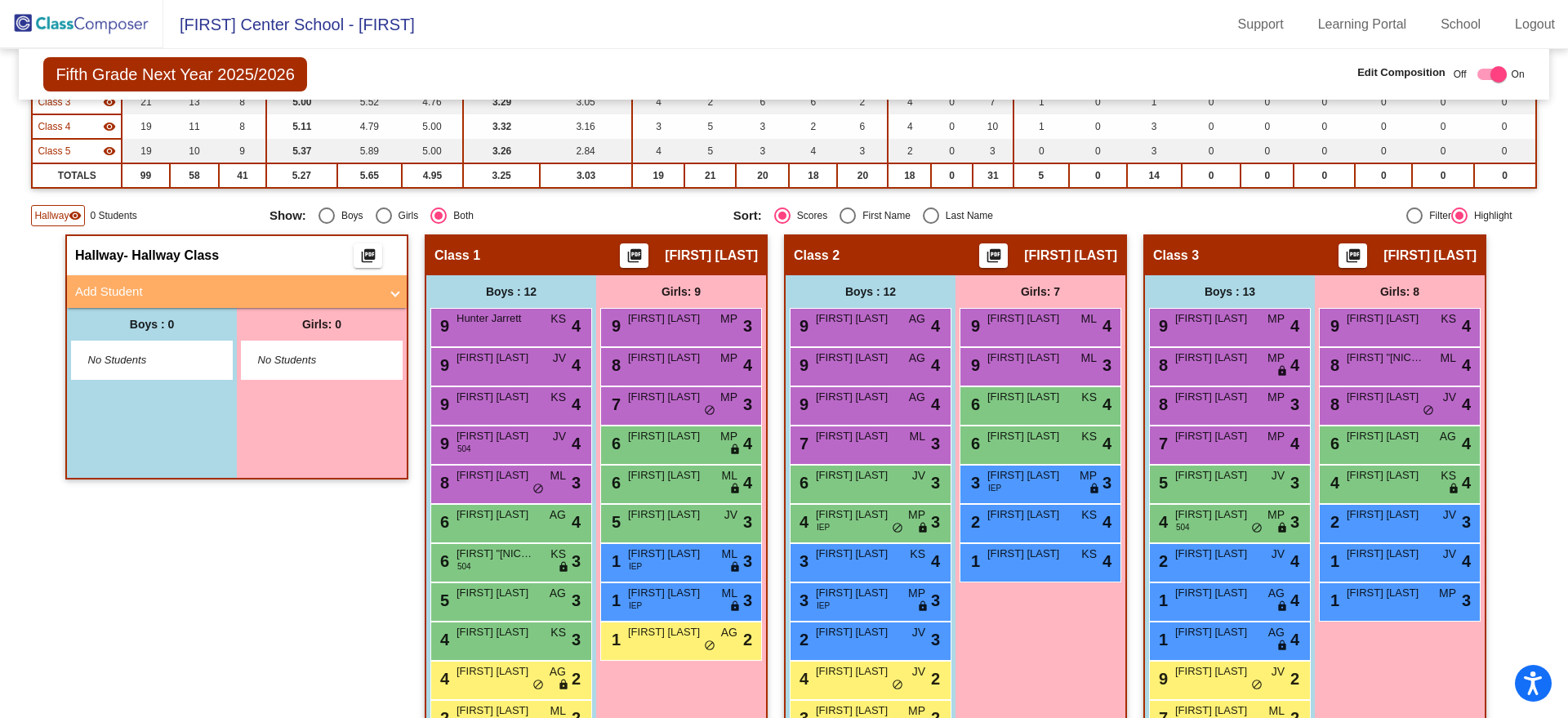 click on "9 Owen Collins AG lock do_not_disturb_alt 4 9 Grayson DeMore AG lock do_not_disturb_alt 4 9 Michael Marquardt AG lock do_not_disturb_alt 4 7 Lucas Person ML lock do_not_disturb_alt 3 6 Shane Swick JV lock do_not_disturb_alt 3 4 Gavin Provancher IEP MP lock do_not_disturb_alt 3 3 James Nowak KS lock do_not_disturb_alt 4 3 Brycen Legue IEP MP lock do_not_disturb_alt 3 2 Emmitt Files JV lock do_not_disturb_alt 3 4 Evan Ross JV lock do_not_disturb_alt 2 3 Easton Castle 504 MP lock do_not_disturb_alt 2 7 Tegan Knotts AG lock do_not_disturb_alt 1" at bounding box center [871, 543] 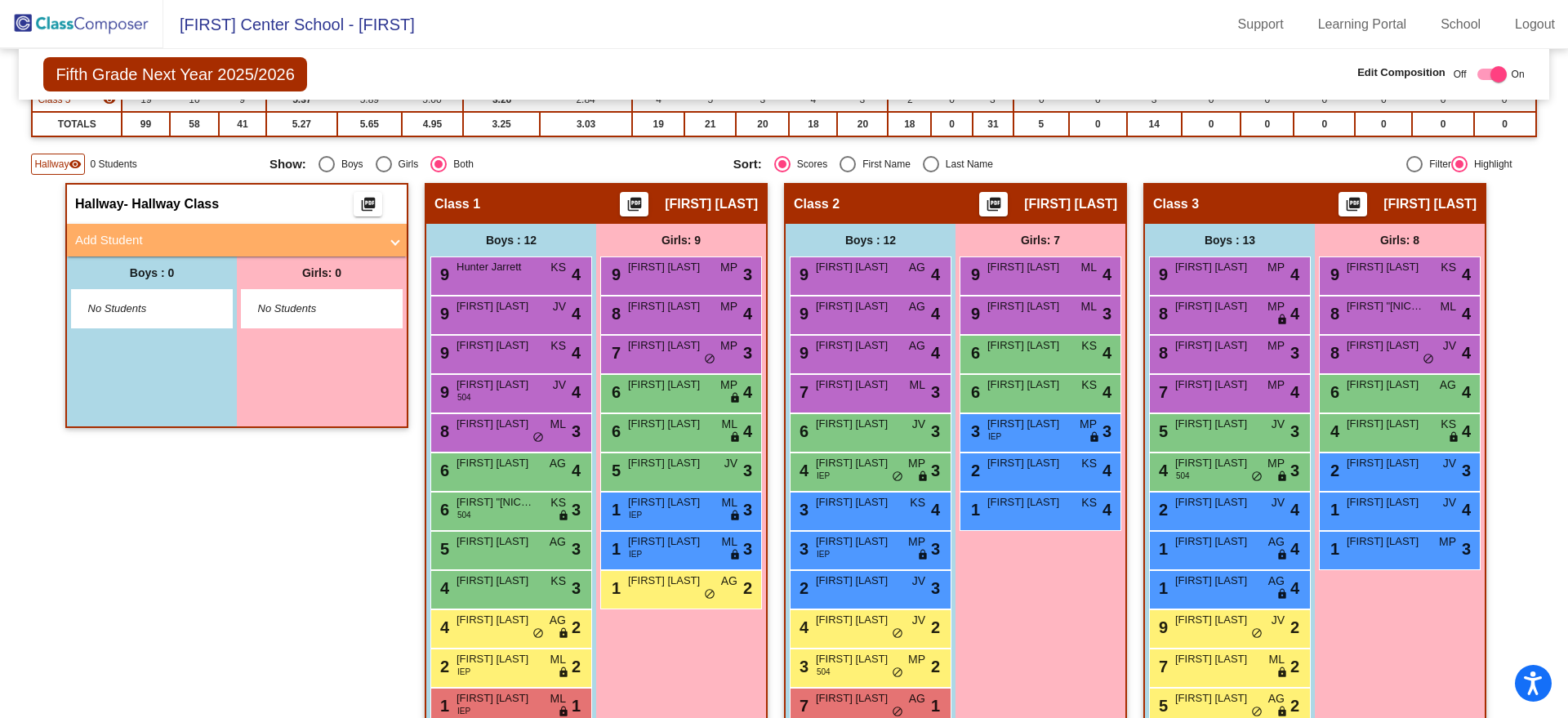 scroll, scrollTop: 292, scrollLeft: 0, axis: vertical 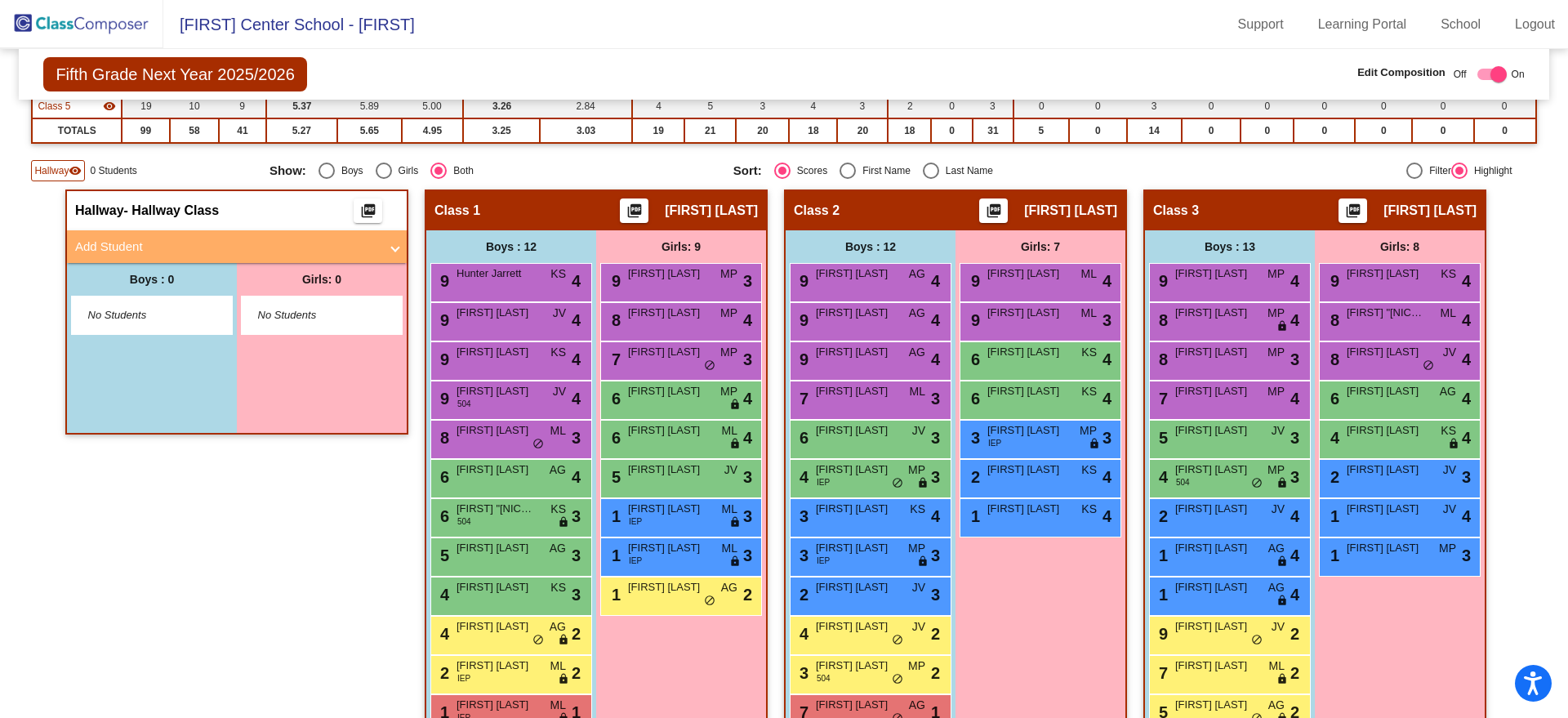 click on "Monroe Center Grade School - Deana Support Learning Portal School Logout" 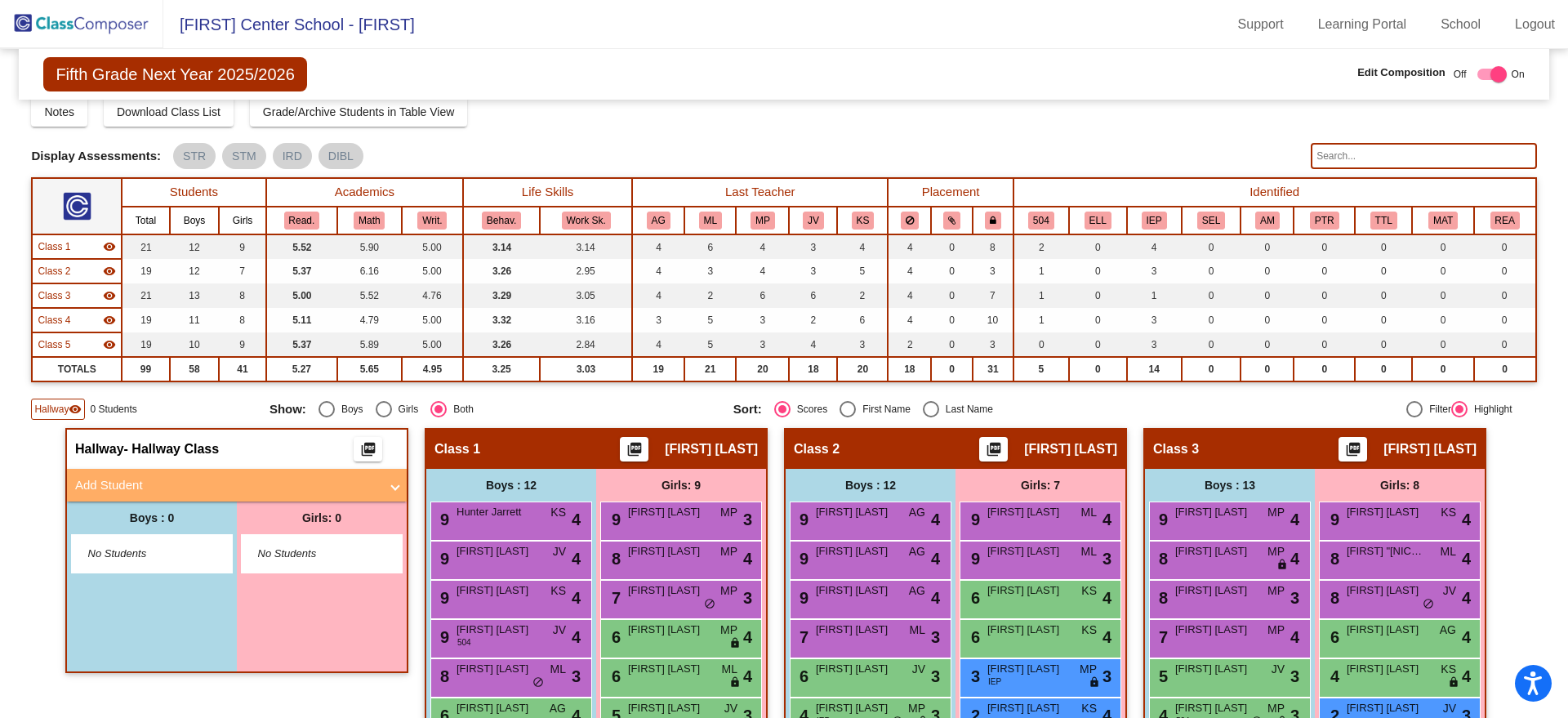 scroll, scrollTop: 0, scrollLeft: 0, axis: both 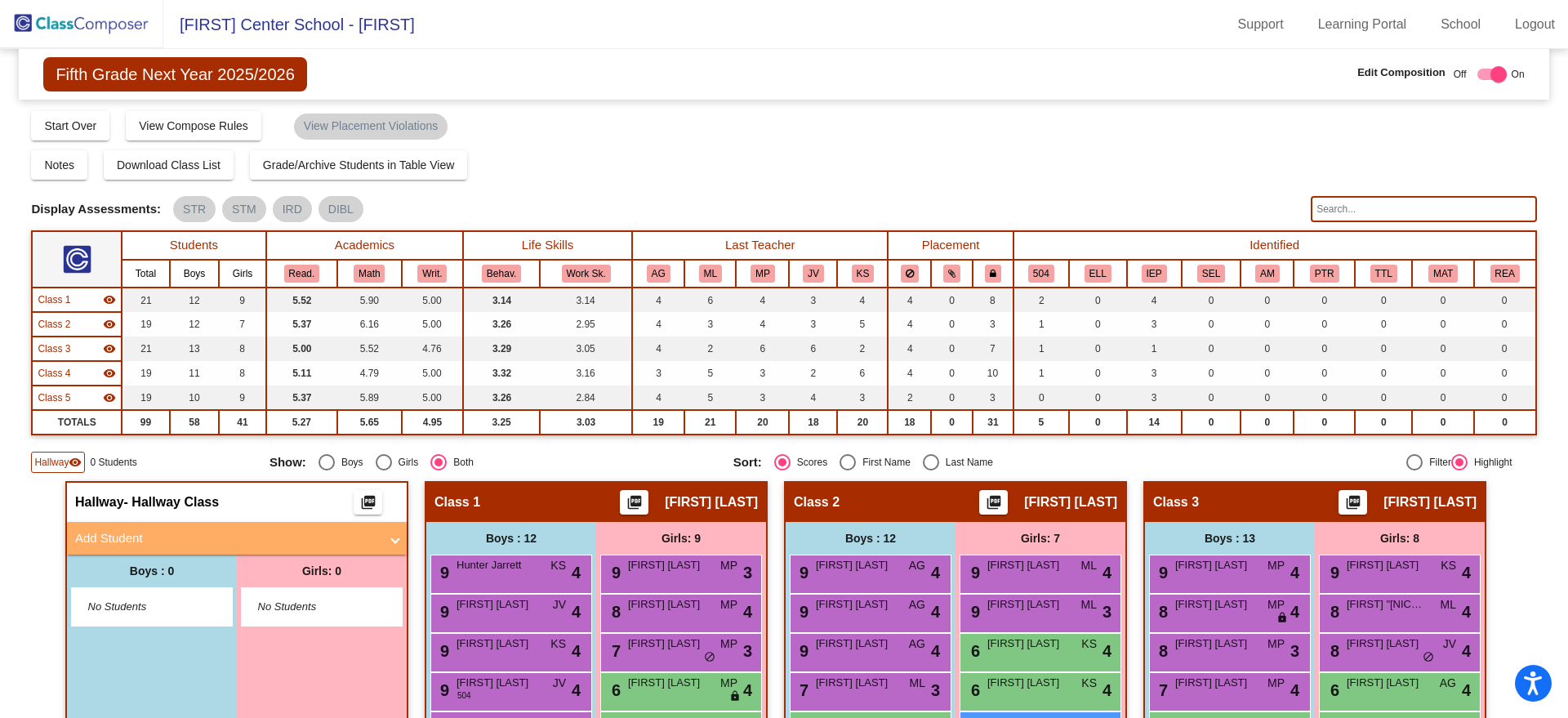 click 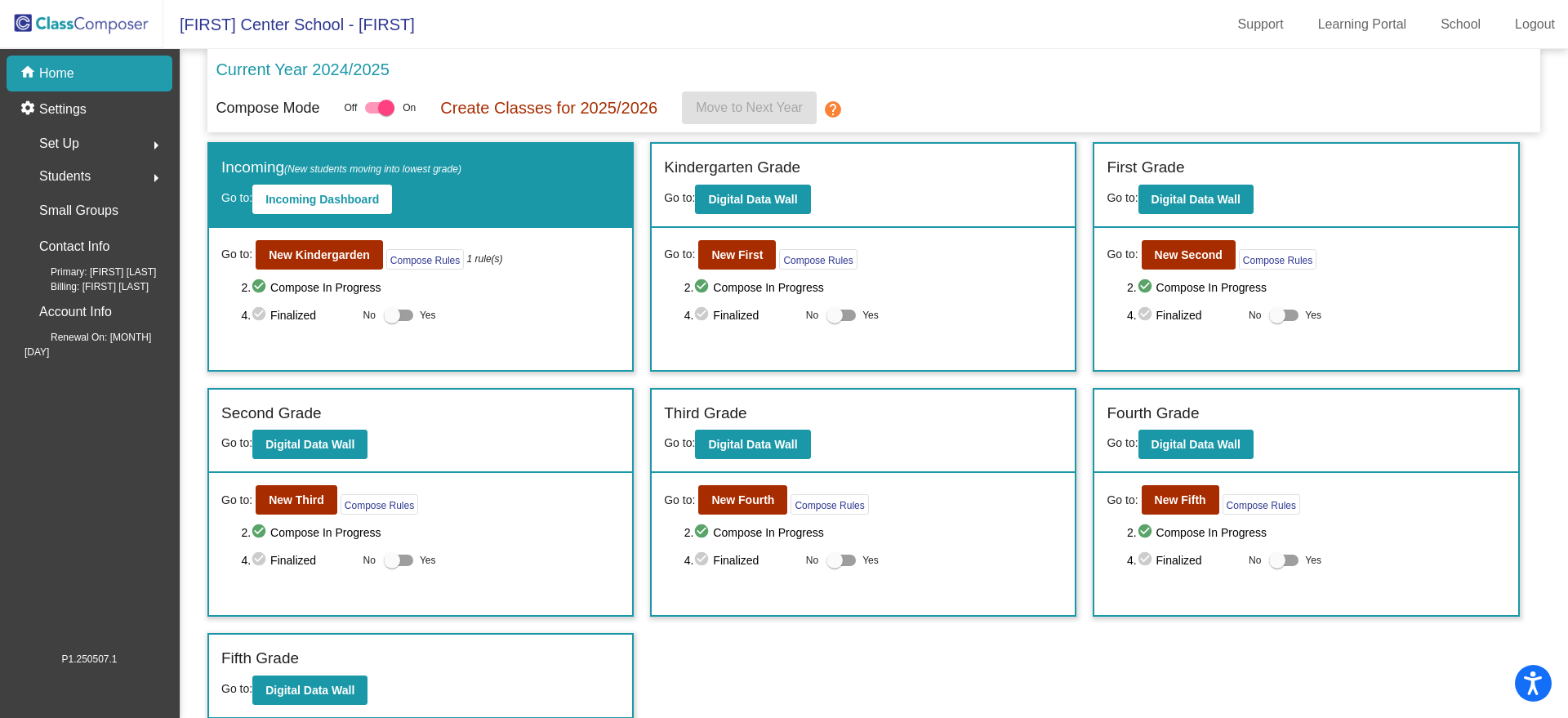 click on "Current Year 2024/2025" 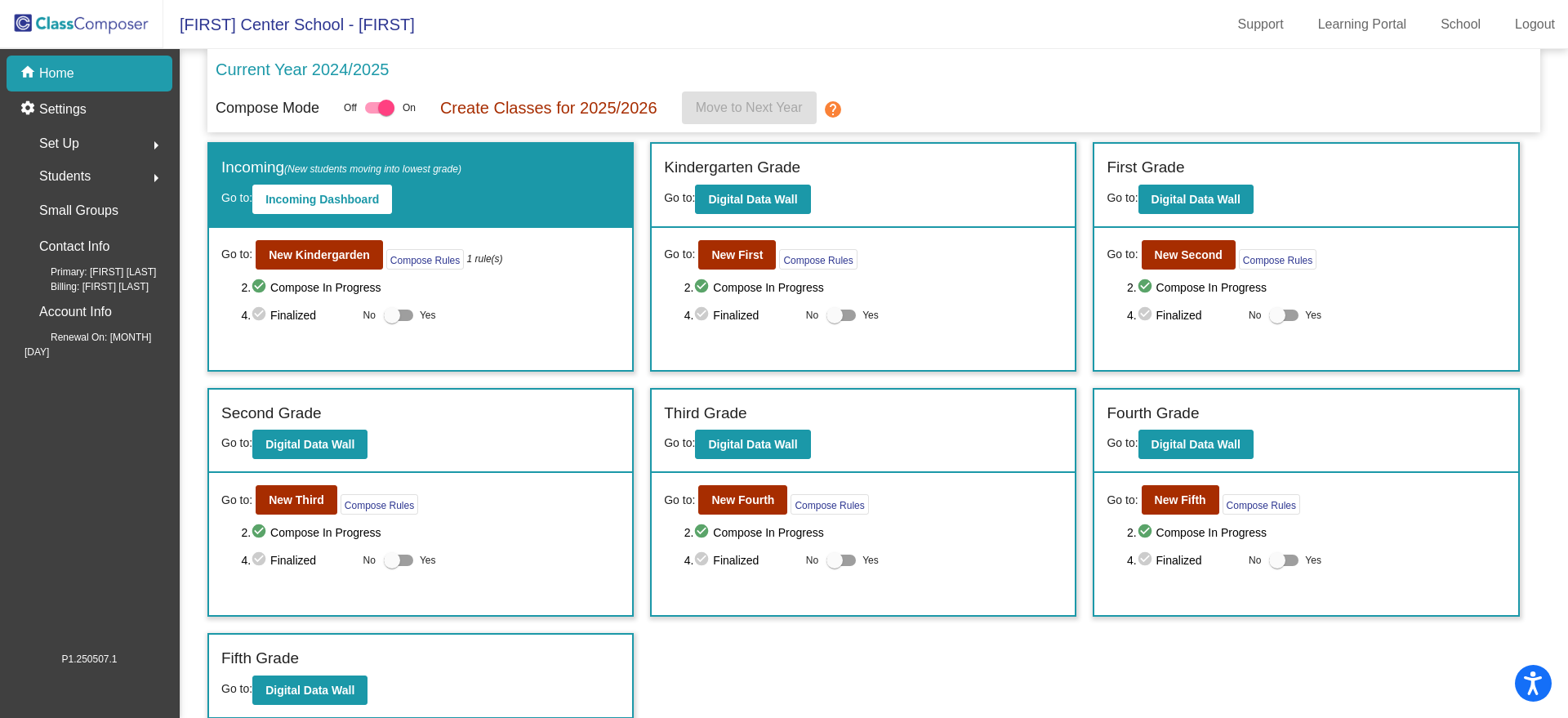 click on "Students" 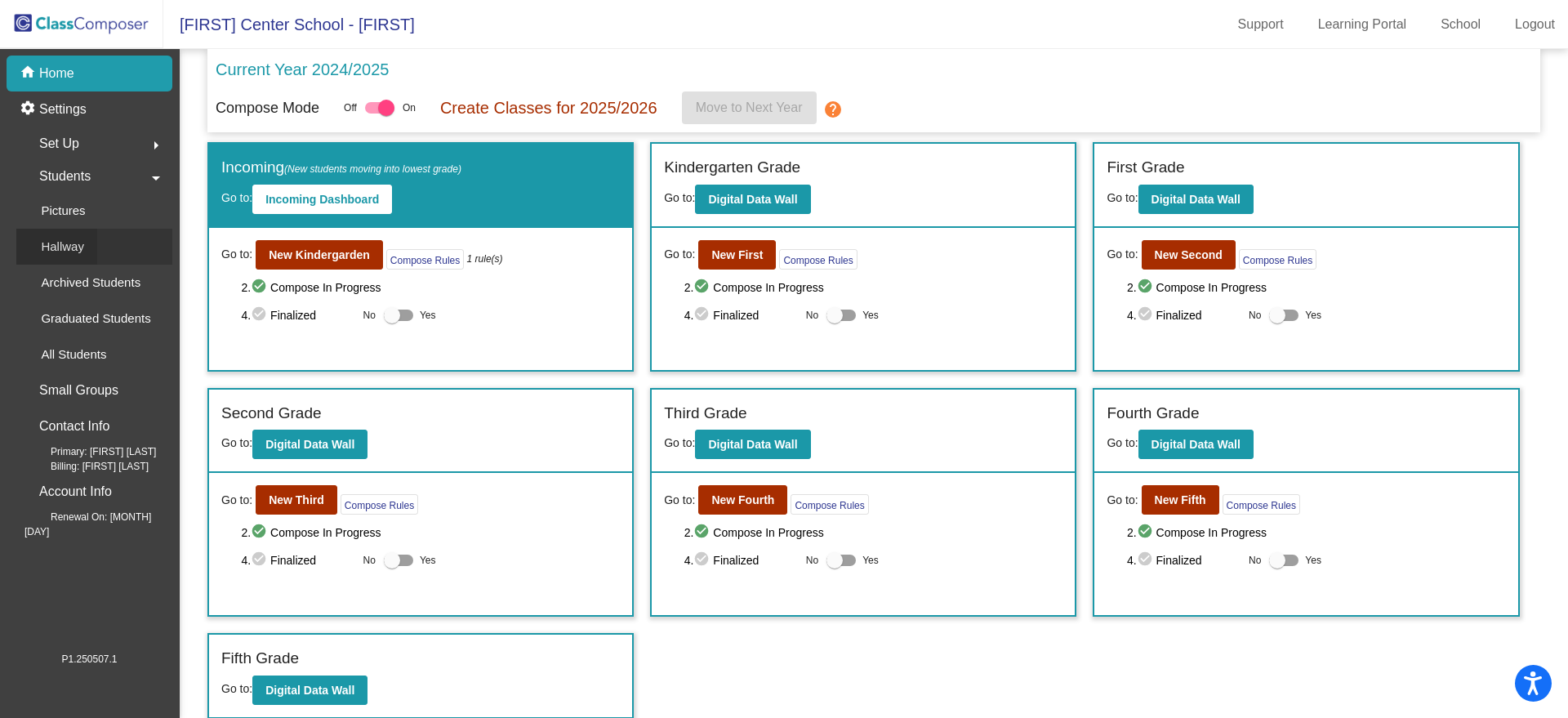 click on "Hallway" 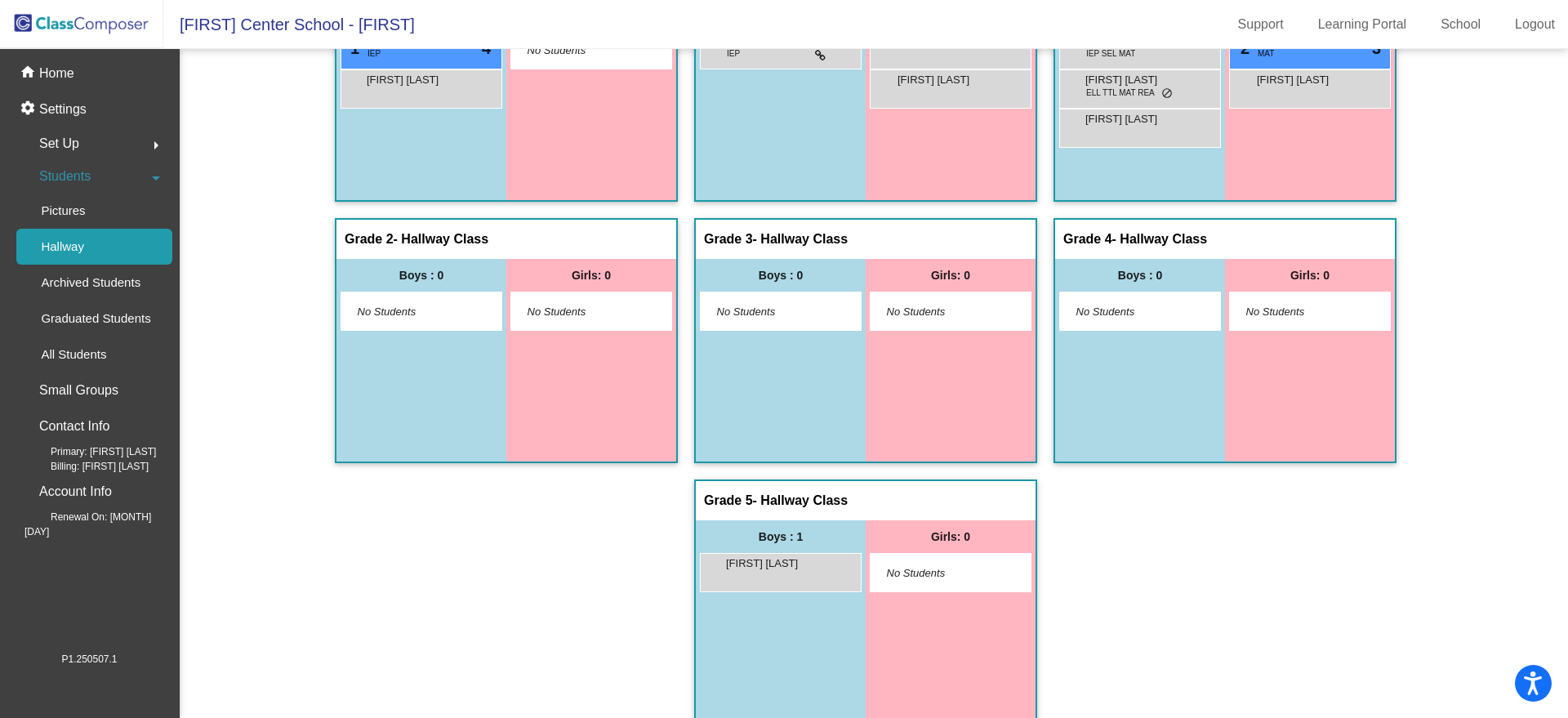 scroll, scrollTop: 140, scrollLeft: 0, axis: vertical 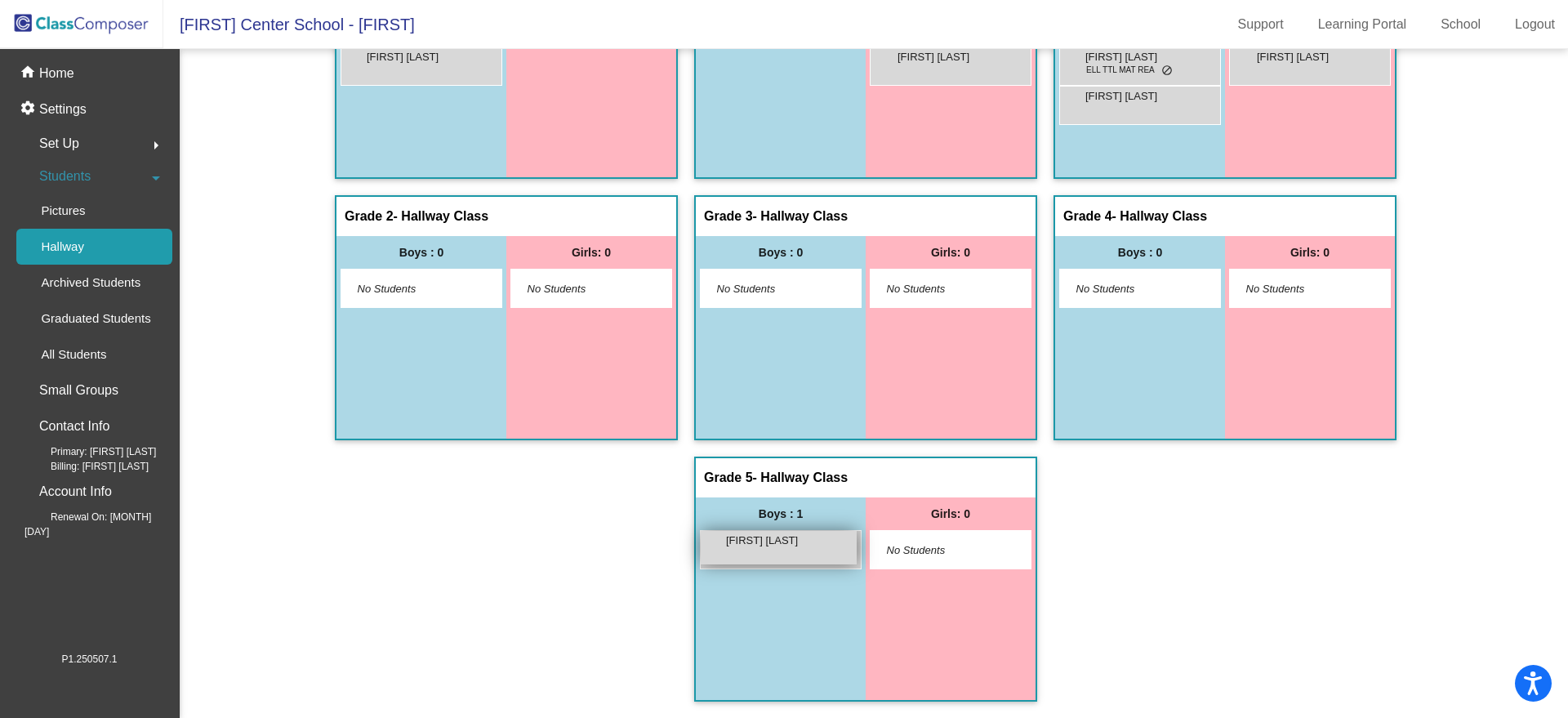 click on "Jordan Bielefeldt lock do_not_disturb_alt" at bounding box center (778, 547) 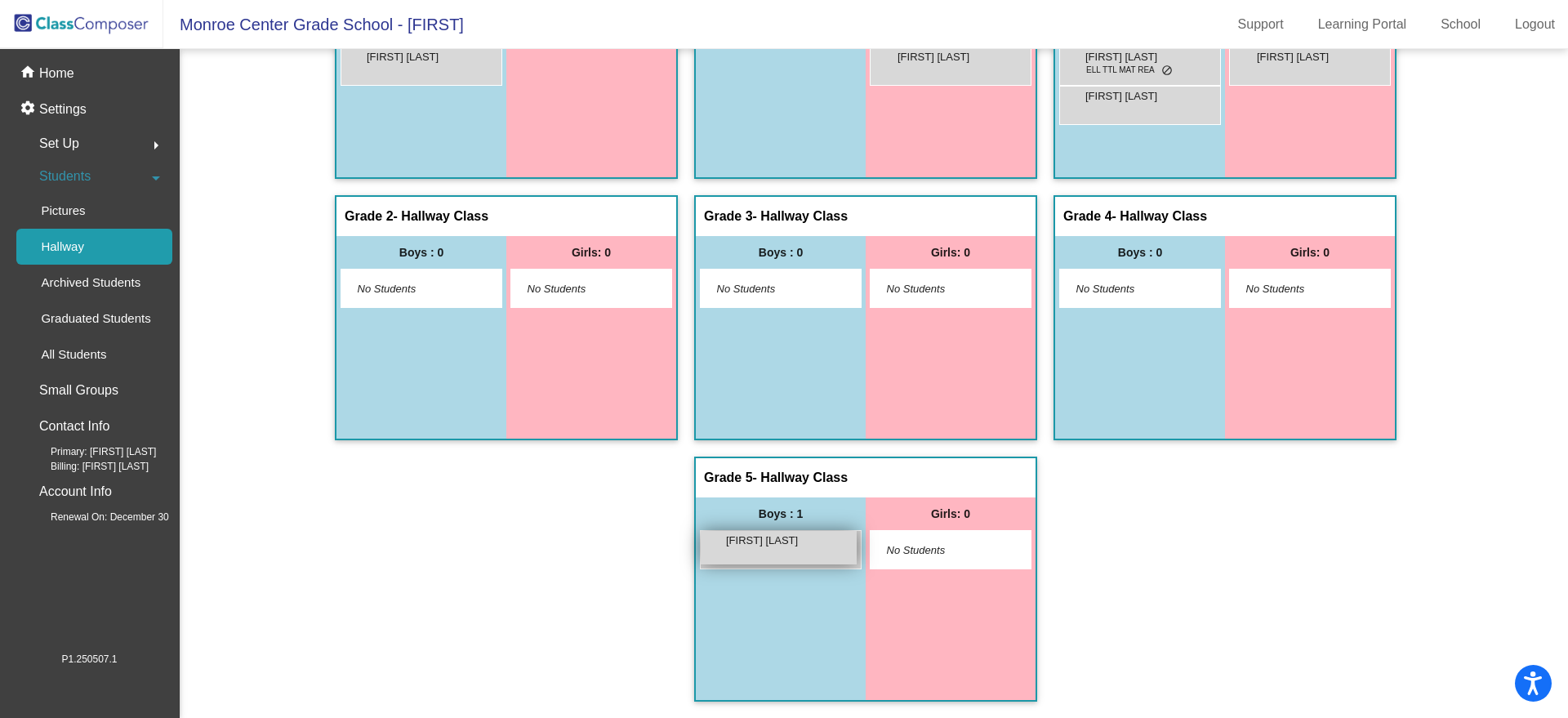 click on "Jordan Bielefeldt lock do_not_disturb_alt" at bounding box center [778, 547] 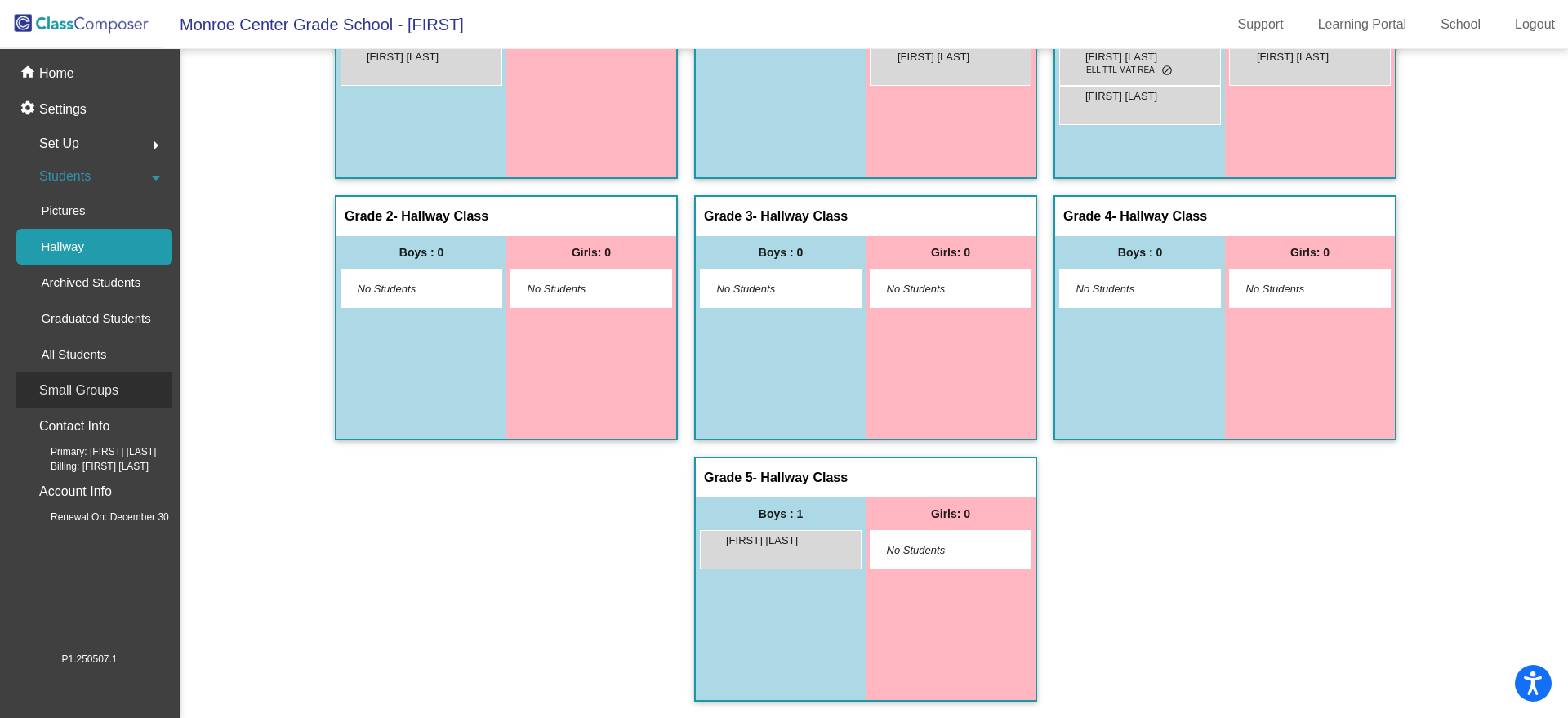 click on "Small Groups" 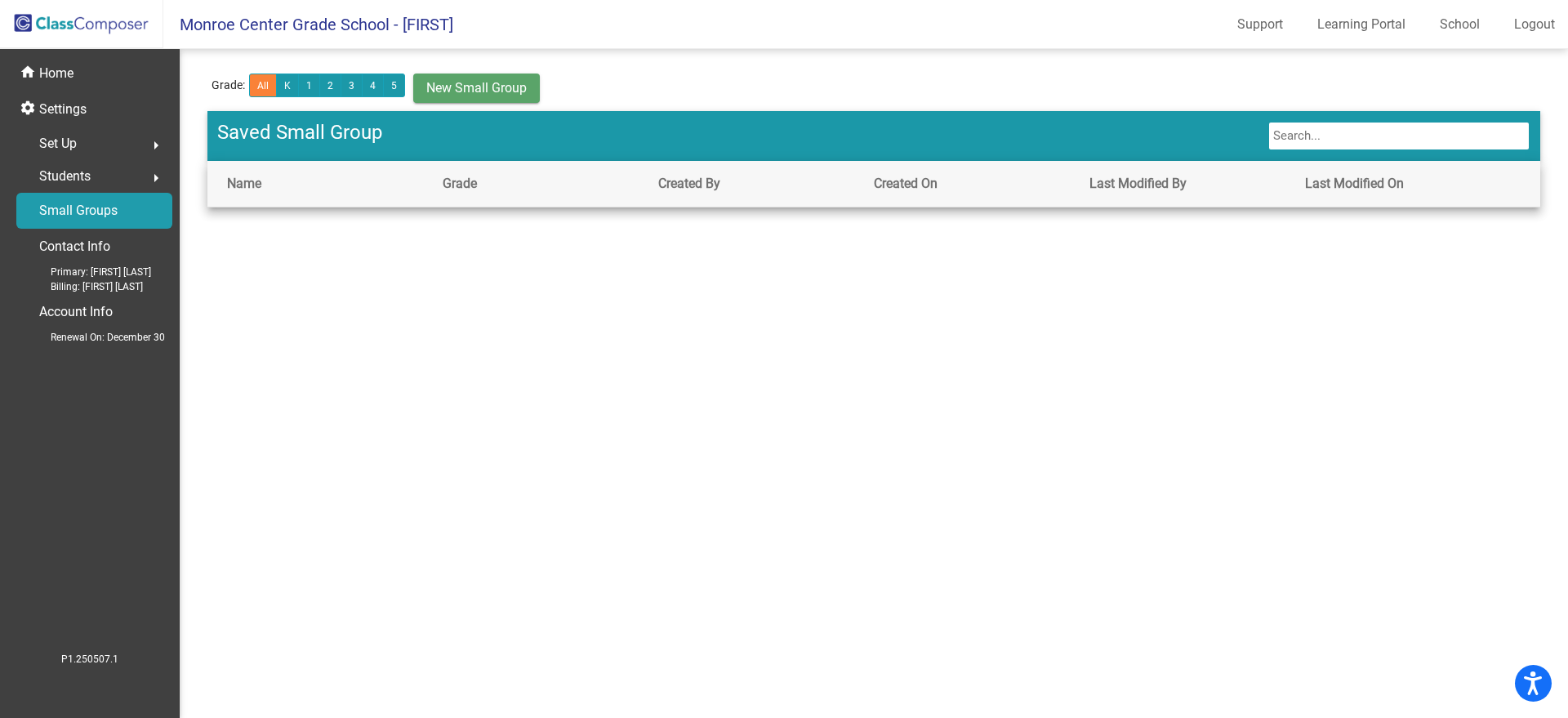 click on "Students  arrow_right" 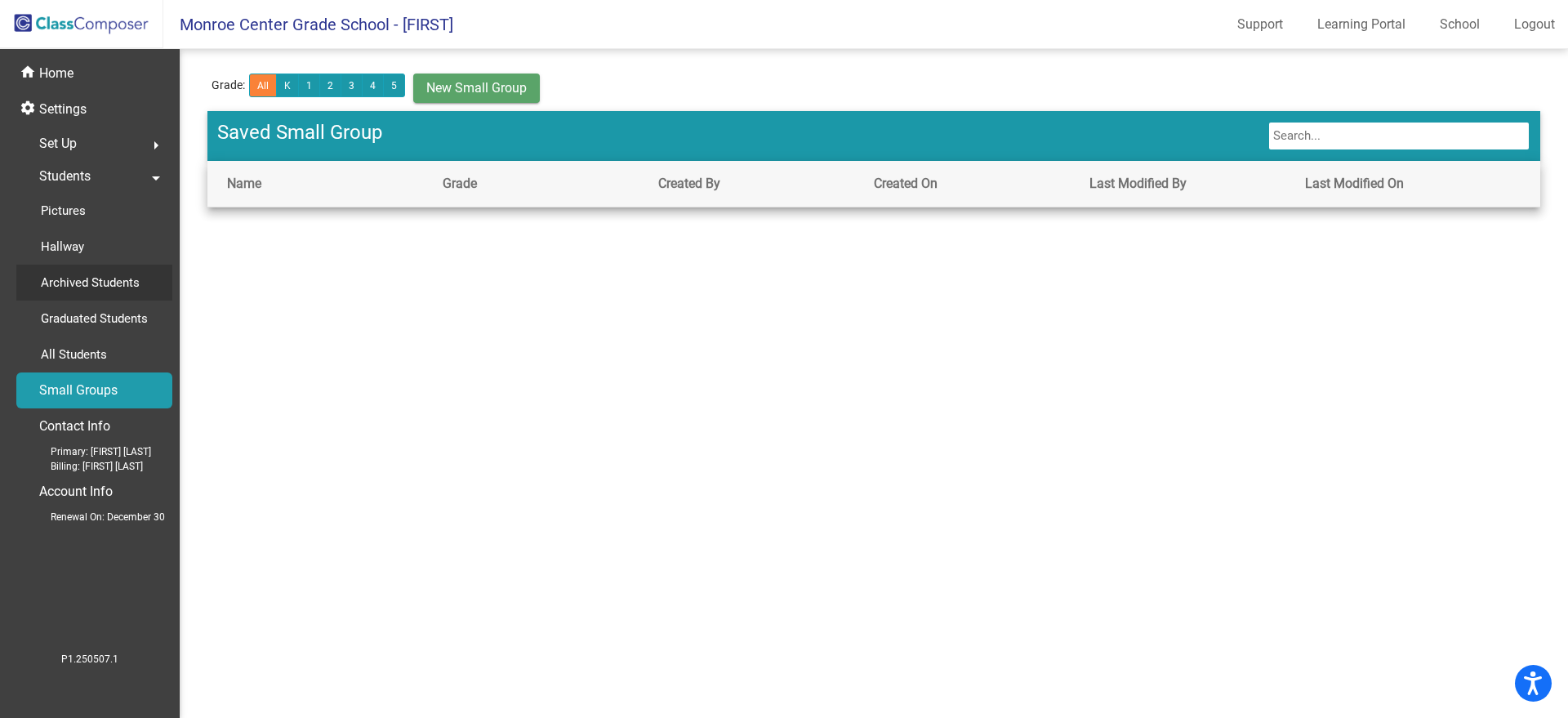 click on "Archived Students" 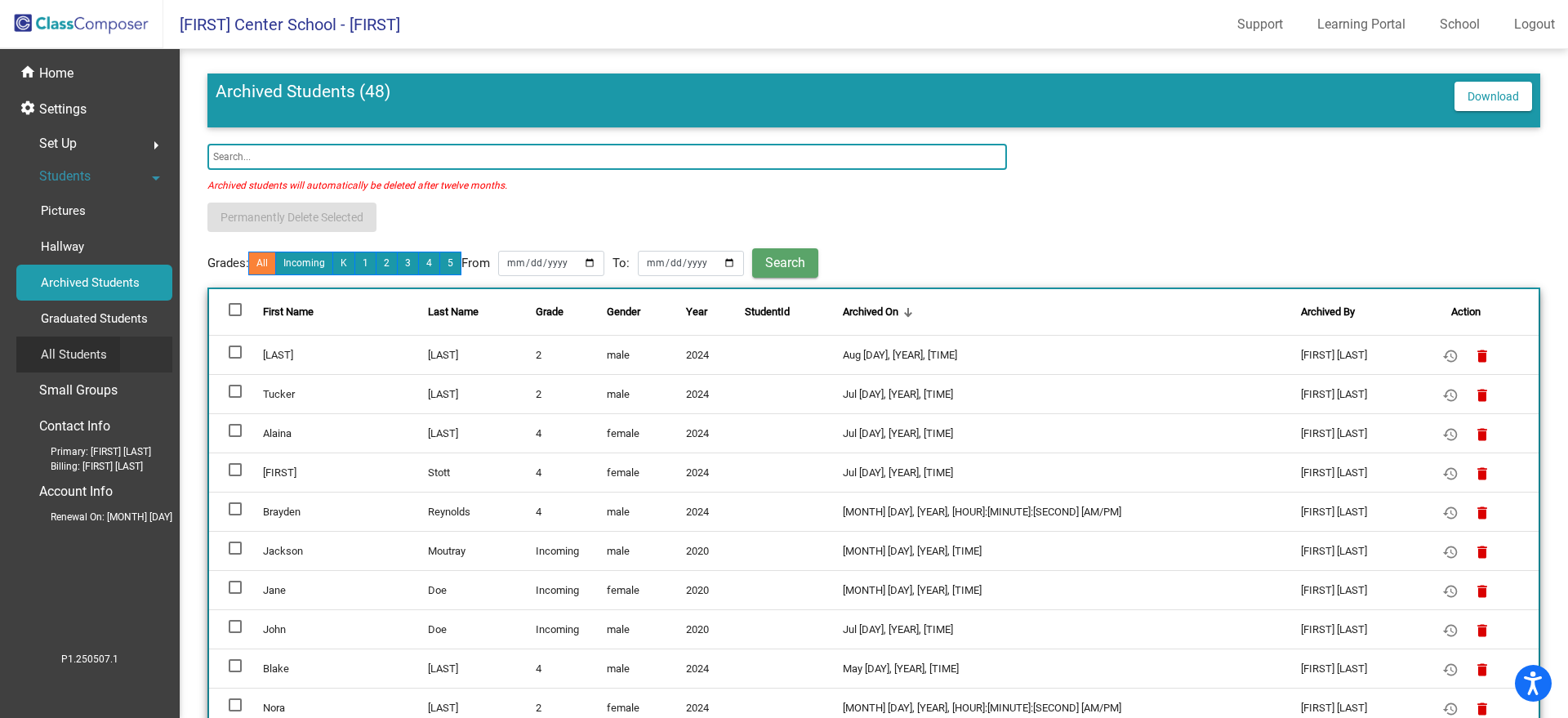 click on "All Students" 